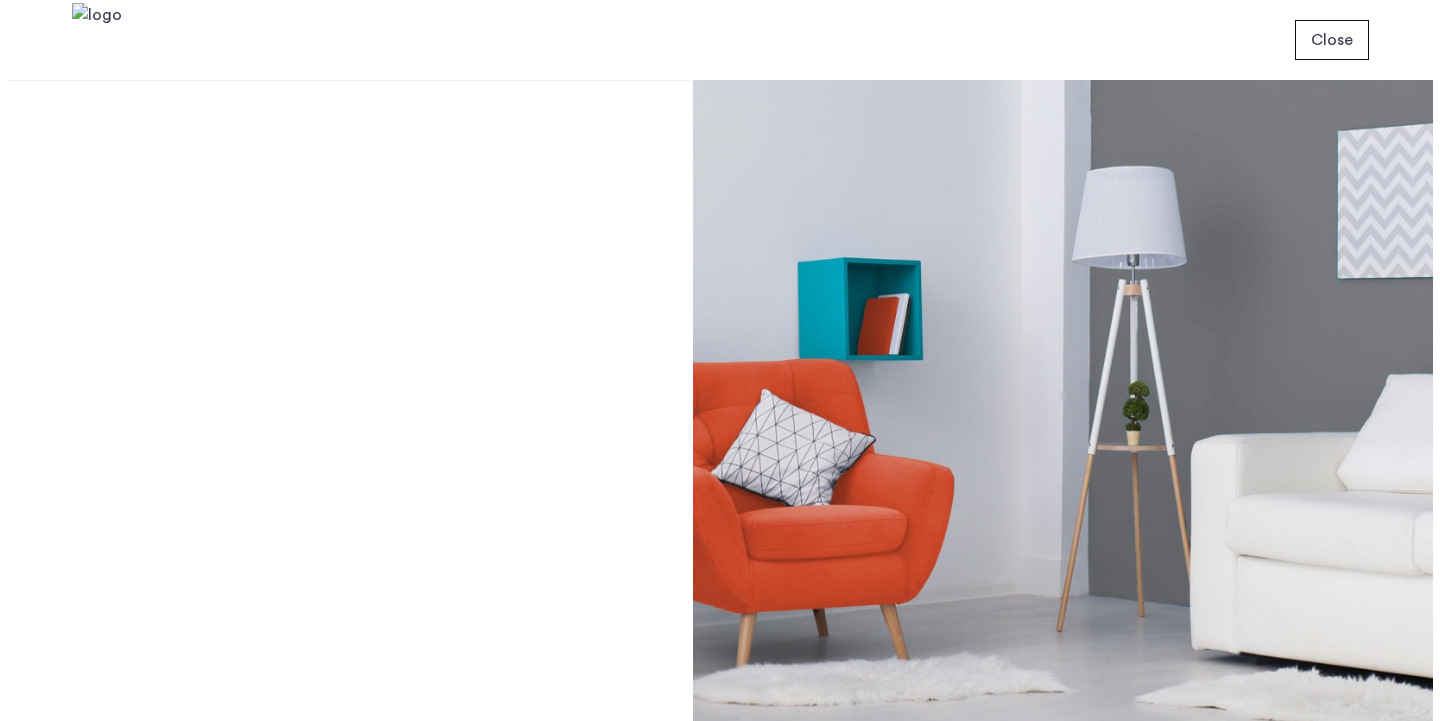 scroll, scrollTop: 0, scrollLeft: 0, axis: both 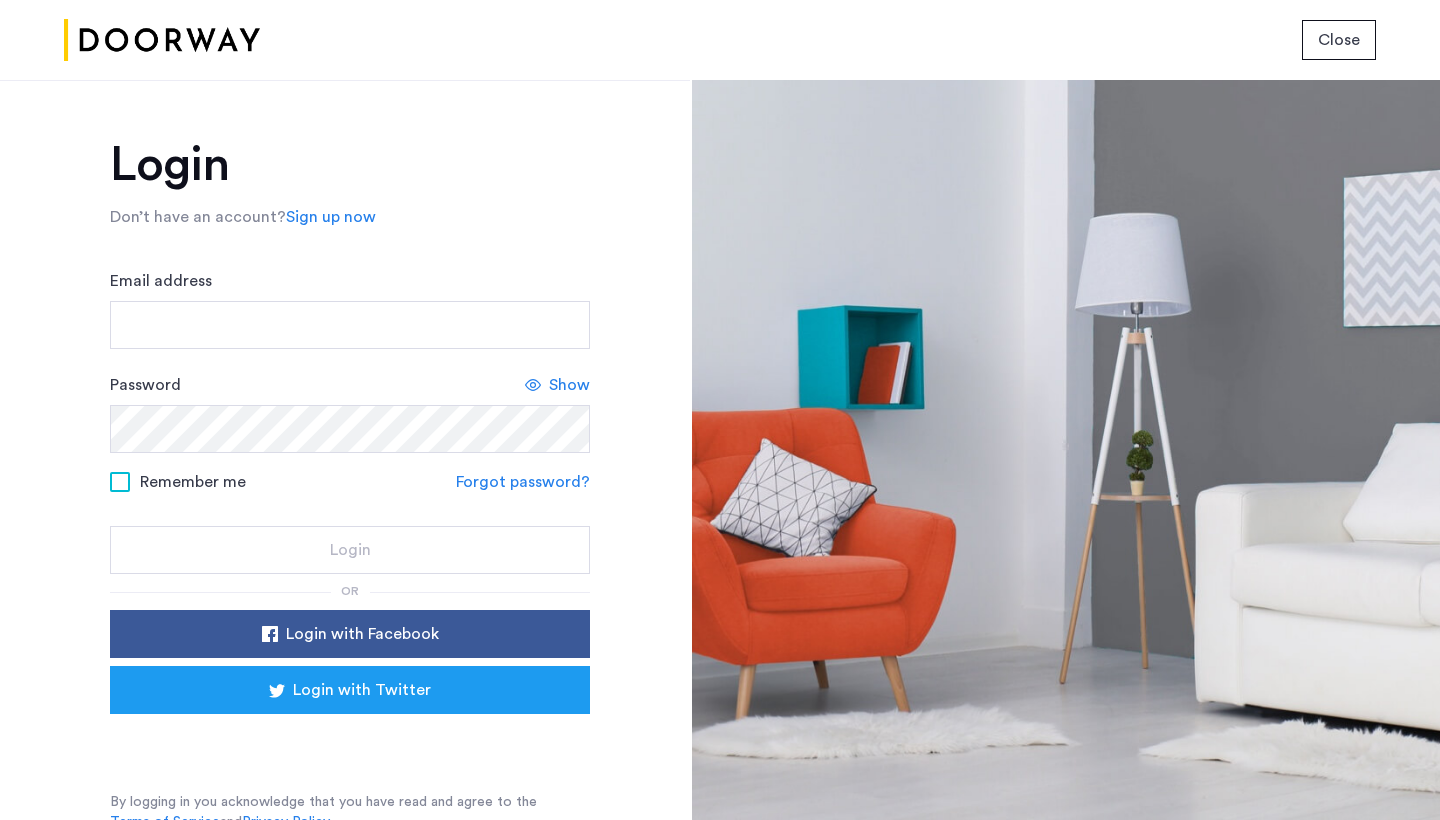 click on "Email address Password Show Remember me Forgot password? Login" 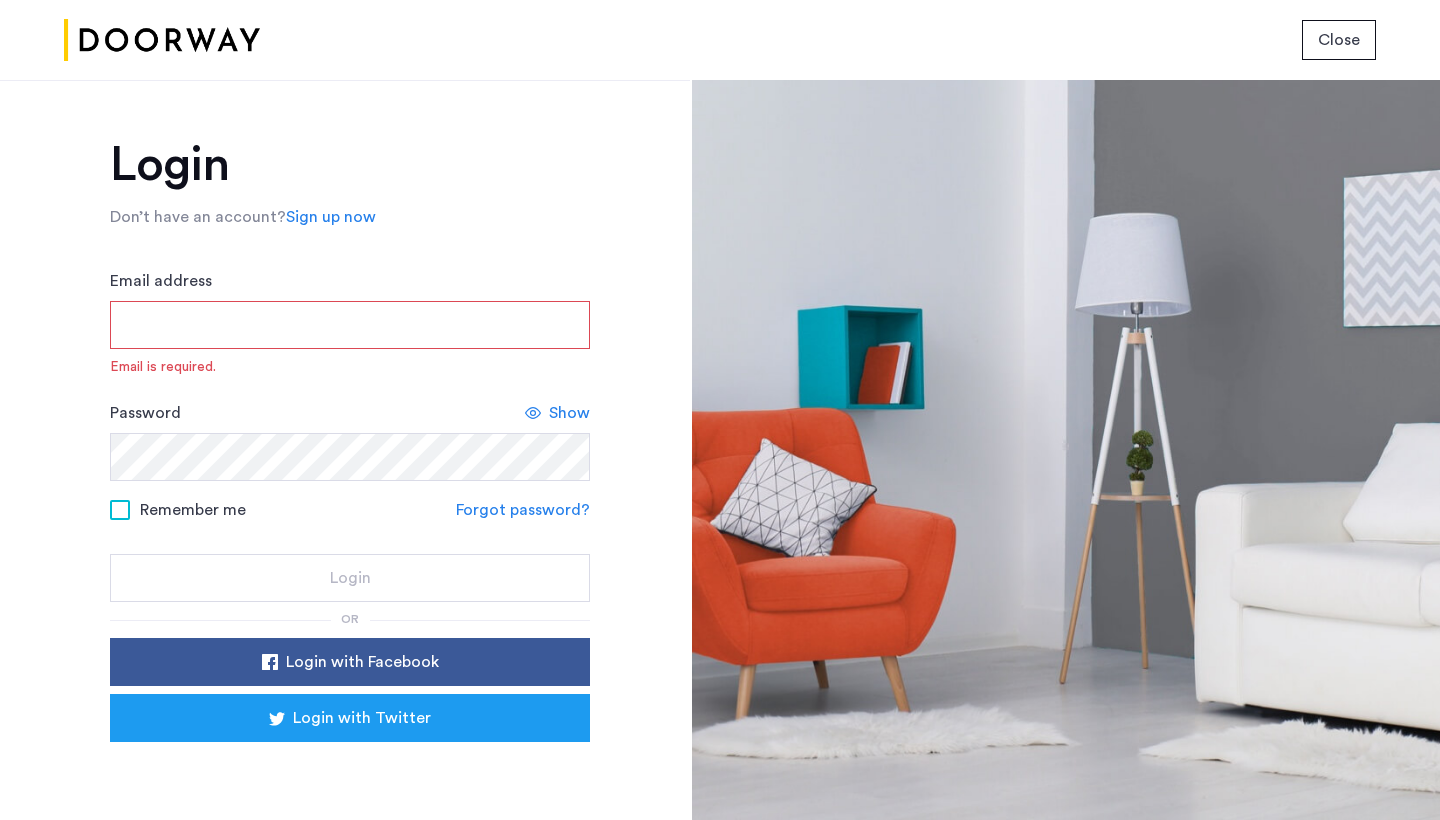 click on "Email address" at bounding box center (350, 325) 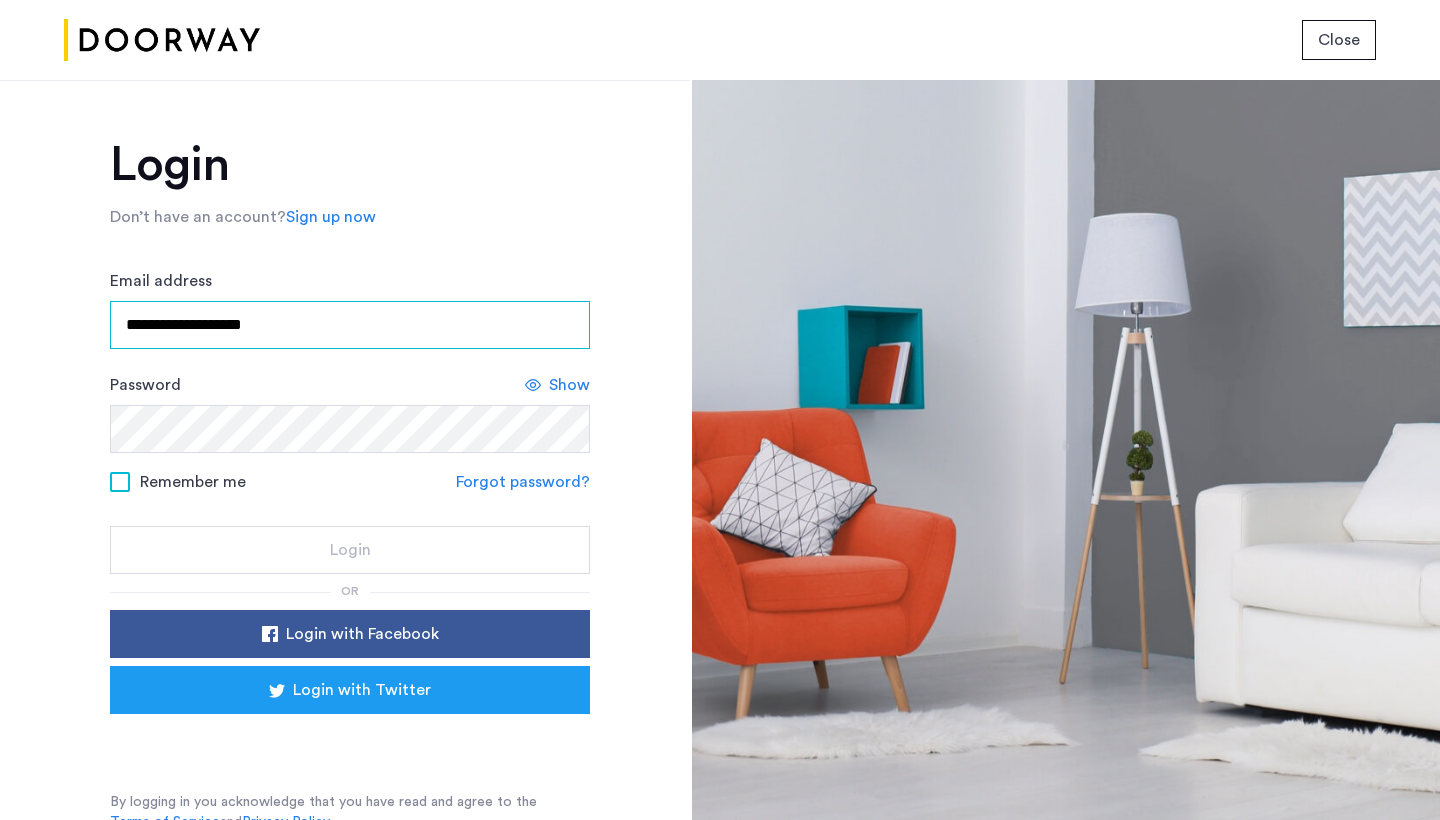type on "**********" 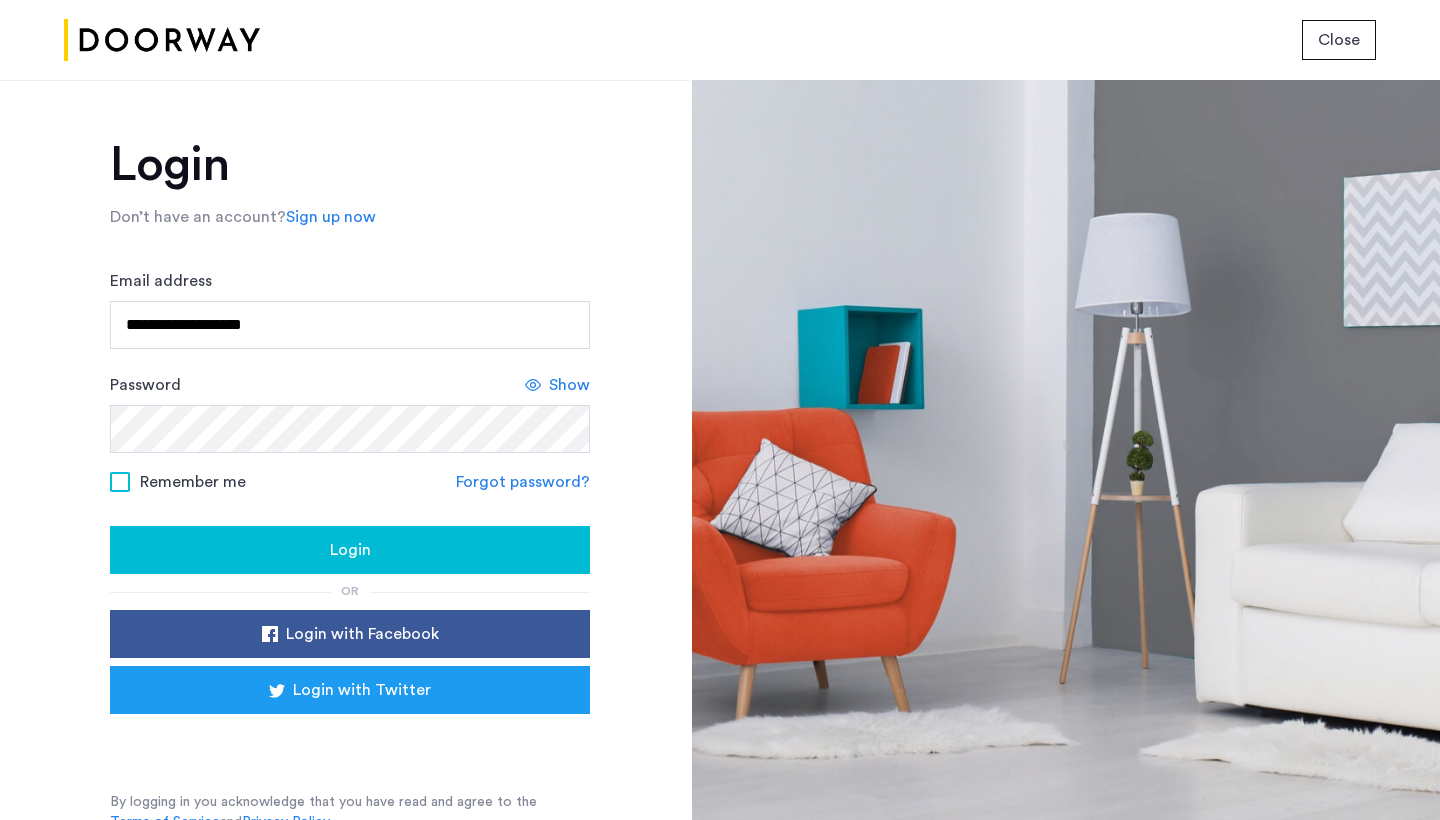 click 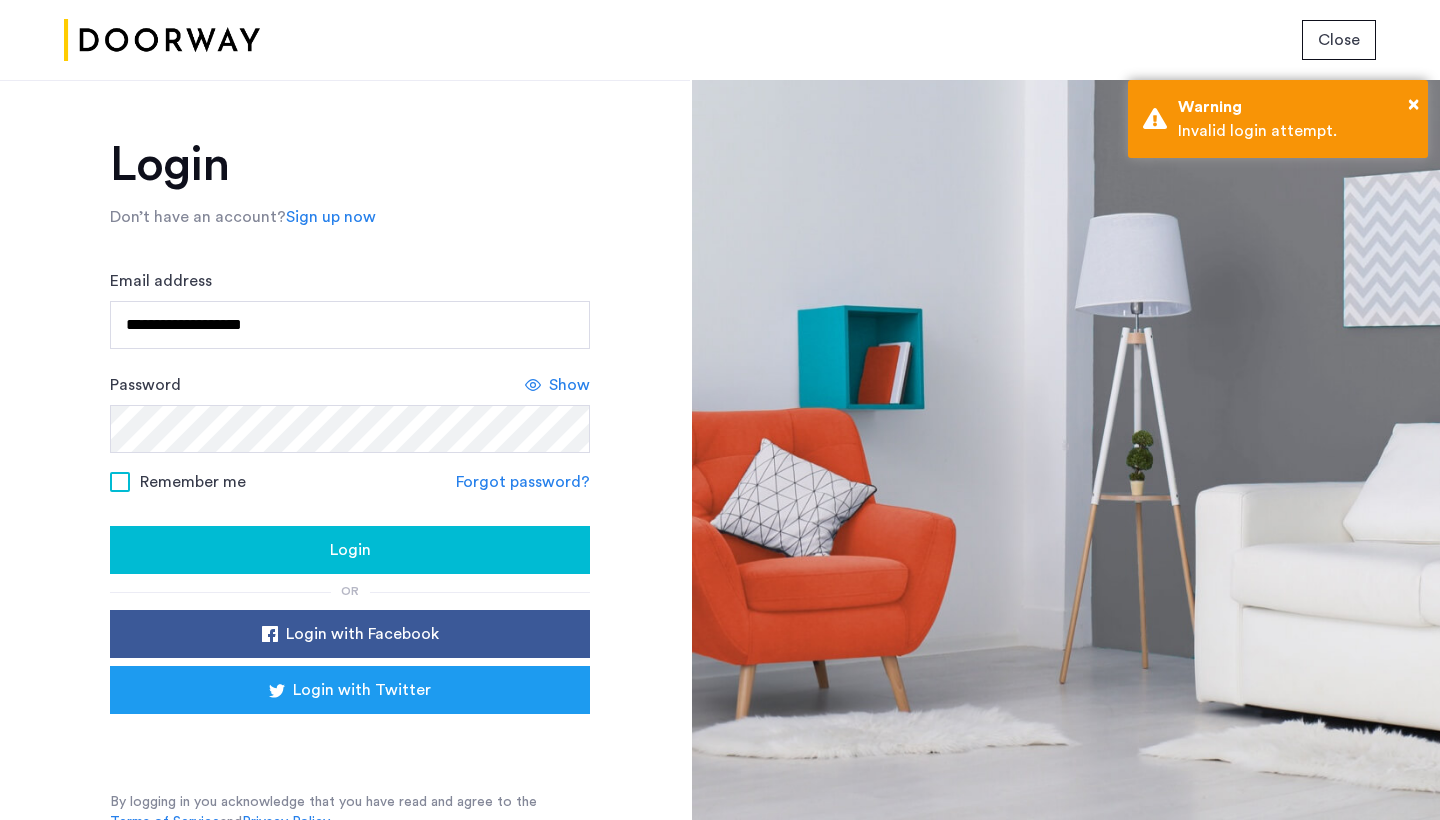click on "Show" 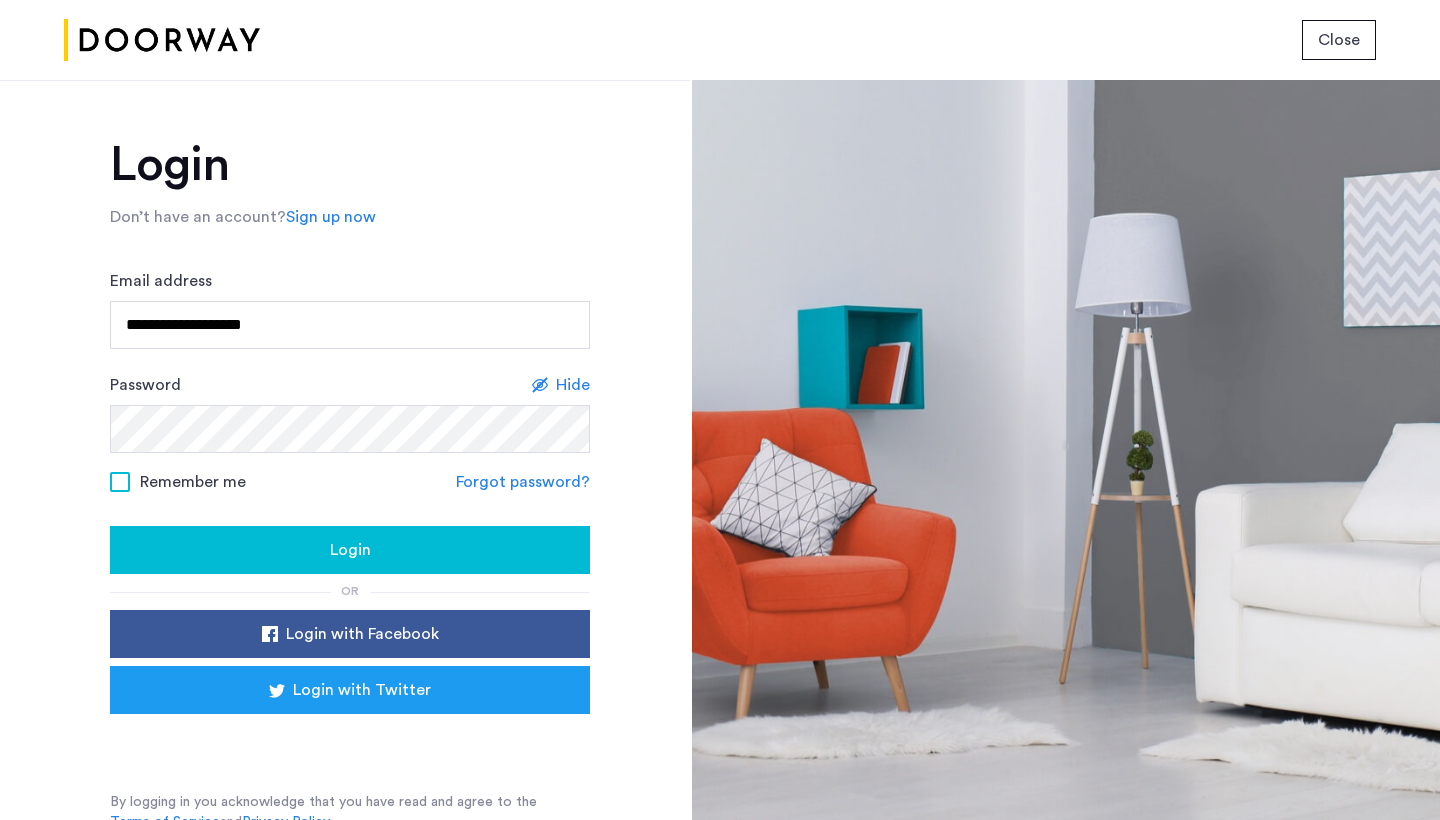 click on "Login" 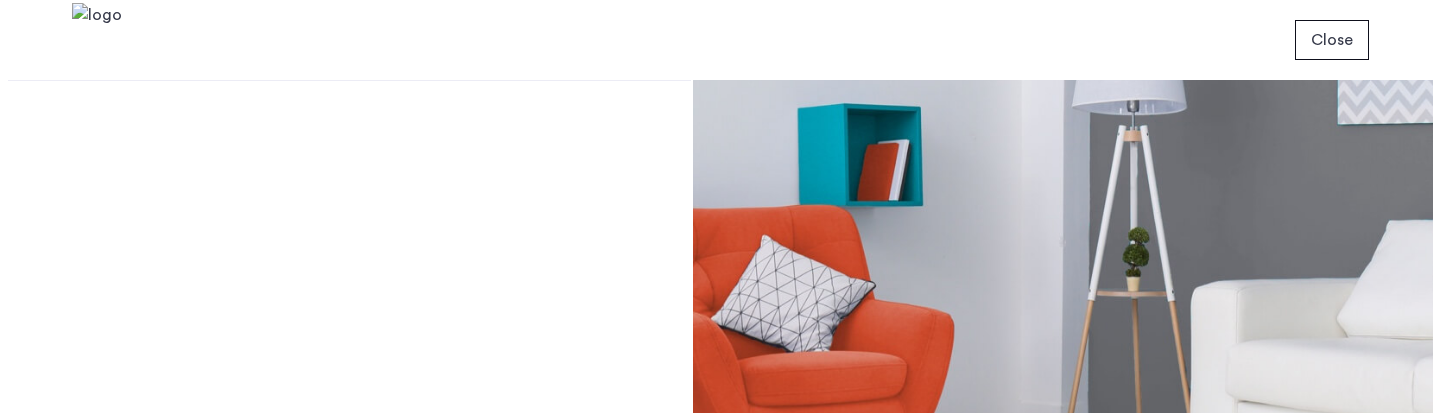 scroll, scrollTop: 0, scrollLeft: 0, axis: both 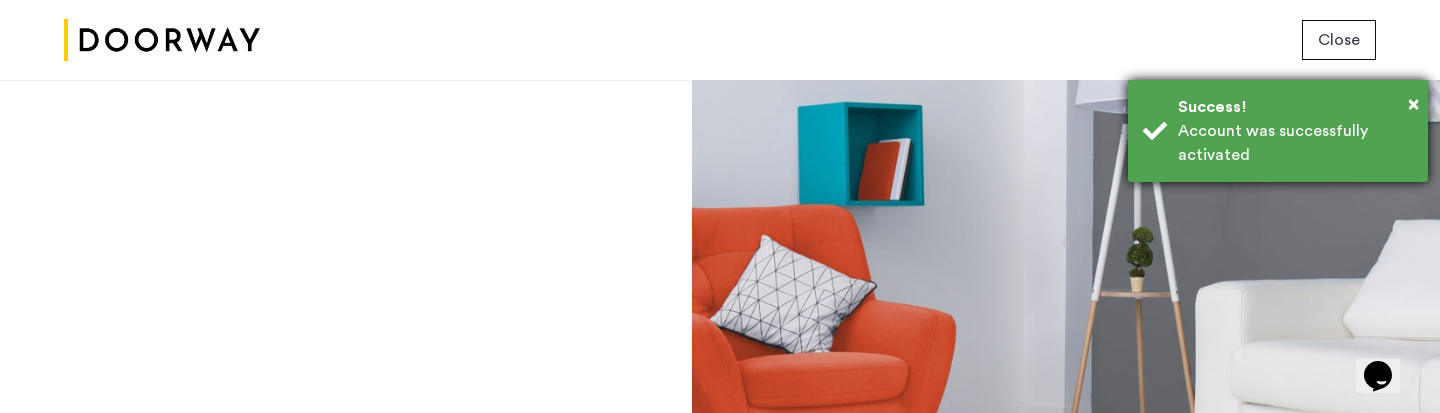 click 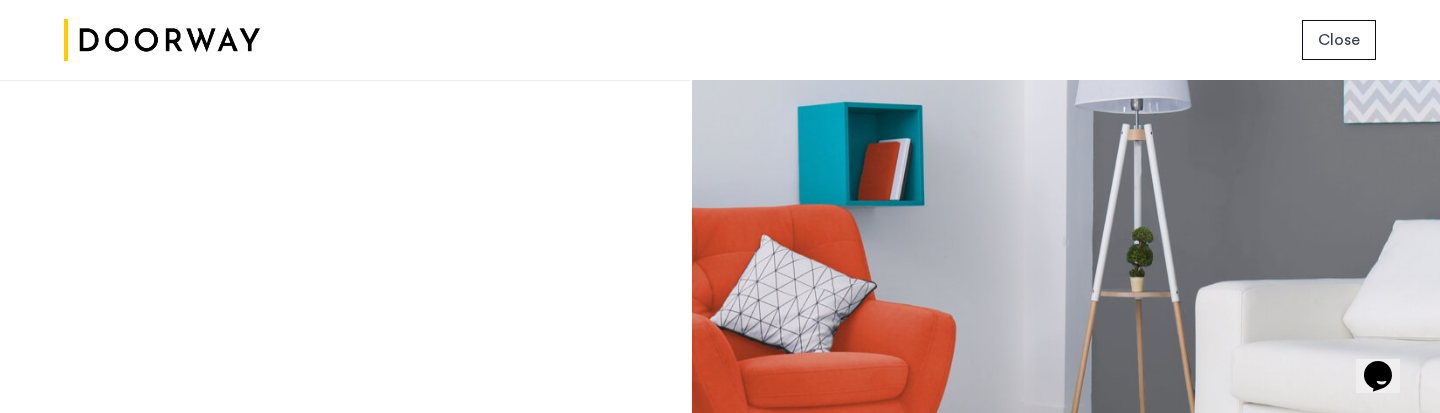 click on "Close" 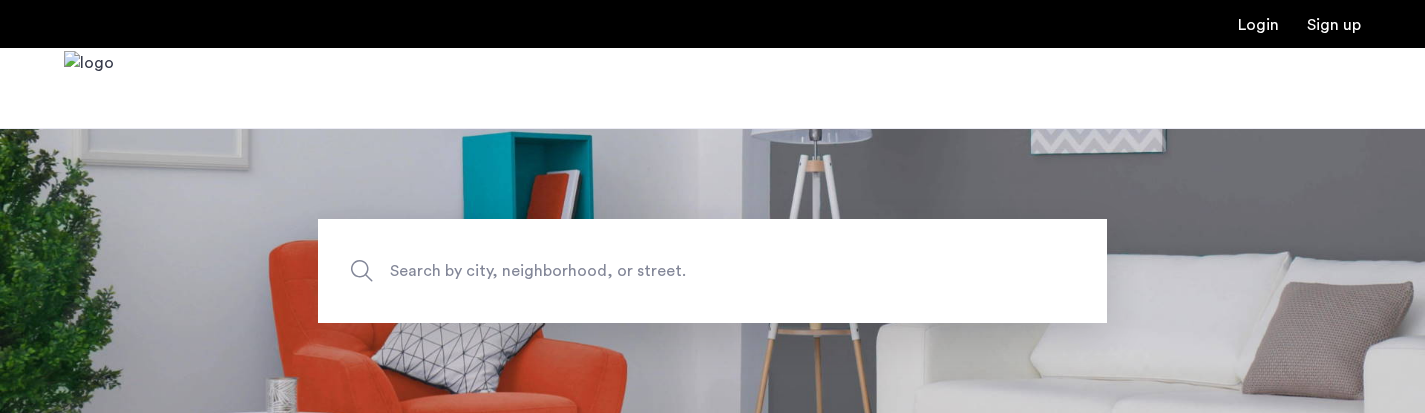 scroll, scrollTop: 0, scrollLeft: 0, axis: both 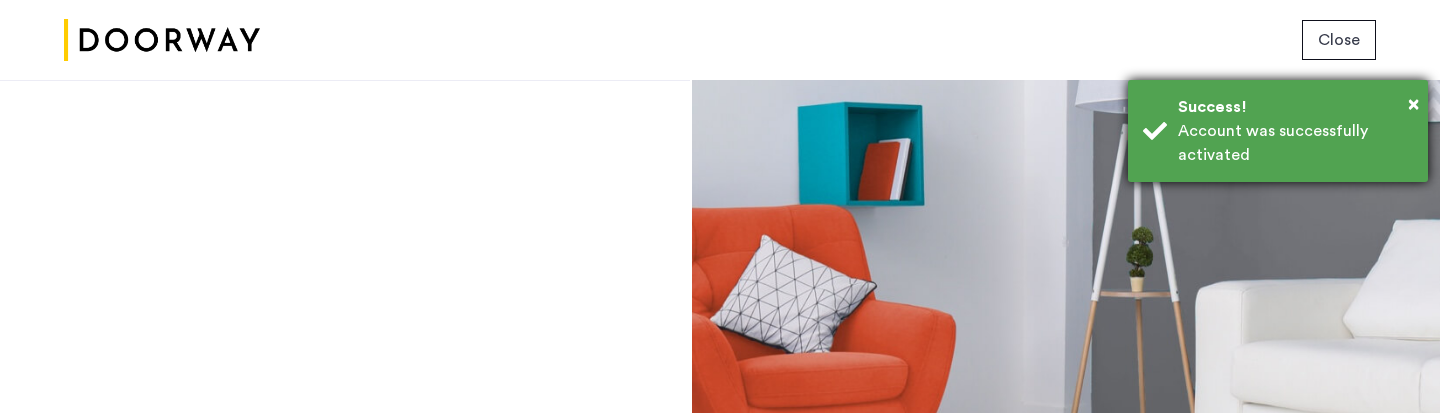 click on "Success!" at bounding box center [1295, 107] 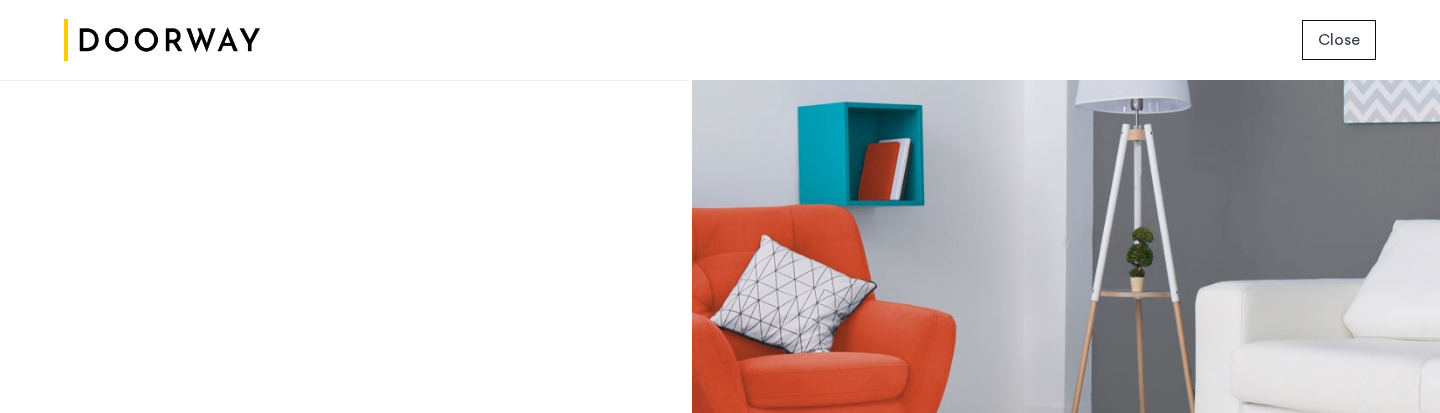 scroll, scrollTop: 0, scrollLeft: 0, axis: both 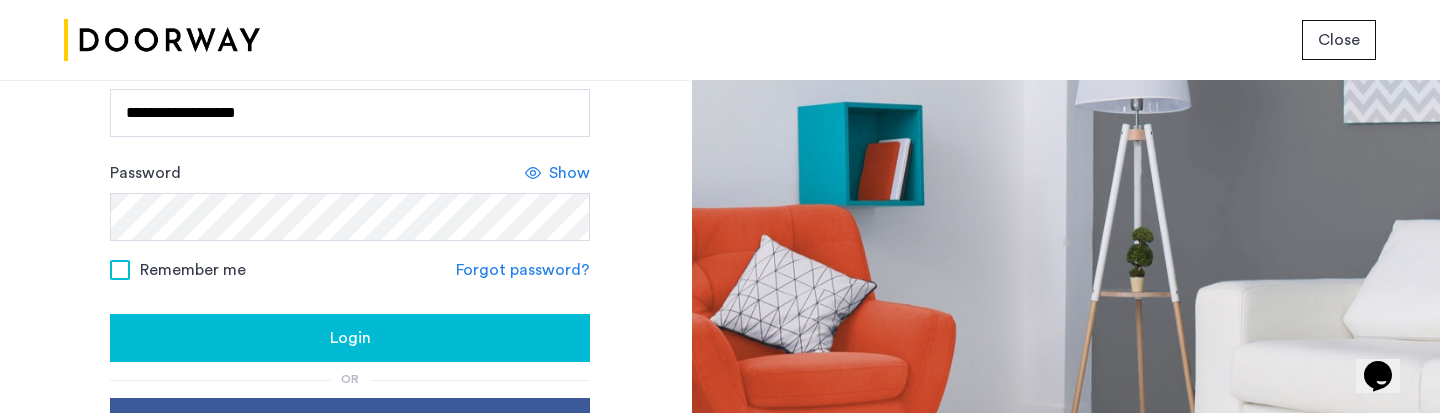 click on "Login" 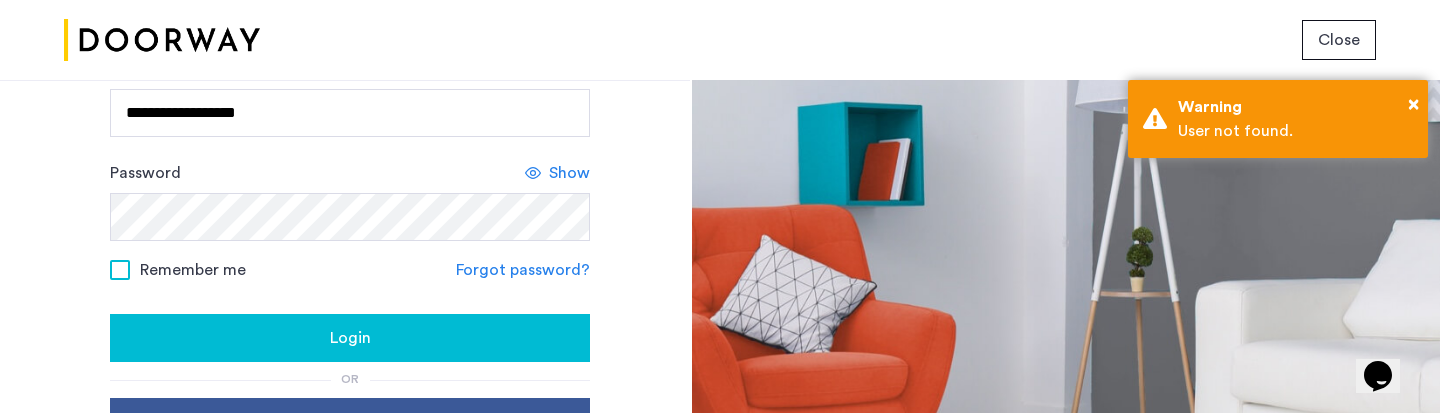 click on "Login" 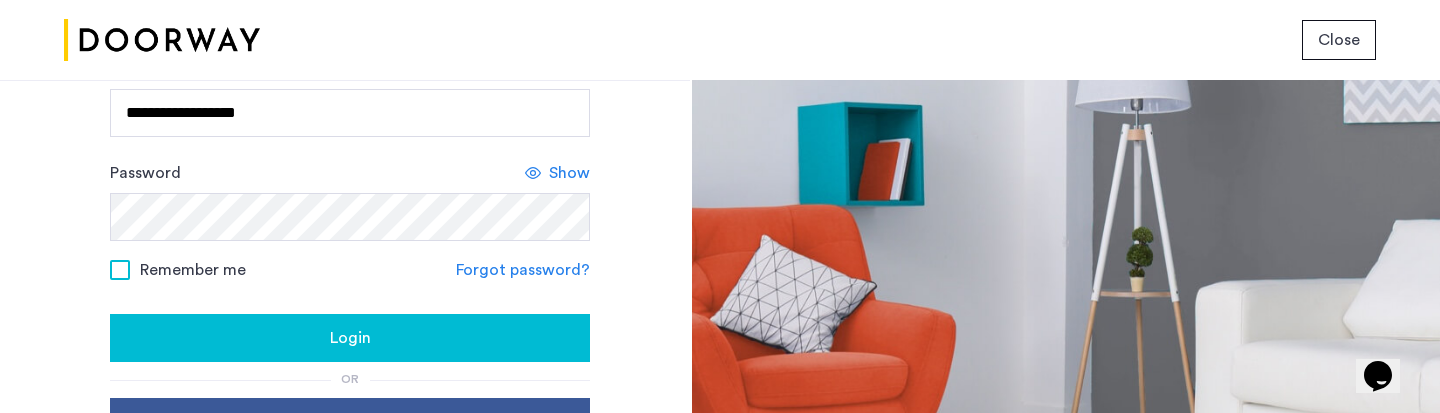 click on "Show" 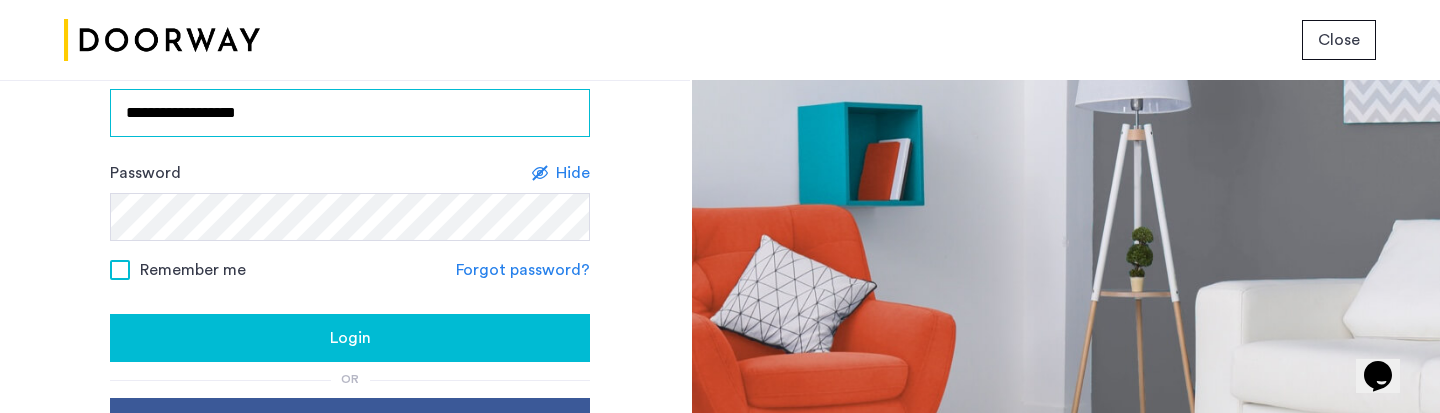 click on "**********" at bounding box center (350, 113) 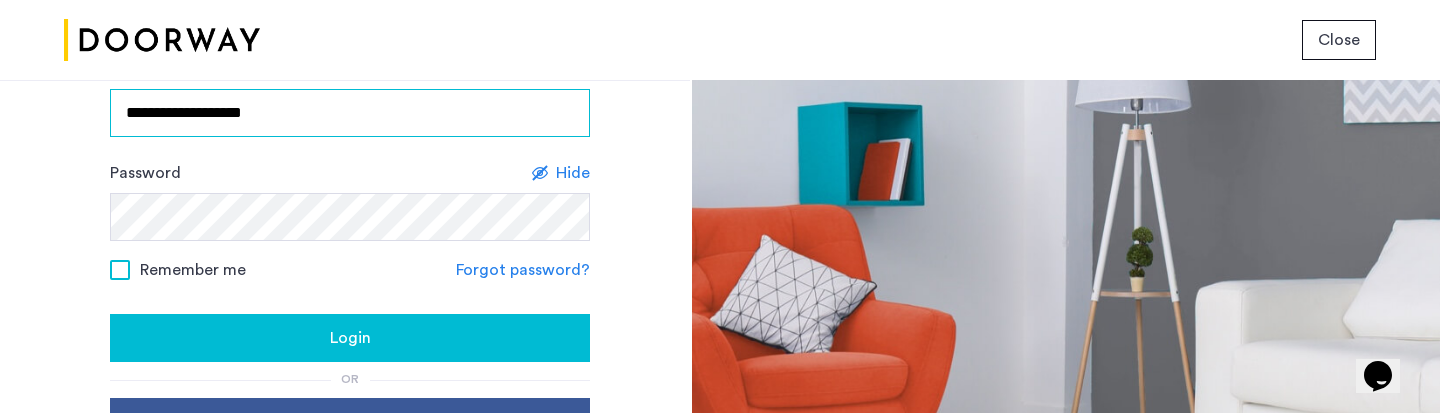 type on "**********" 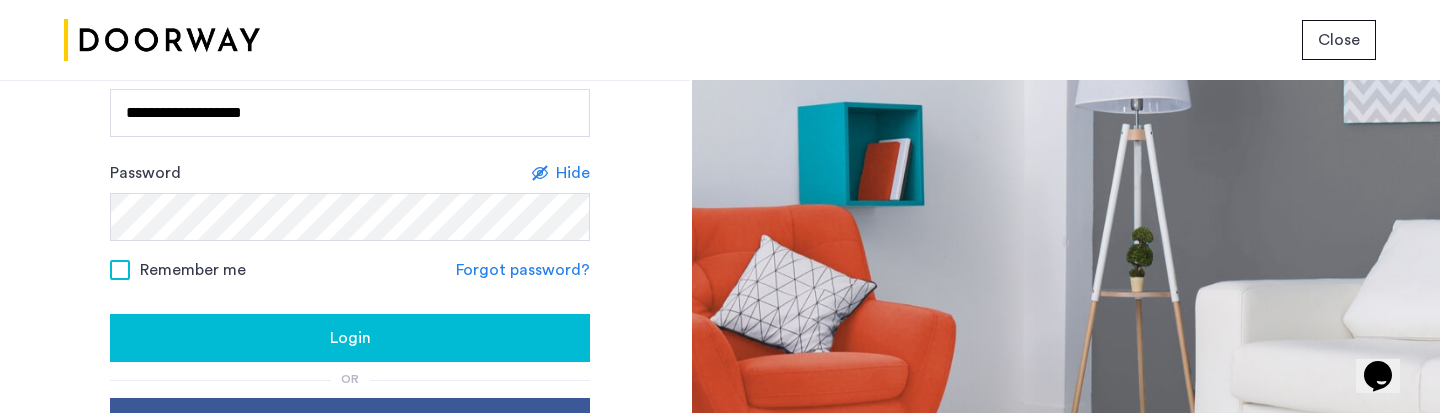 click on "Login" 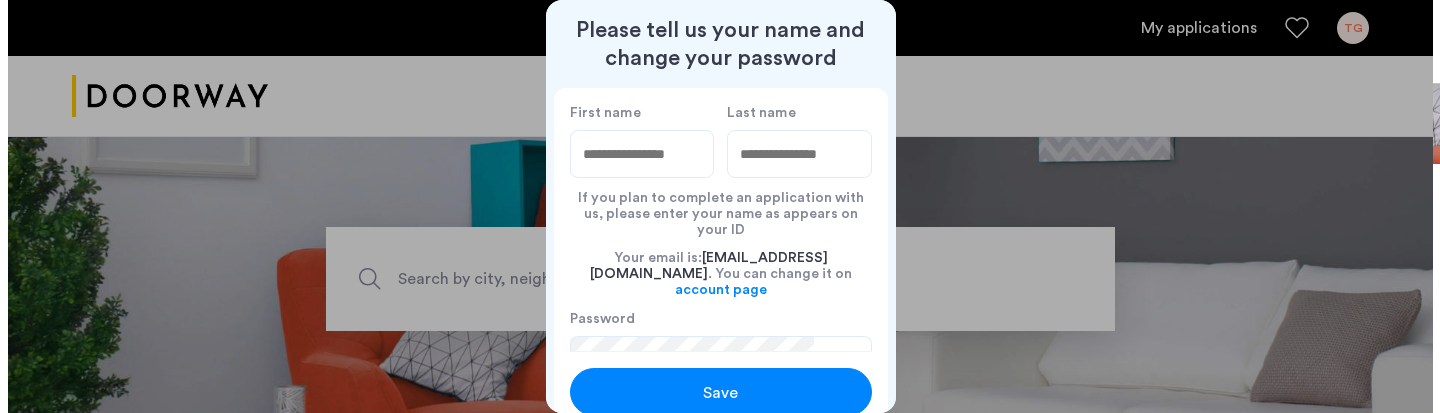 scroll, scrollTop: 0, scrollLeft: 0, axis: both 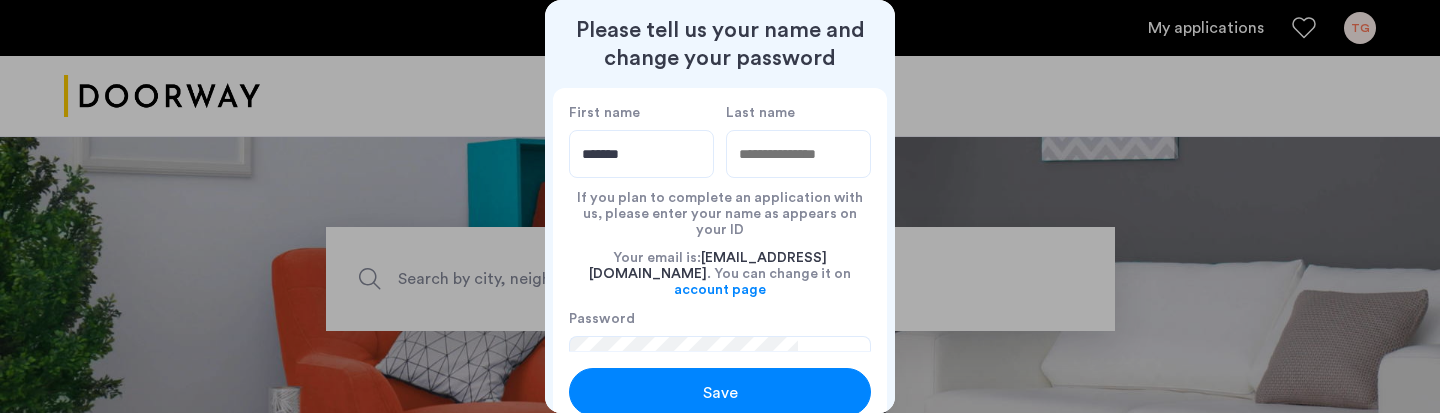 type on "******" 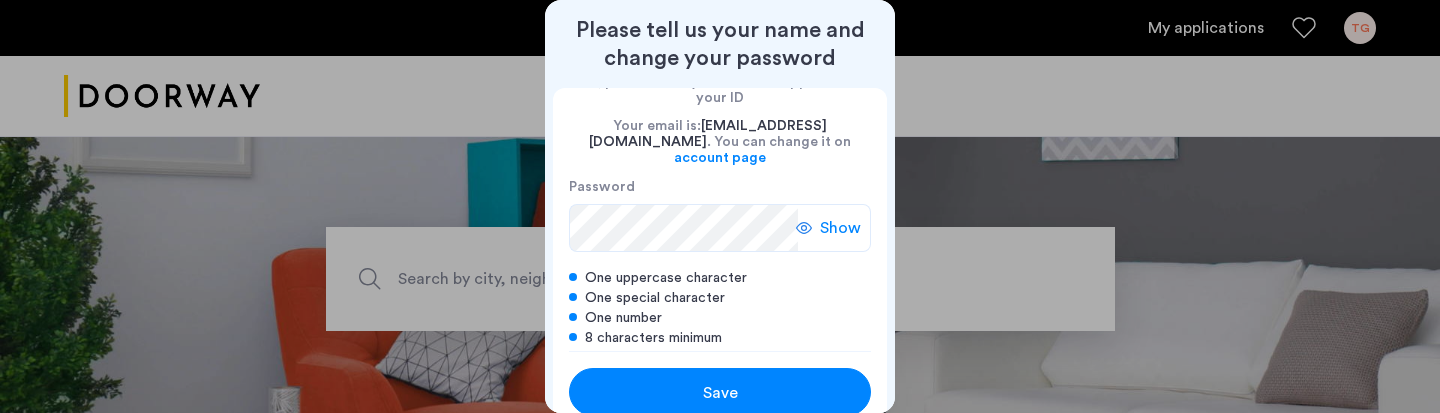 scroll, scrollTop: 129, scrollLeft: 0, axis: vertical 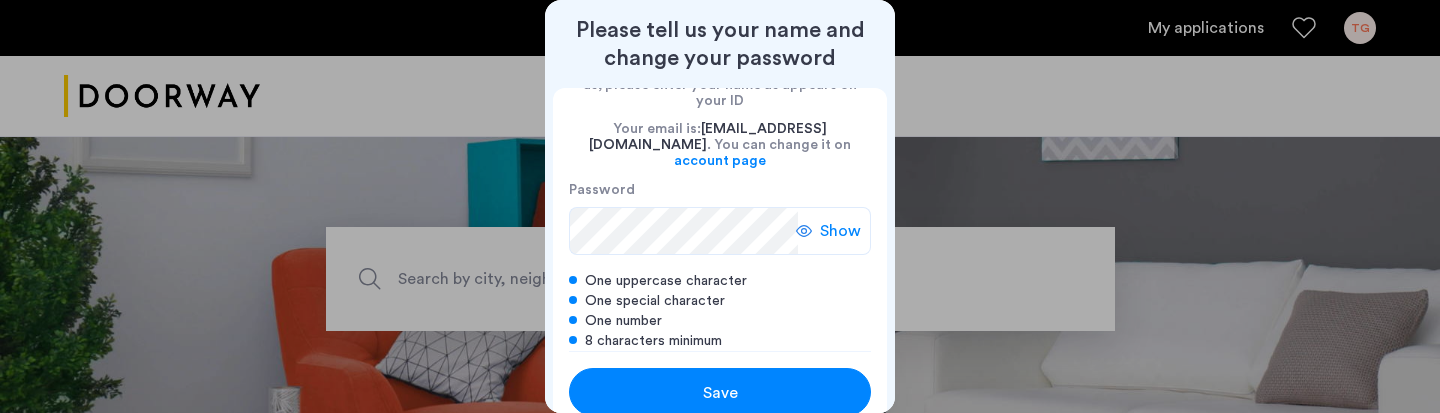 type on "*****" 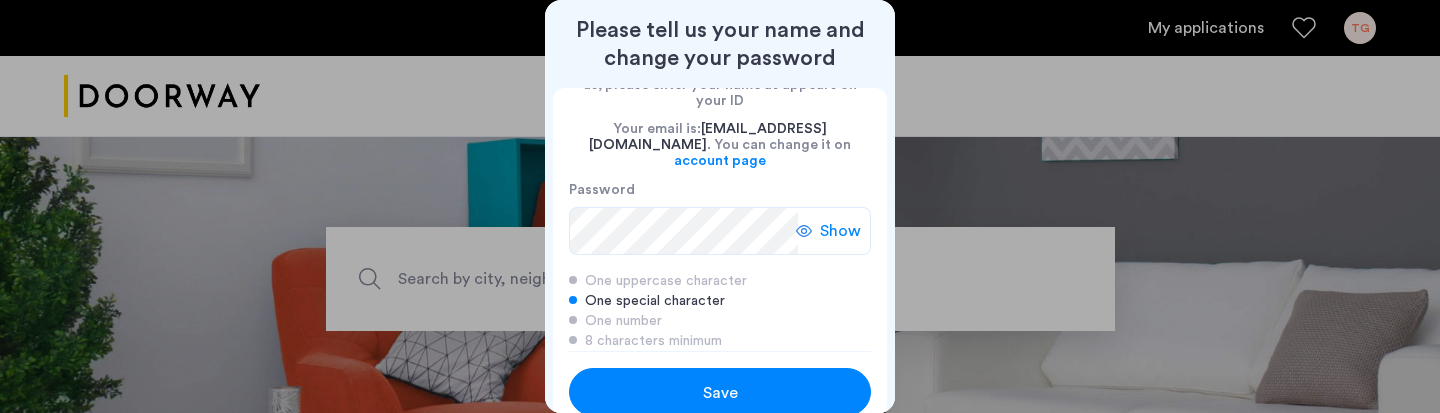 click on "Save" at bounding box center (720, 392) 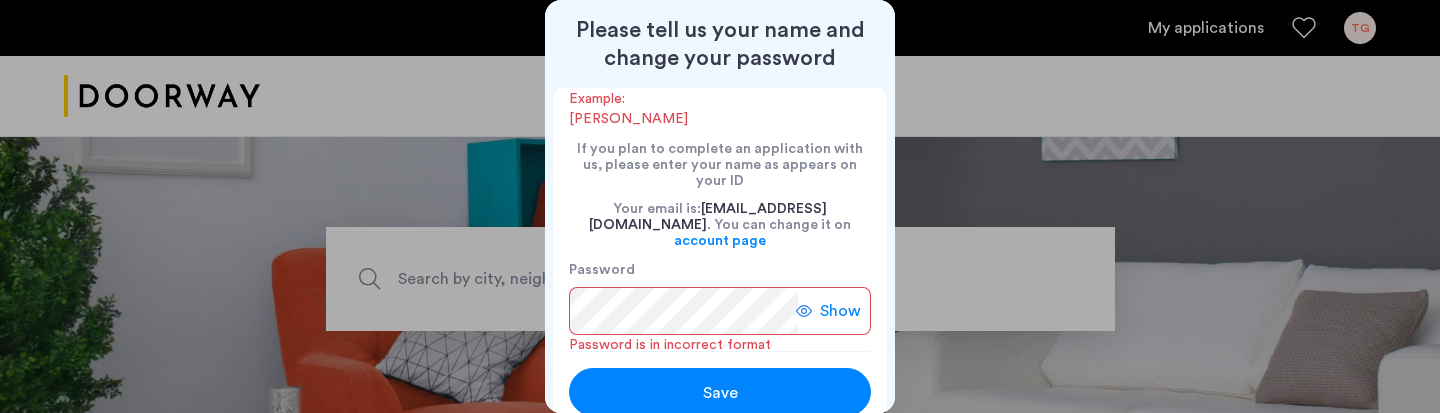 click on "Show" at bounding box center [840, 311] 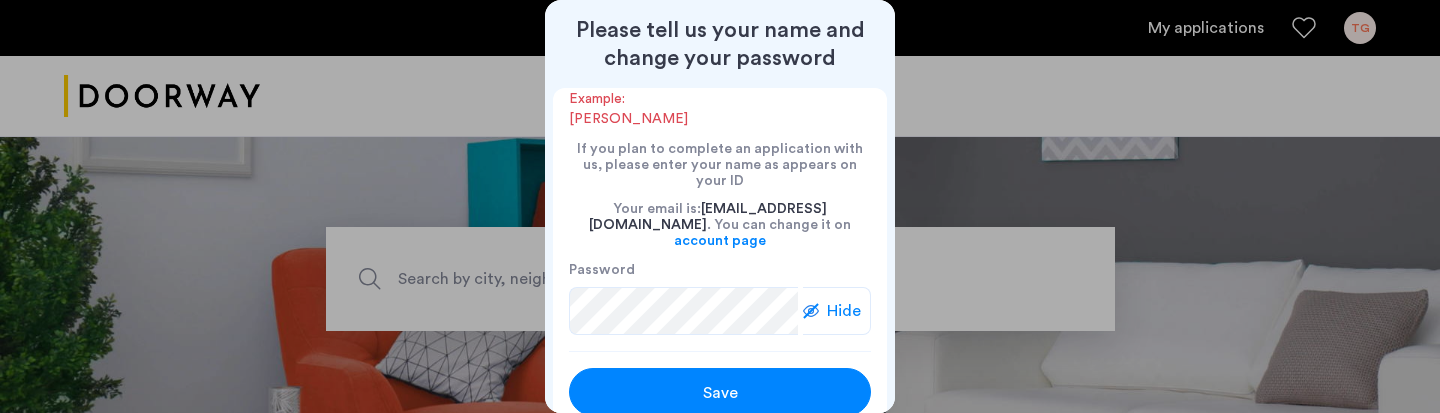 click on "Save" at bounding box center [720, 393] 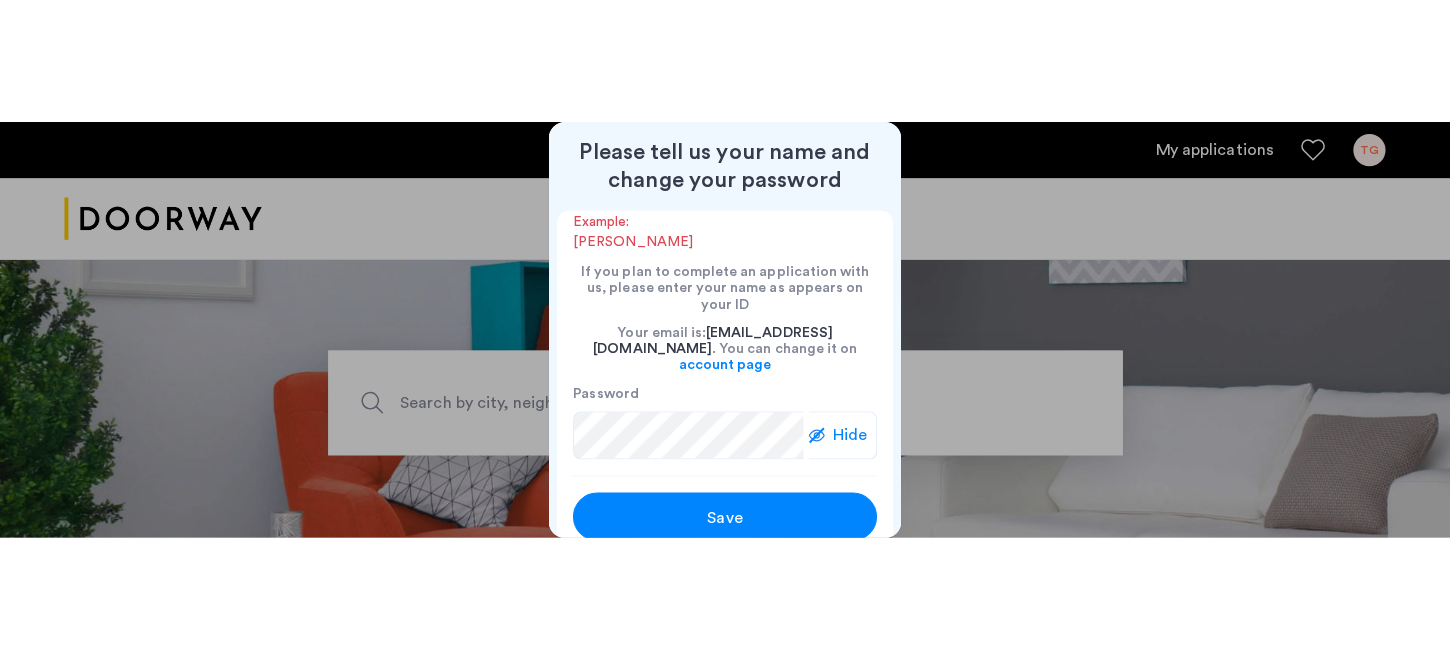 scroll, scrollTop: 0, scrollLeft: 0, axis: both 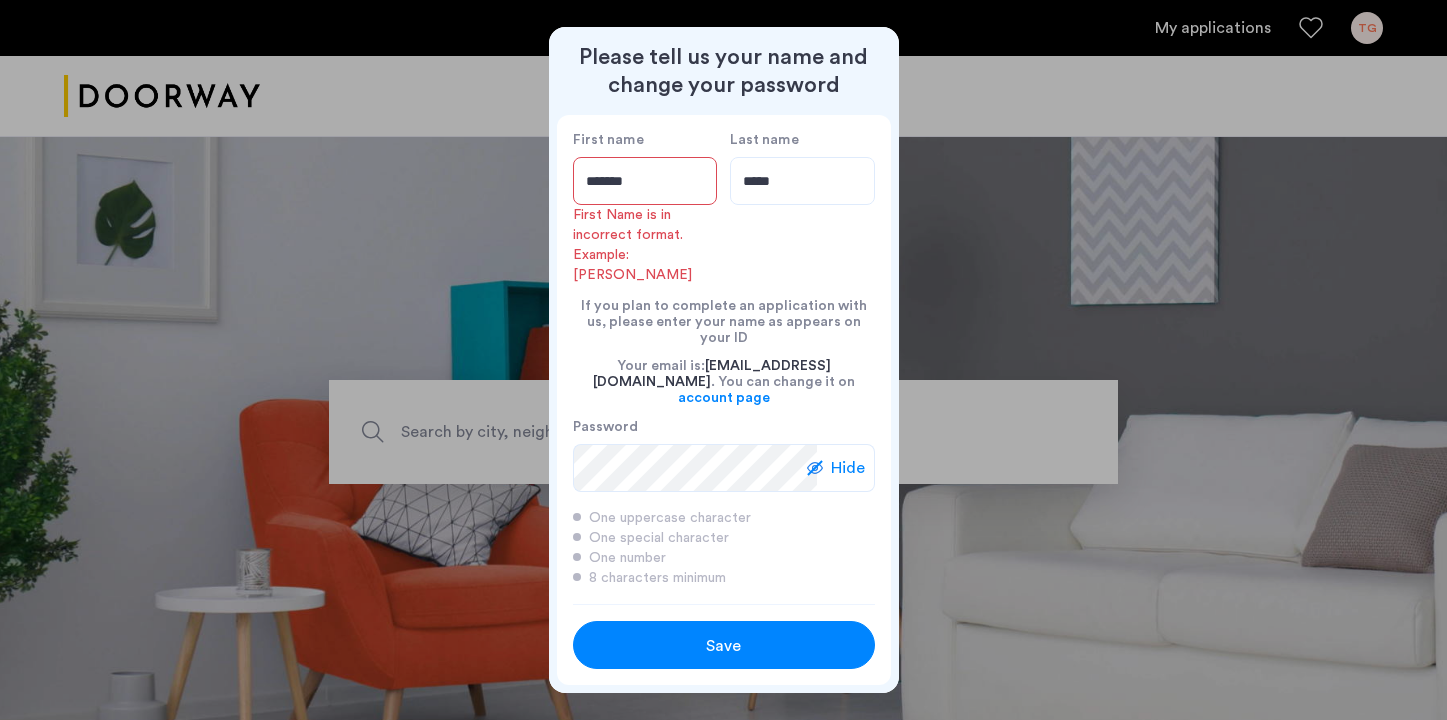 drag, startPoint x: 638, startPoint y: 208, endPoint x: 570, endPoint y: 208, distance: 68 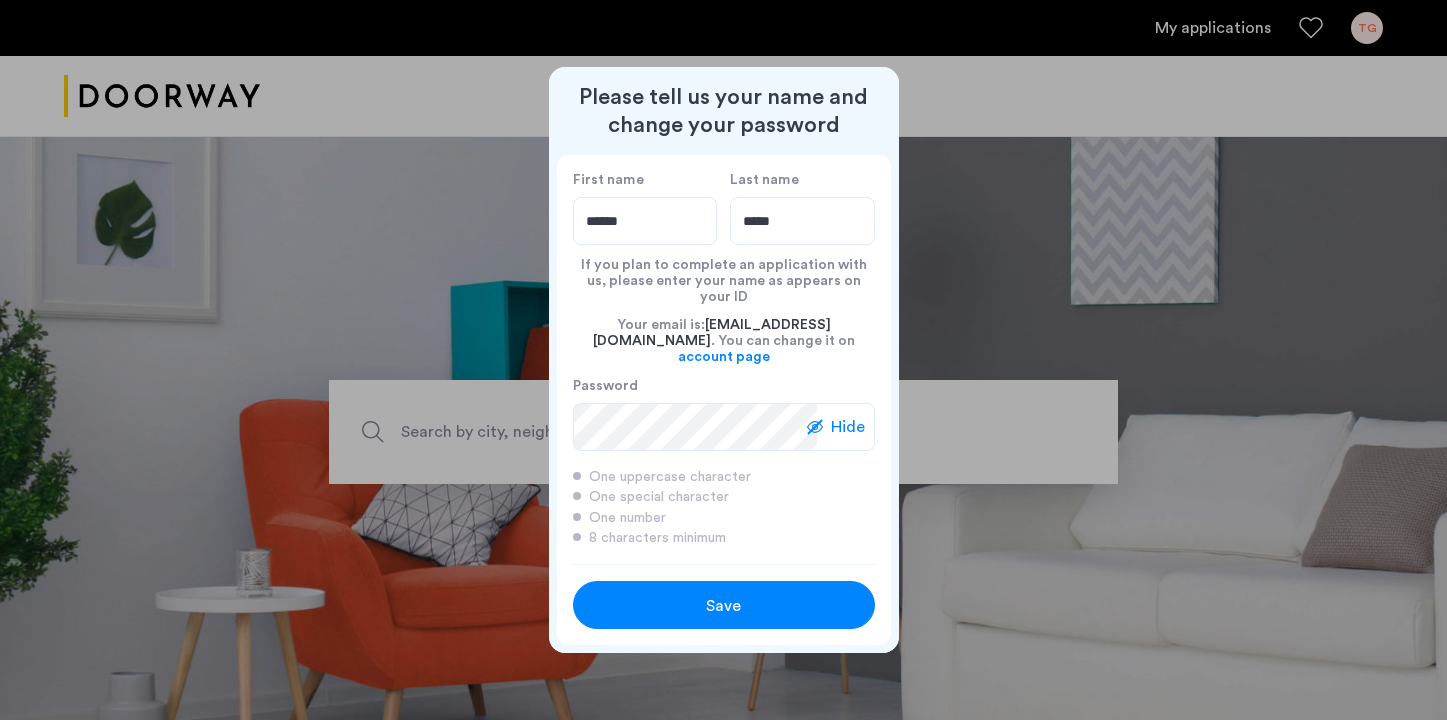 type on "******" 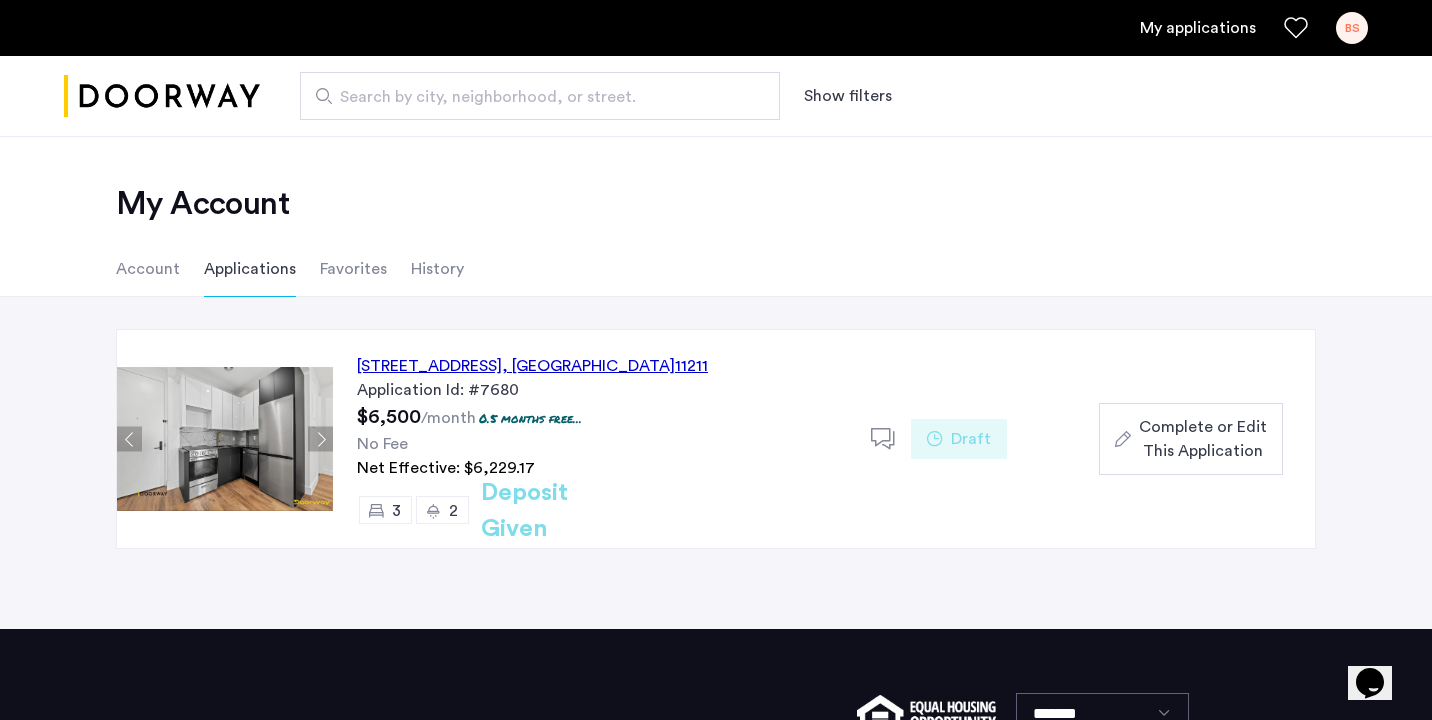 click on "Complete or Edit This Application" 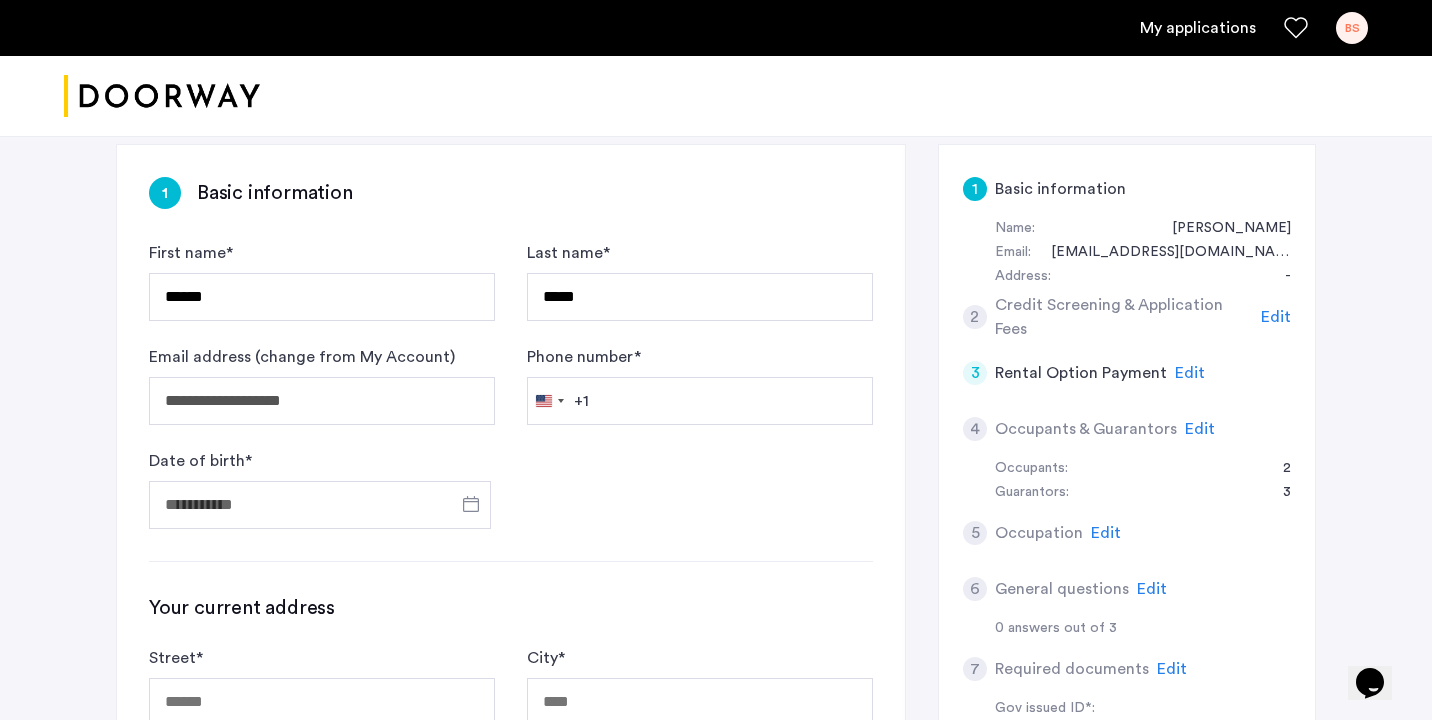 scroll, scrollTop: 310, scrollLeft: 0, axis: vertical 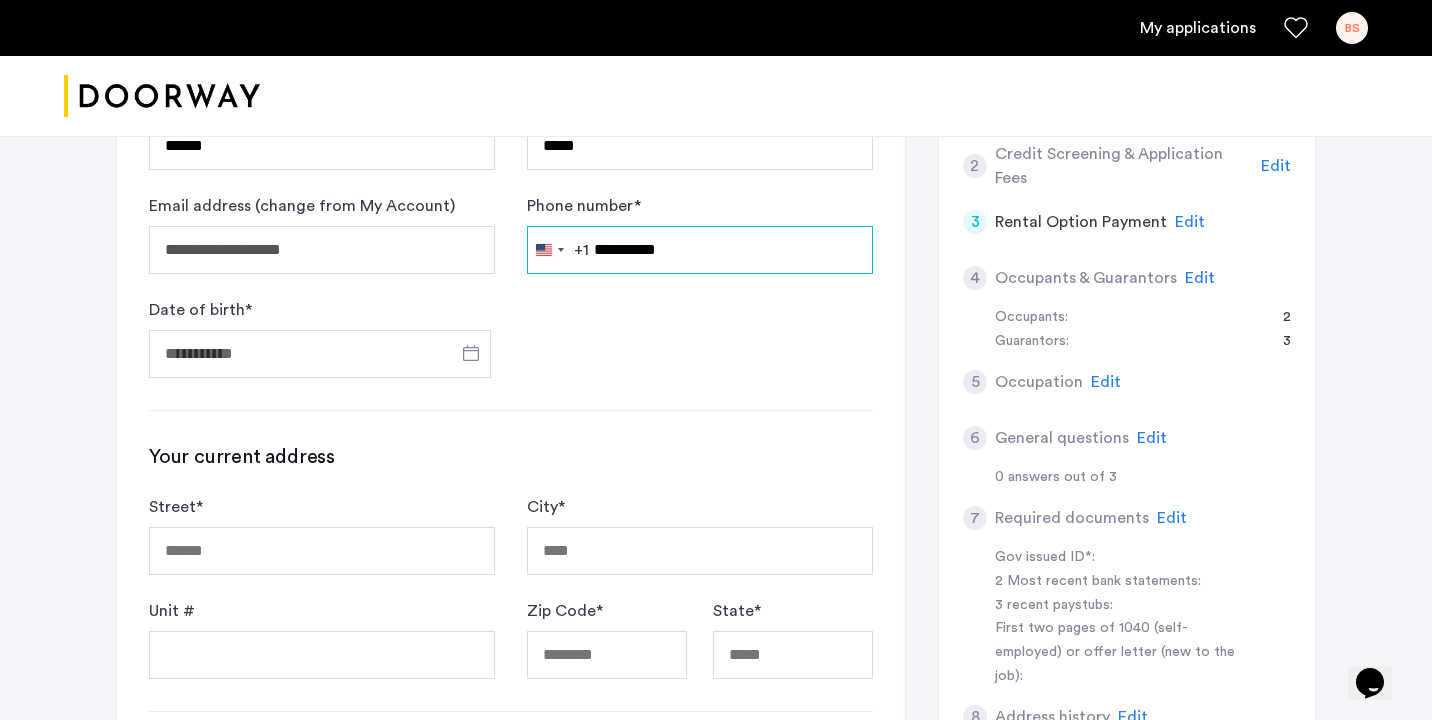type on "**********" 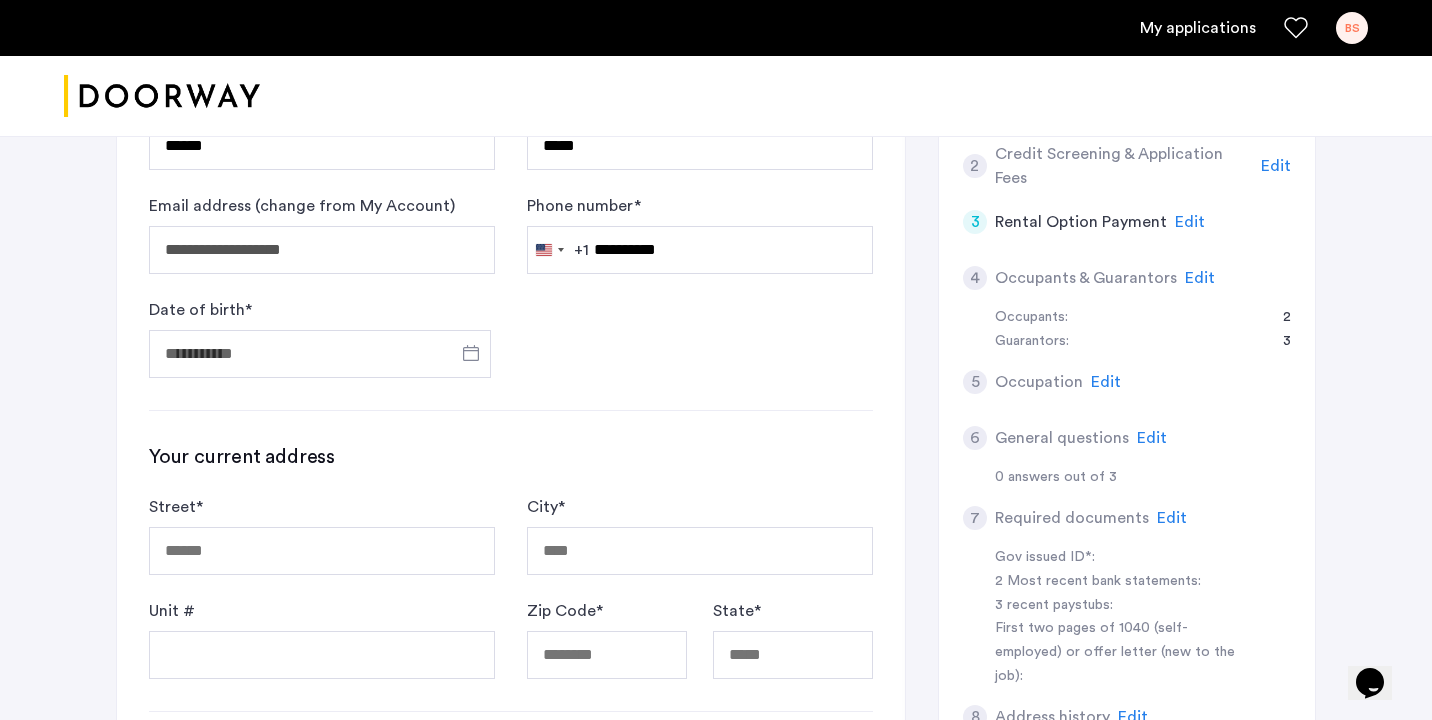 click on "Edit" 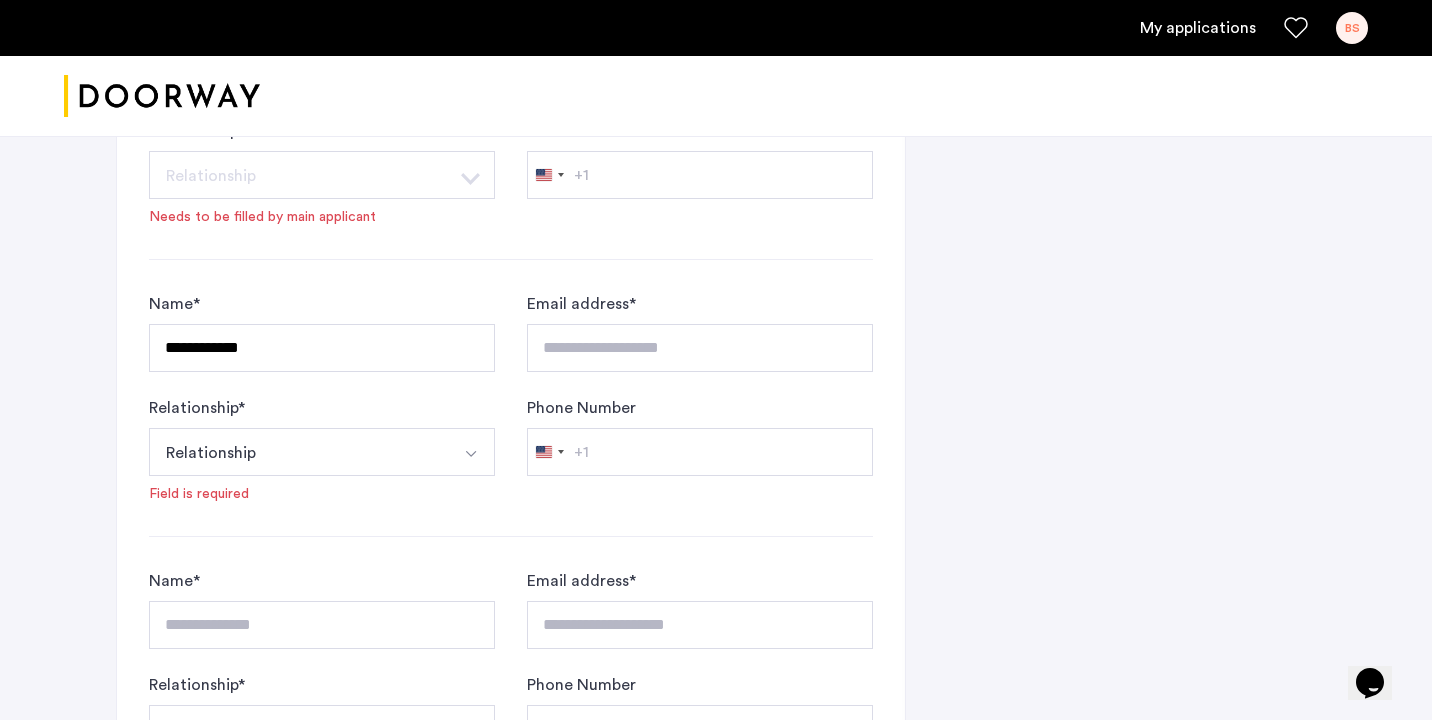 scroll, scrollTop: 1316, scrollLeft: 0, axis: vertical 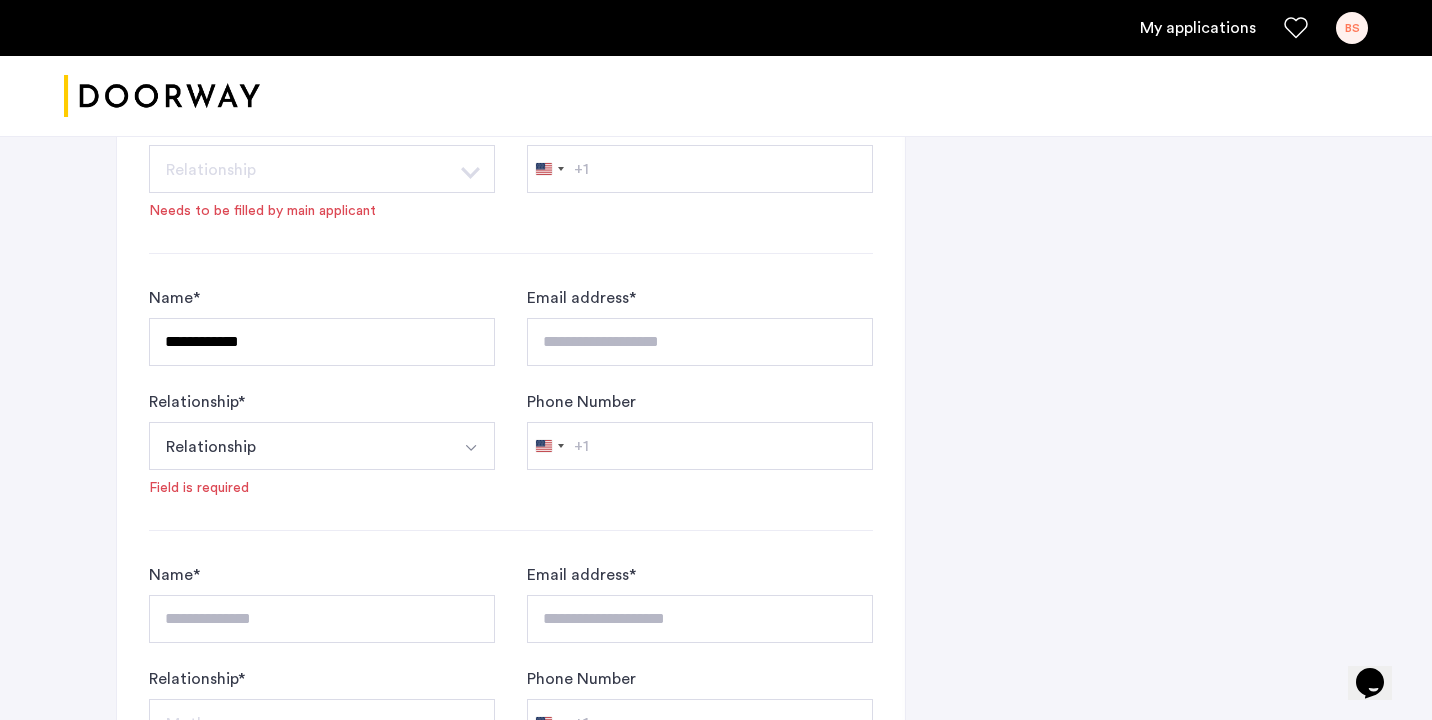 click at bounding box center (471, 448) 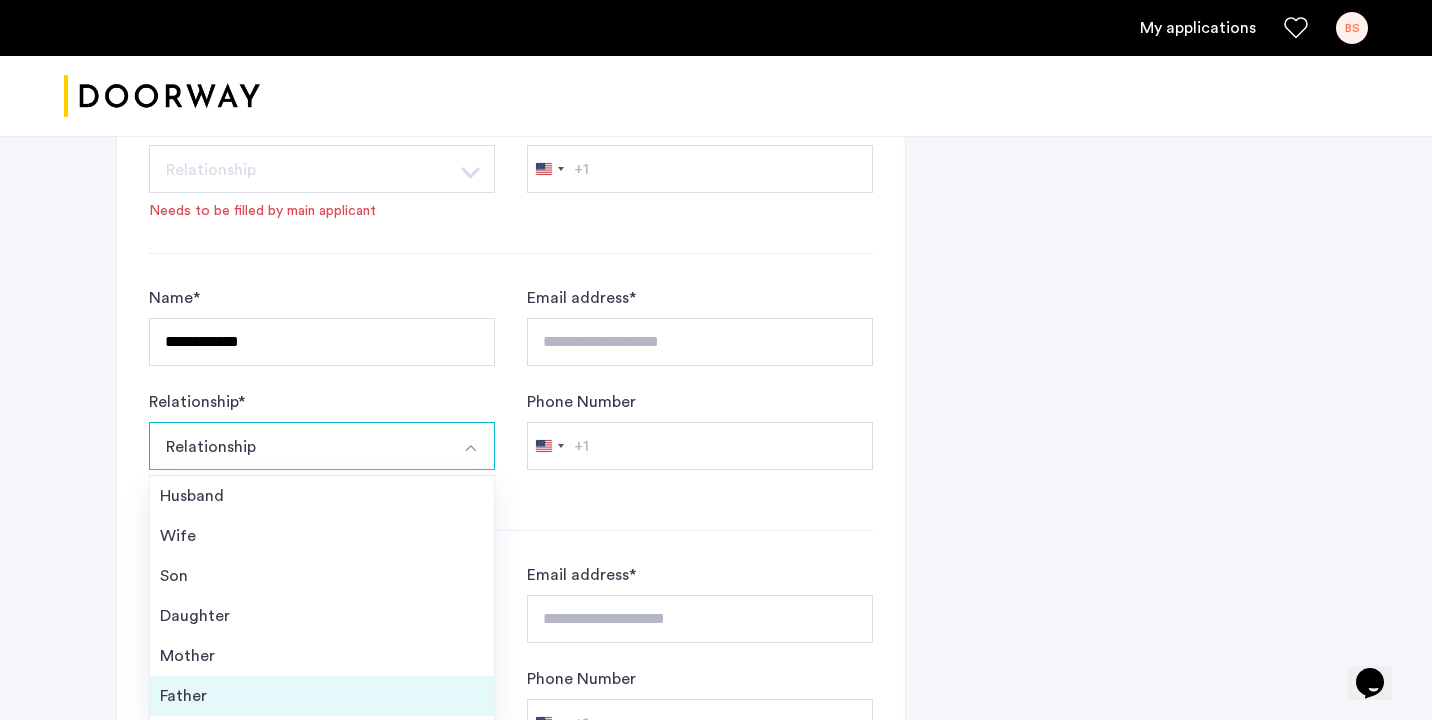 click on "Father" at bounding box center [322, 696] 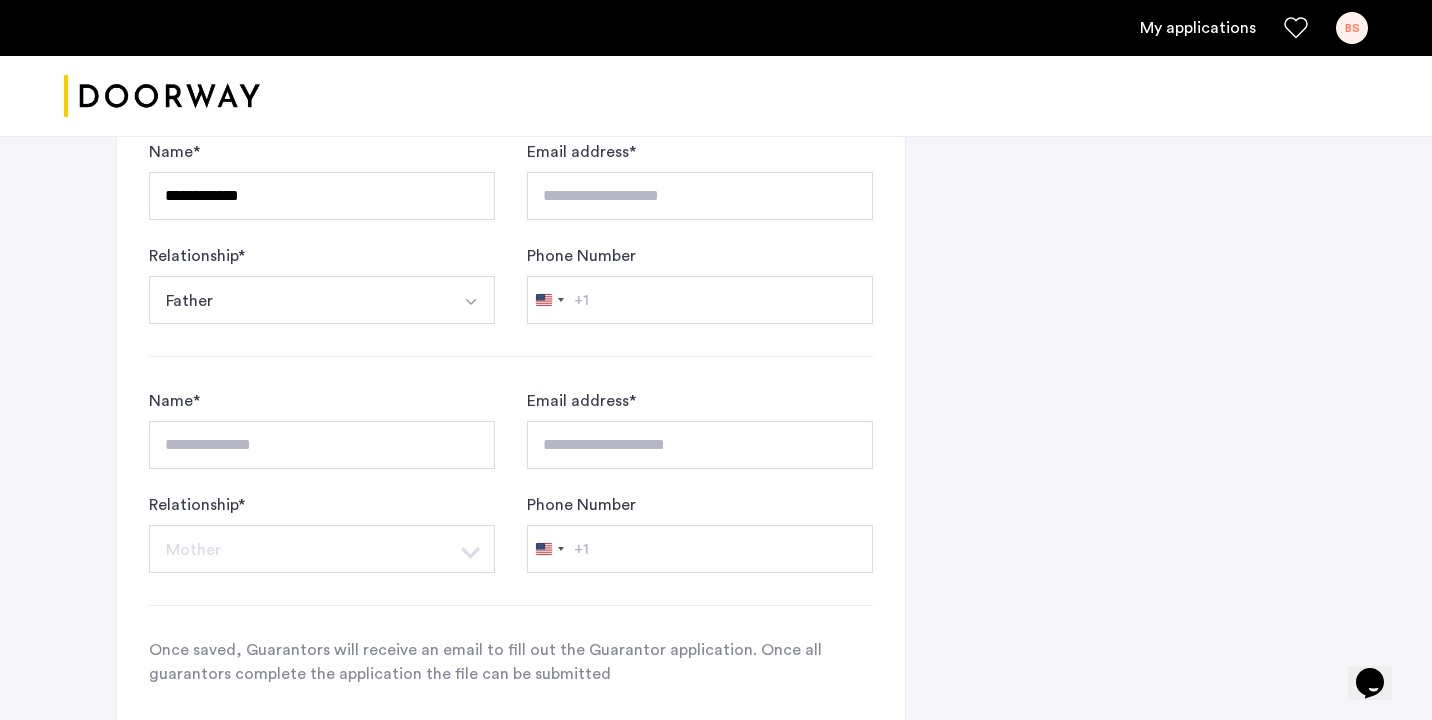 scroll, scrollTop: 1702, scrollLeft: 0, axis: vertical 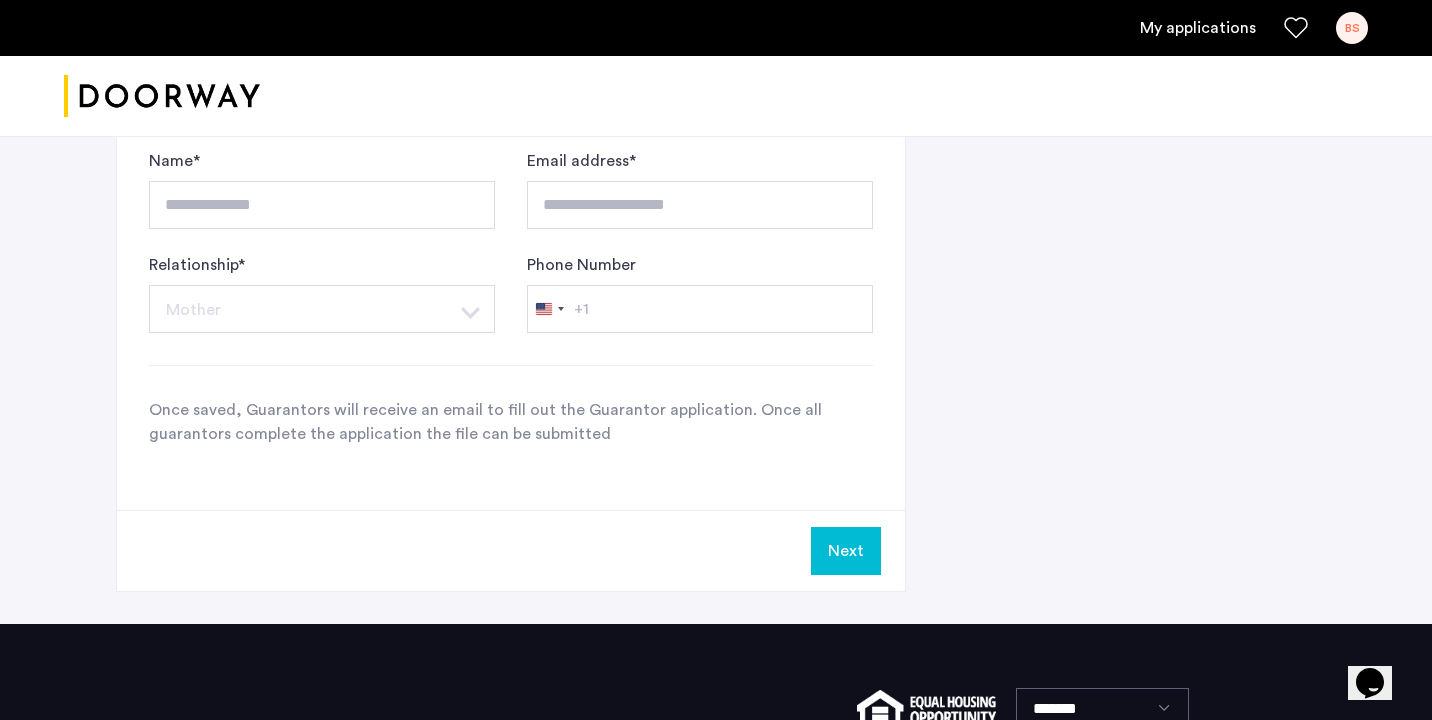 click on "Next" 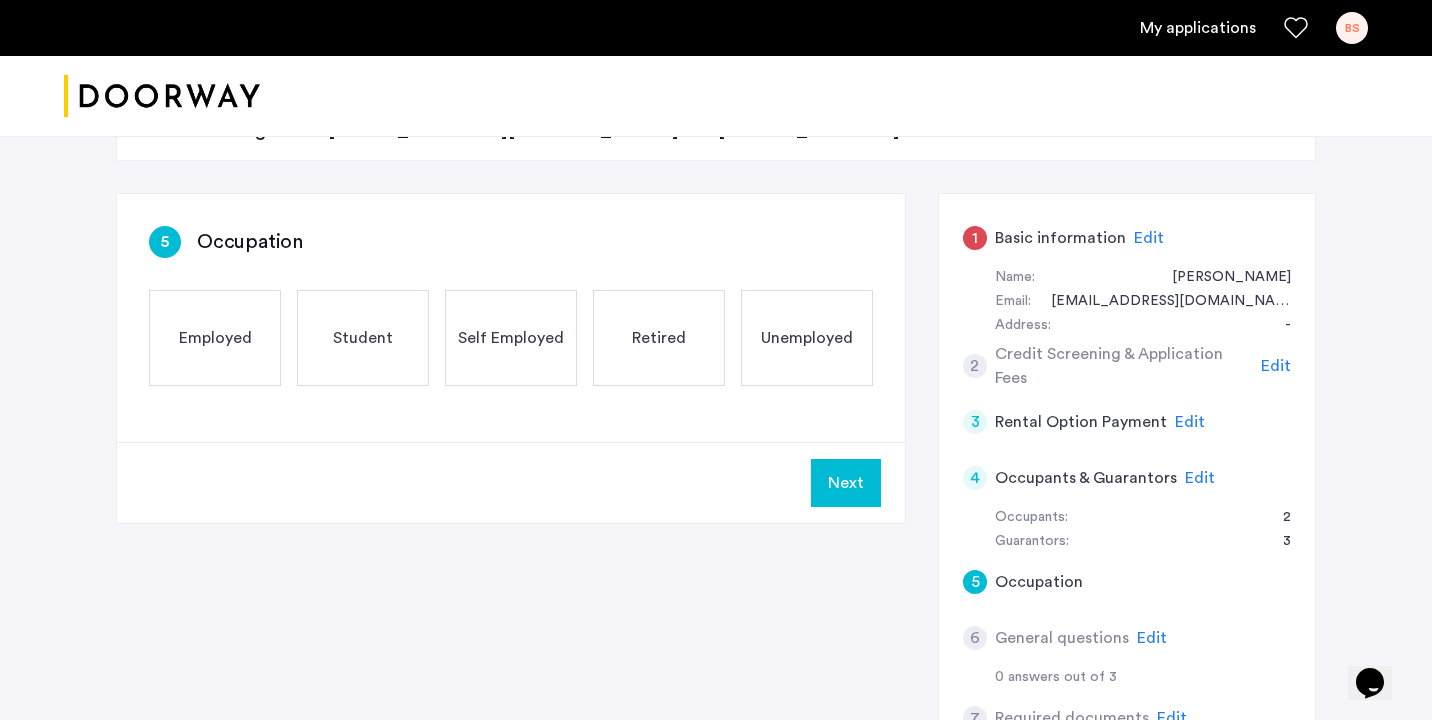 scroll, scrollTop: 259, scrollLeft: 0, axis: vertical 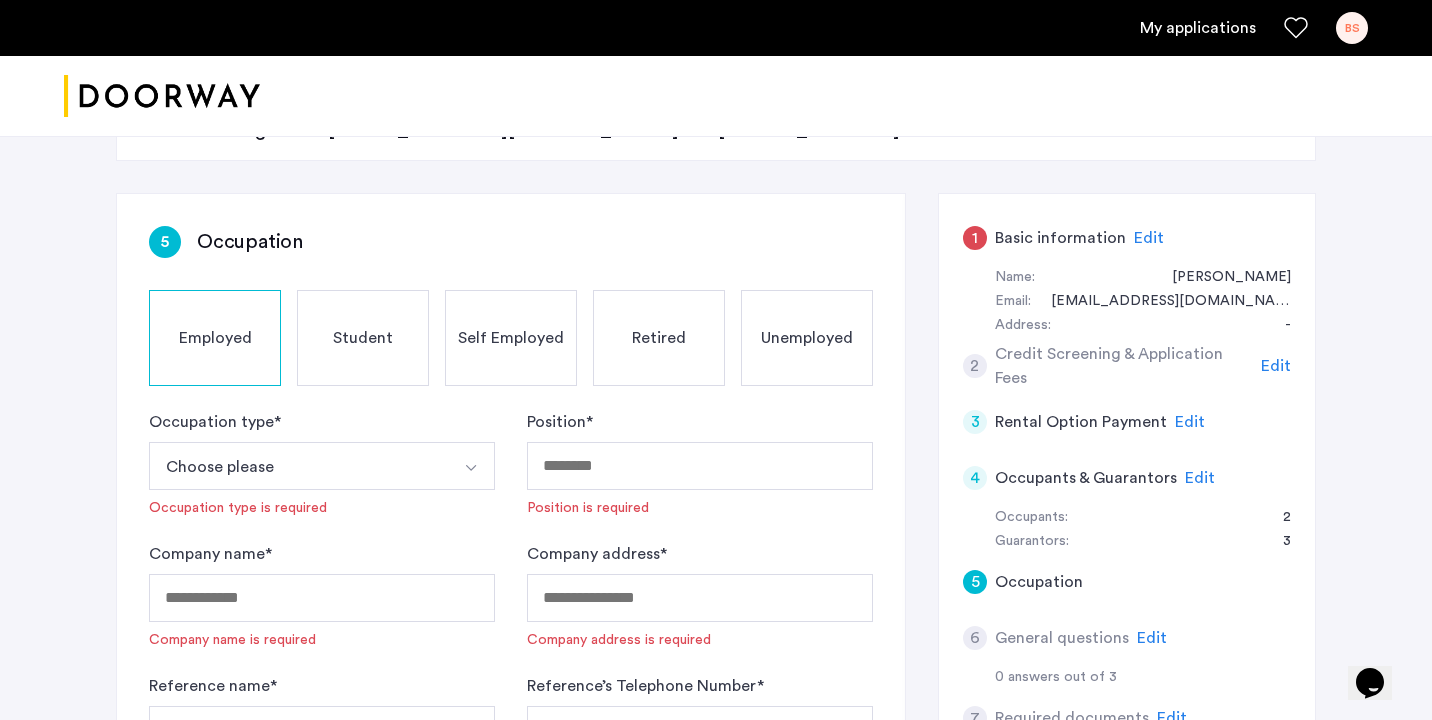 click on "Choose please" at bounding box center (298, 466) 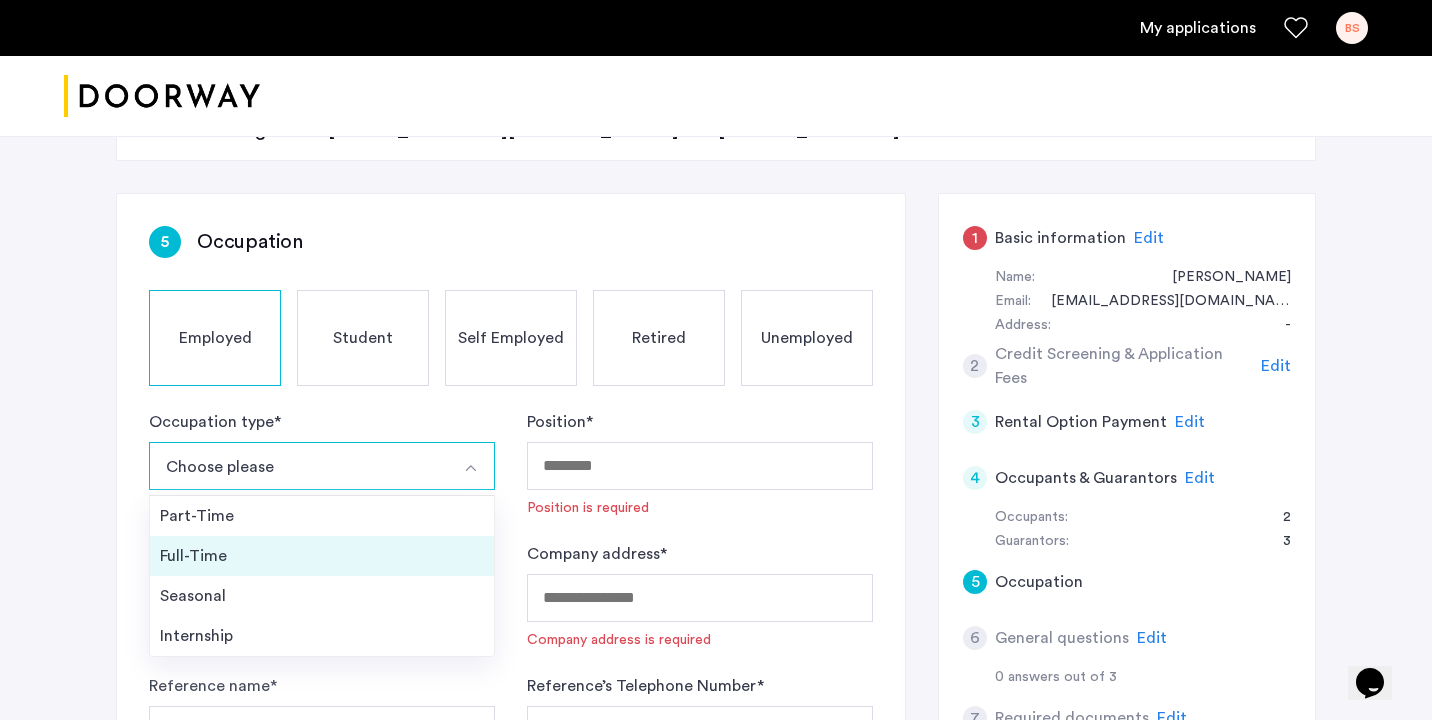 click on "Full-Time" at bounding box center [322, 556] 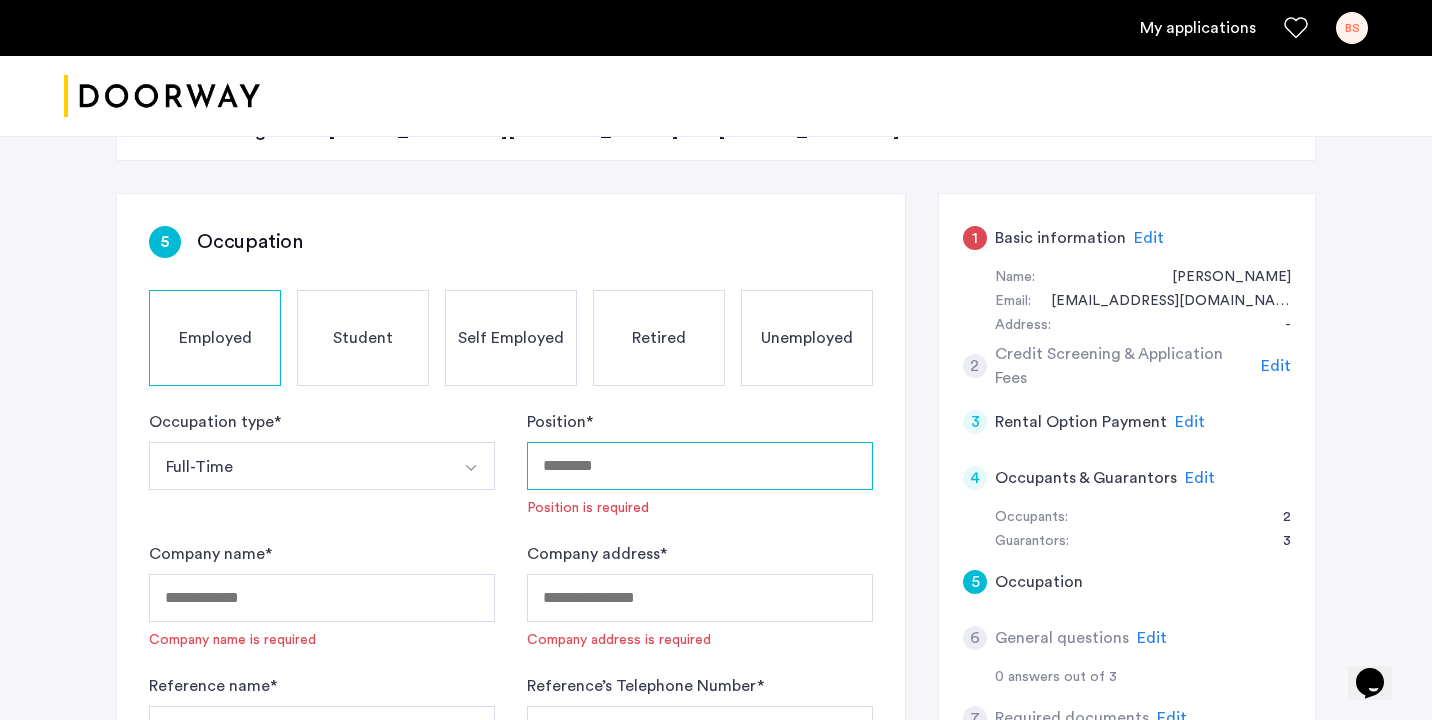 click on "Position  *" at bounding box center [700, 466] 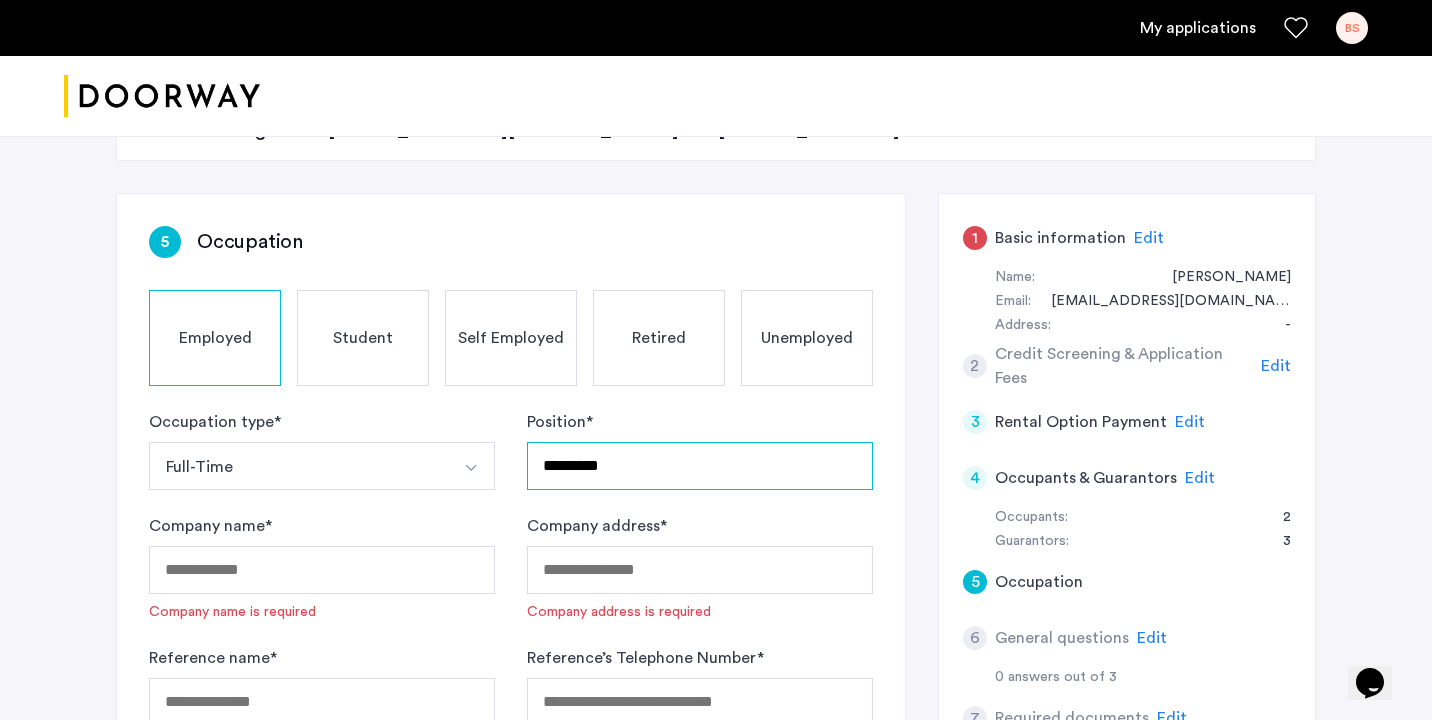 type on "*********" 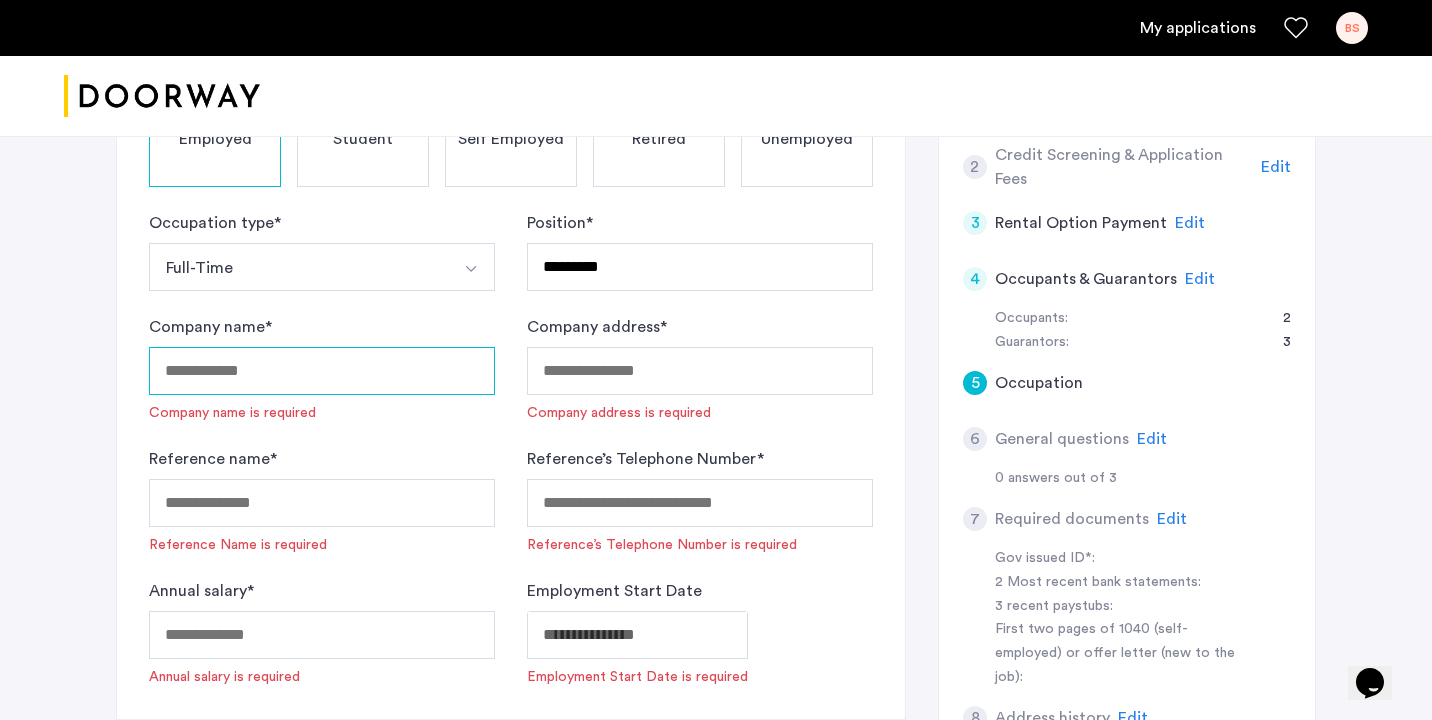 scroll, scrollTop: 456, scrollLeft: 0, axis: vertical 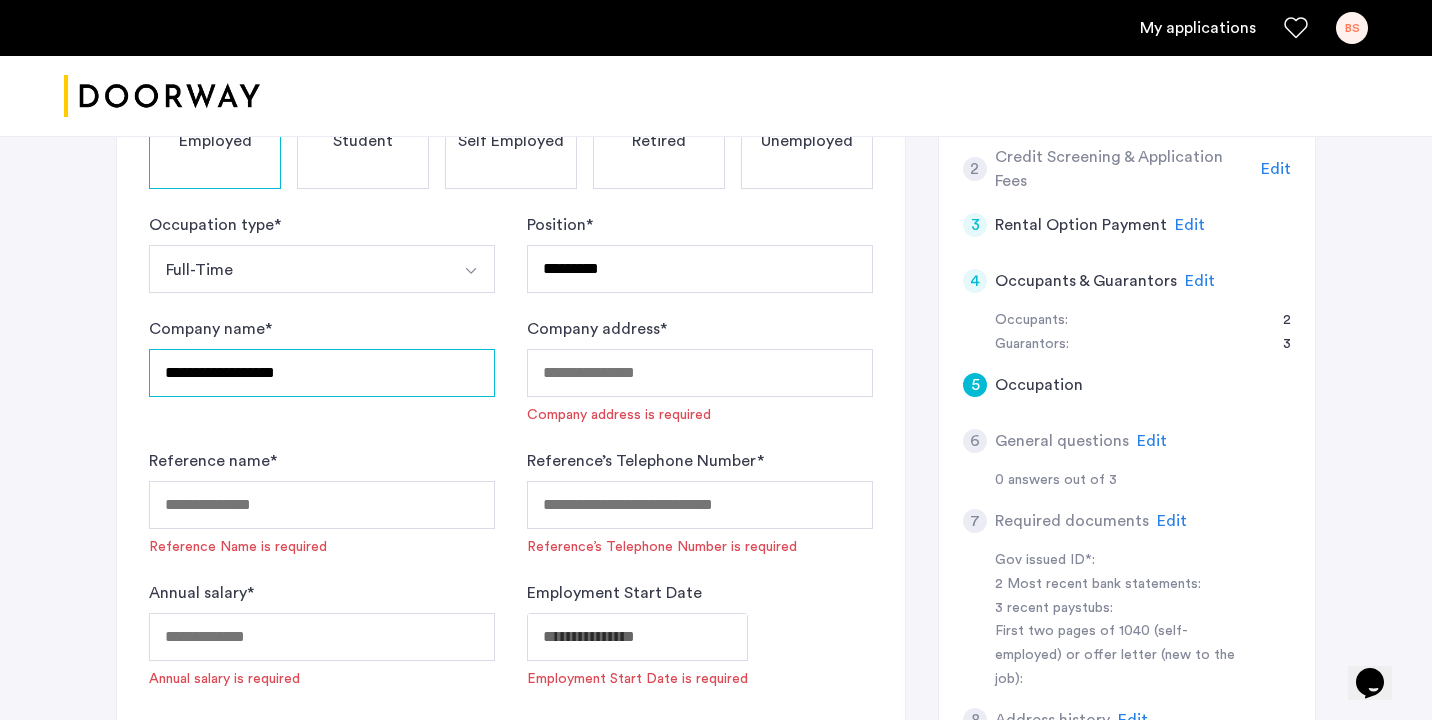 type on "**********" 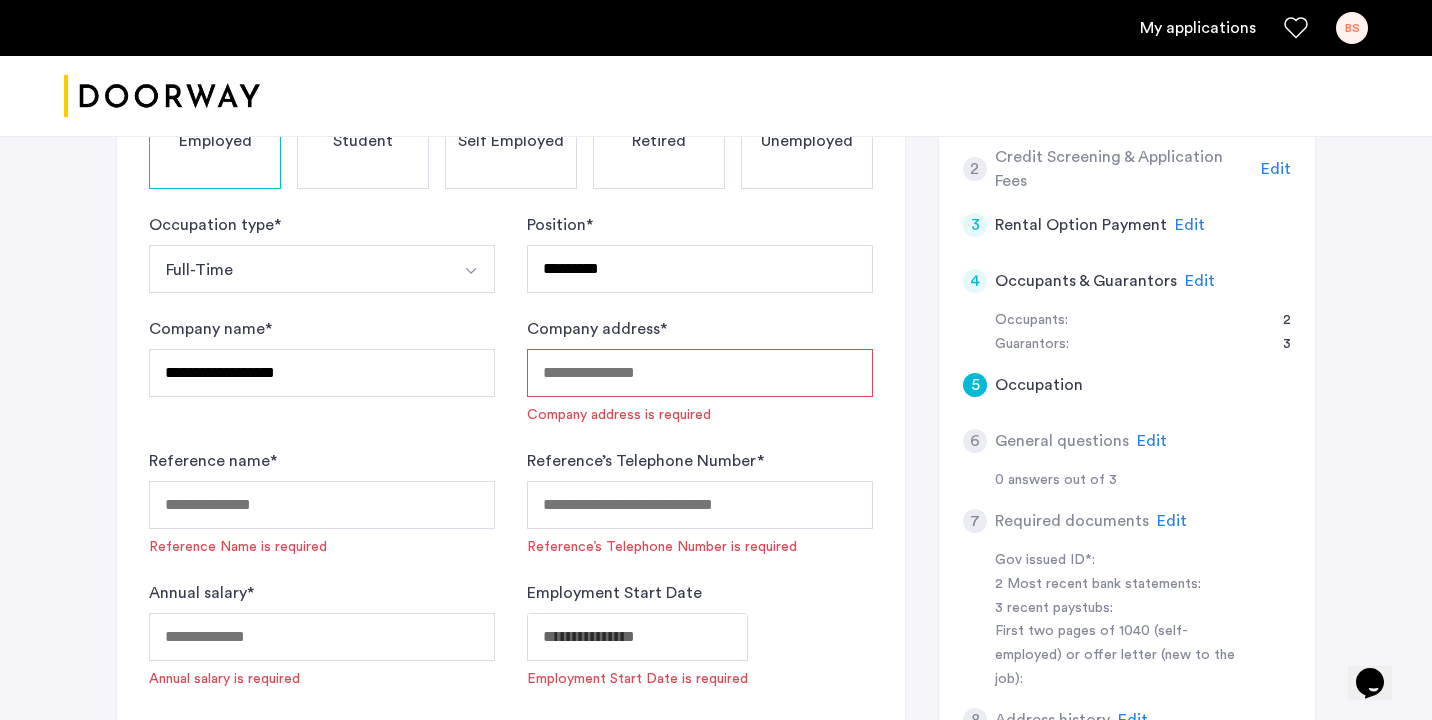 paste on "**********" 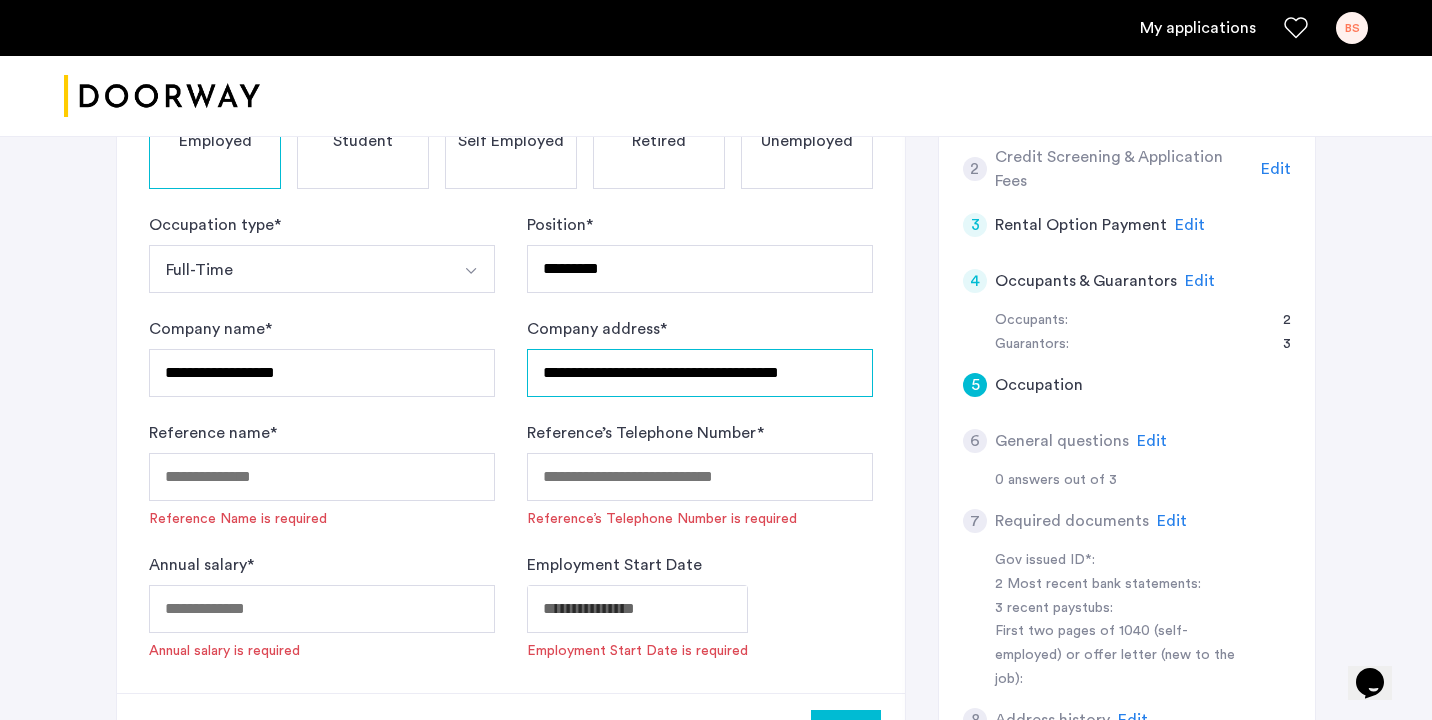 type on "**********" 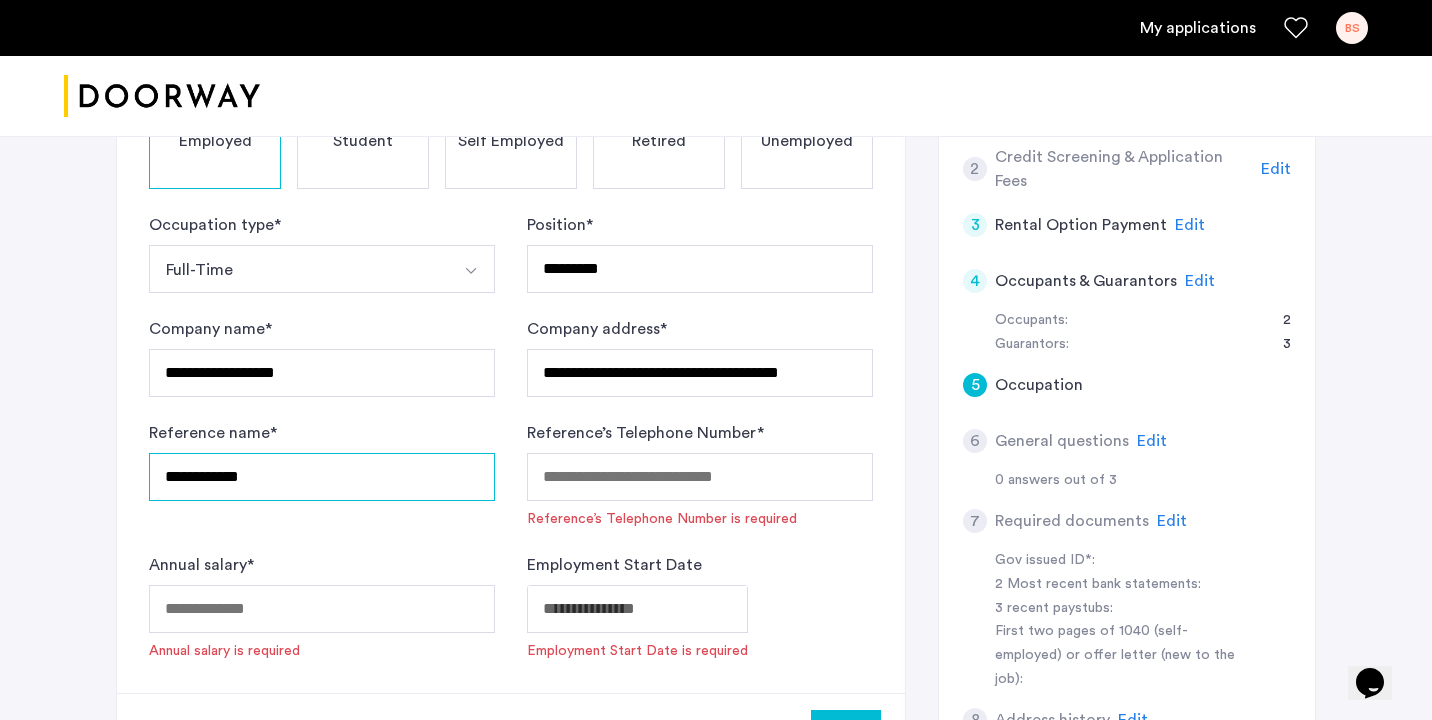 type on "**********" 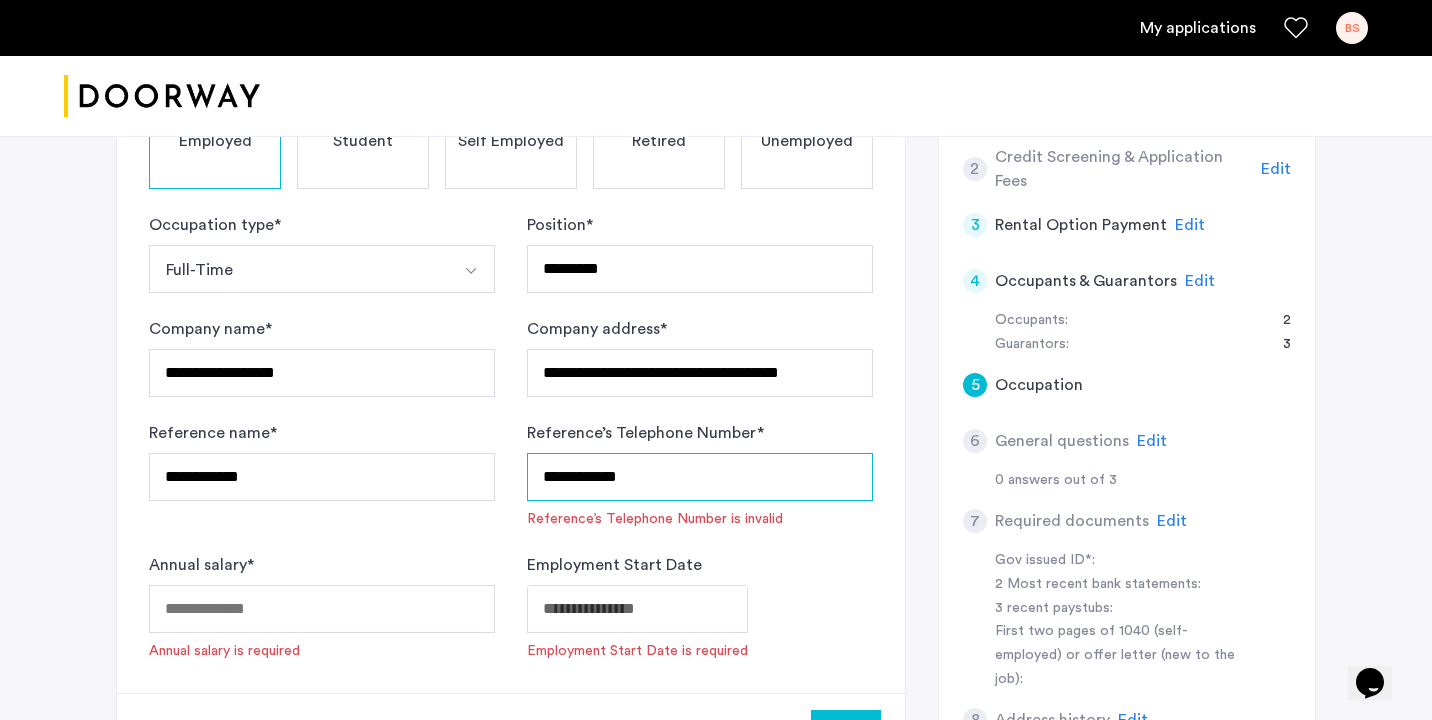 type on "**********" 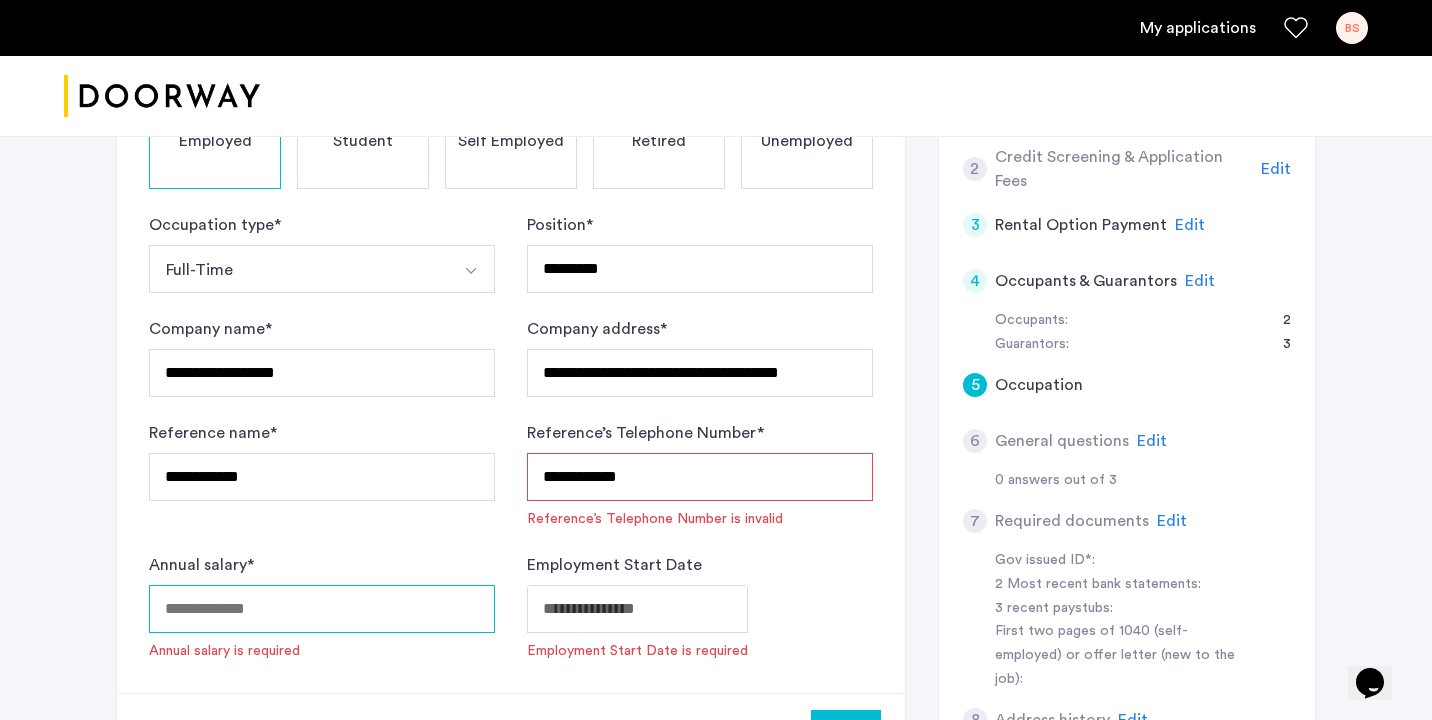 click on "Annual salary  *" at bounding box center (322, 609) 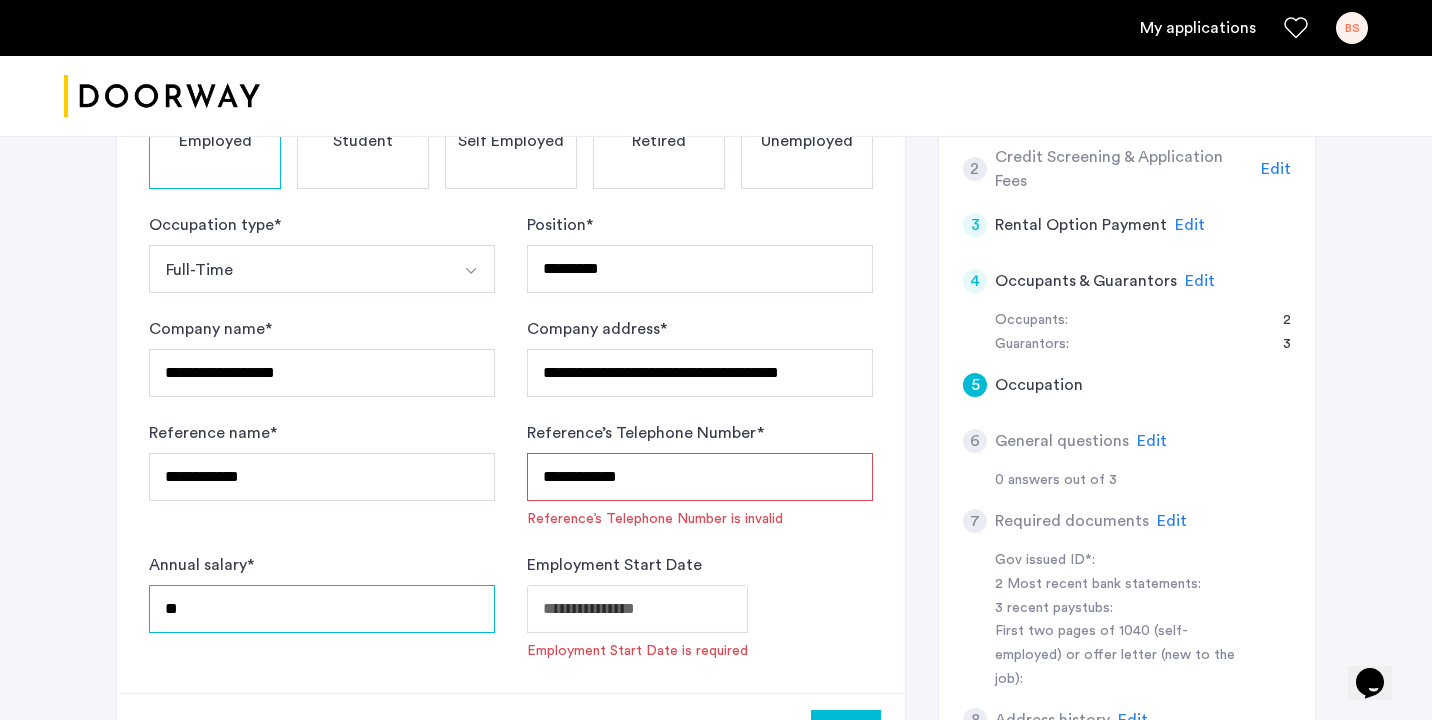 type on "*" 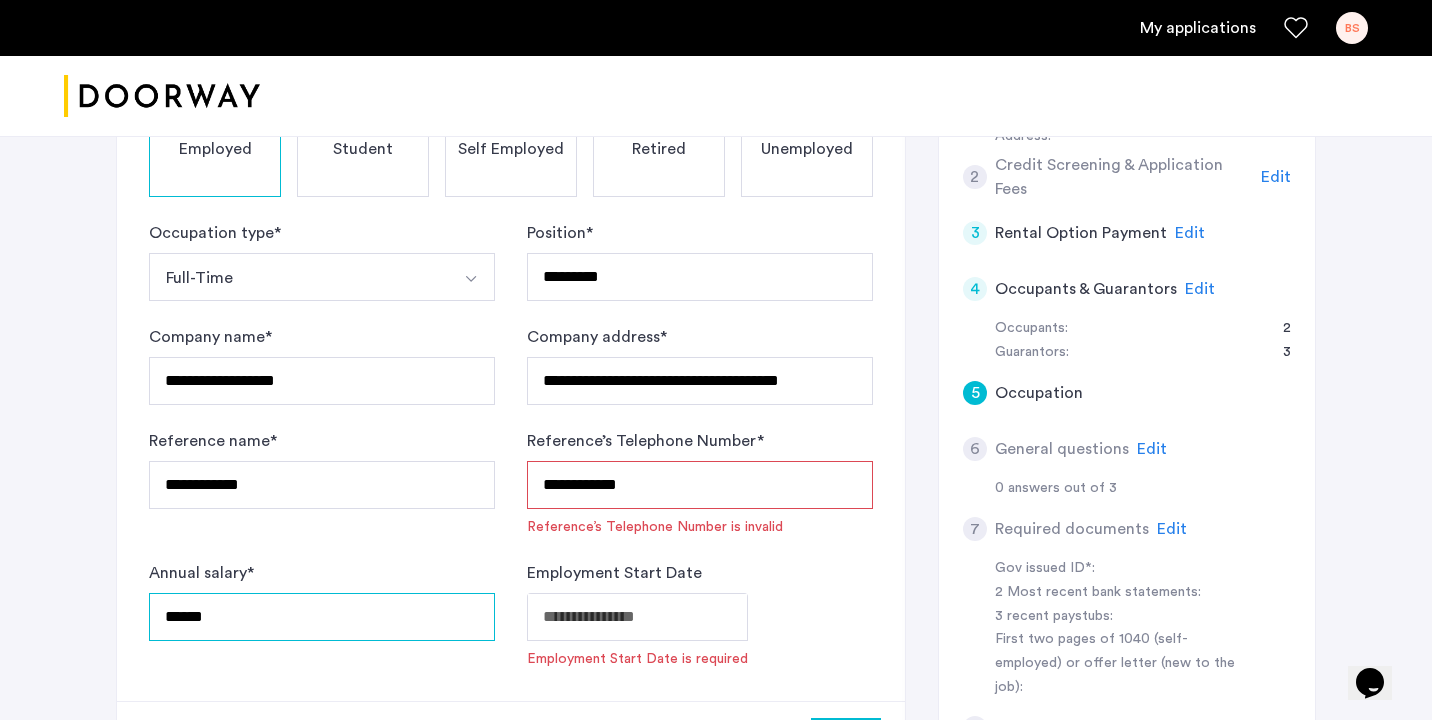 scroll, scrollTop: 445, scrollLeft: 0, axis: vertical 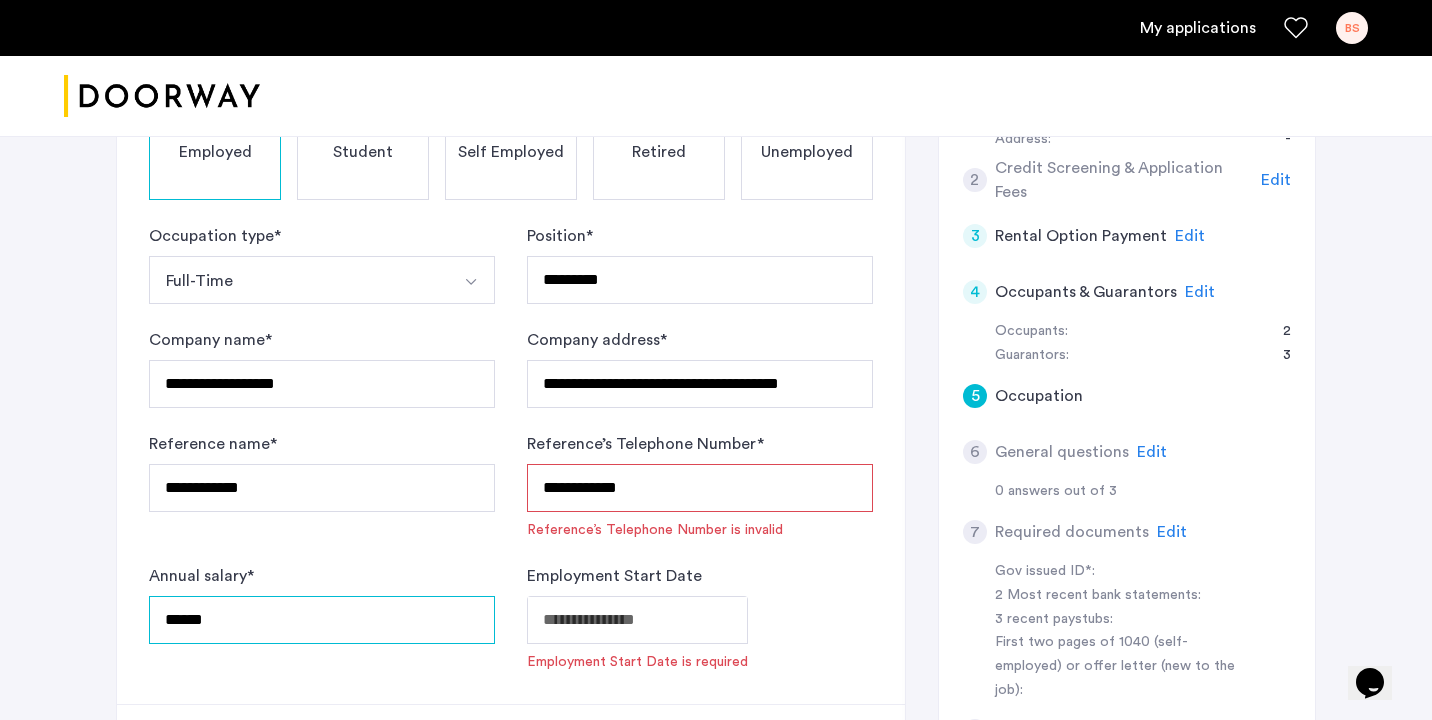 type on "******" 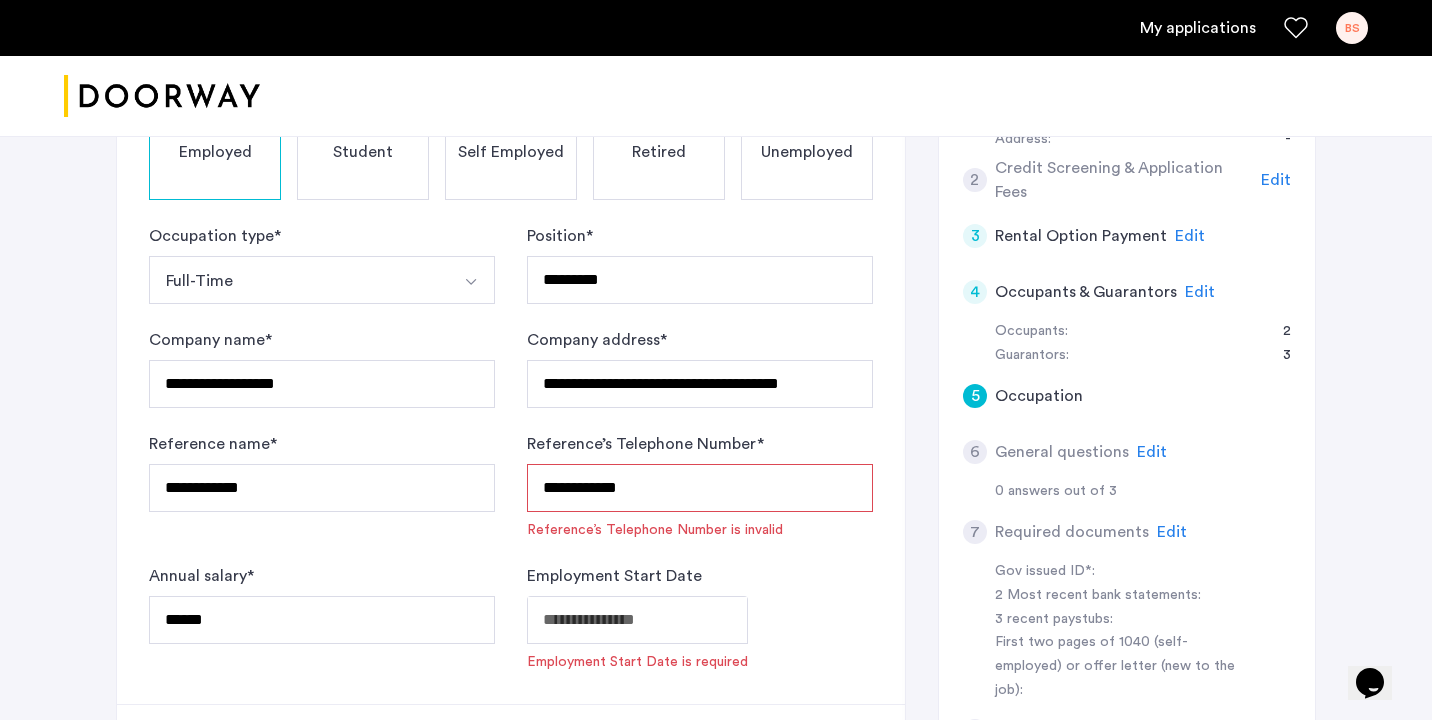 click on "**********" at bounding box center [716, -85] 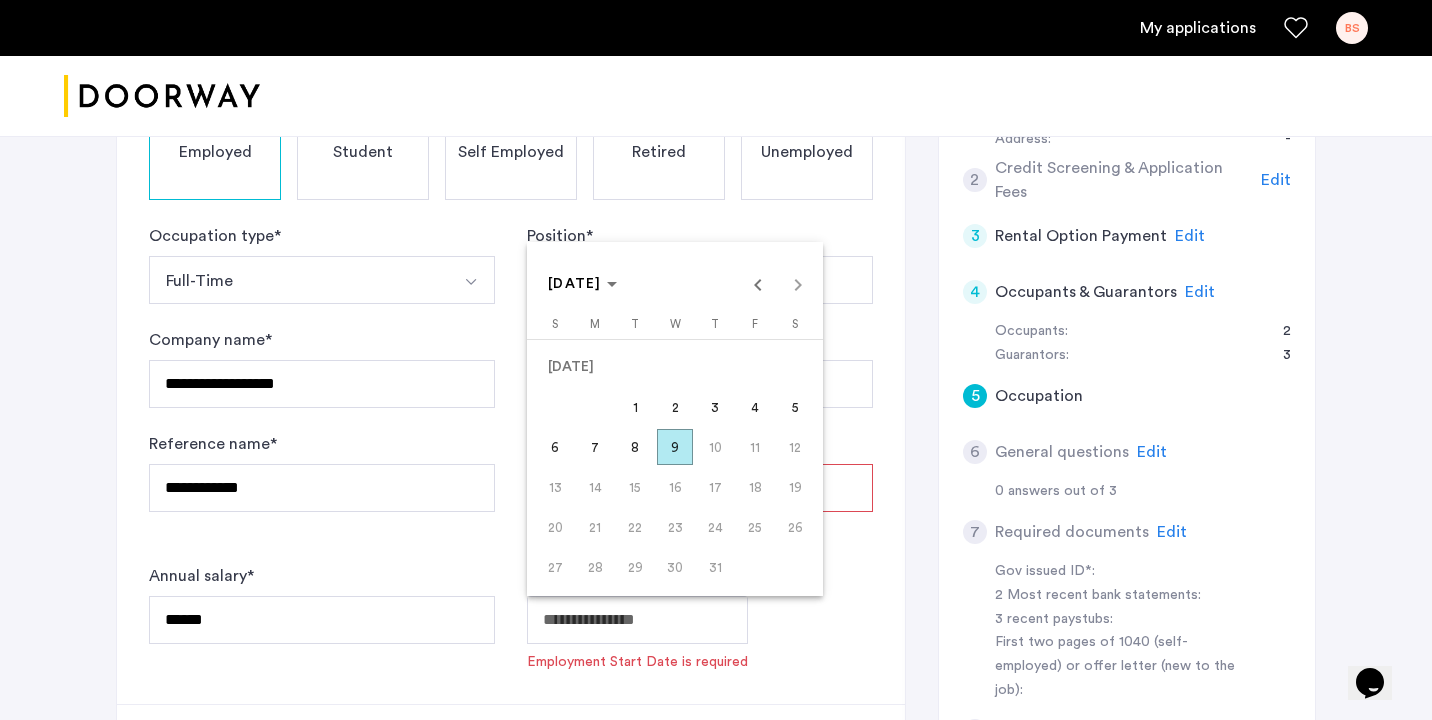 click at bounding box center [716, 360] 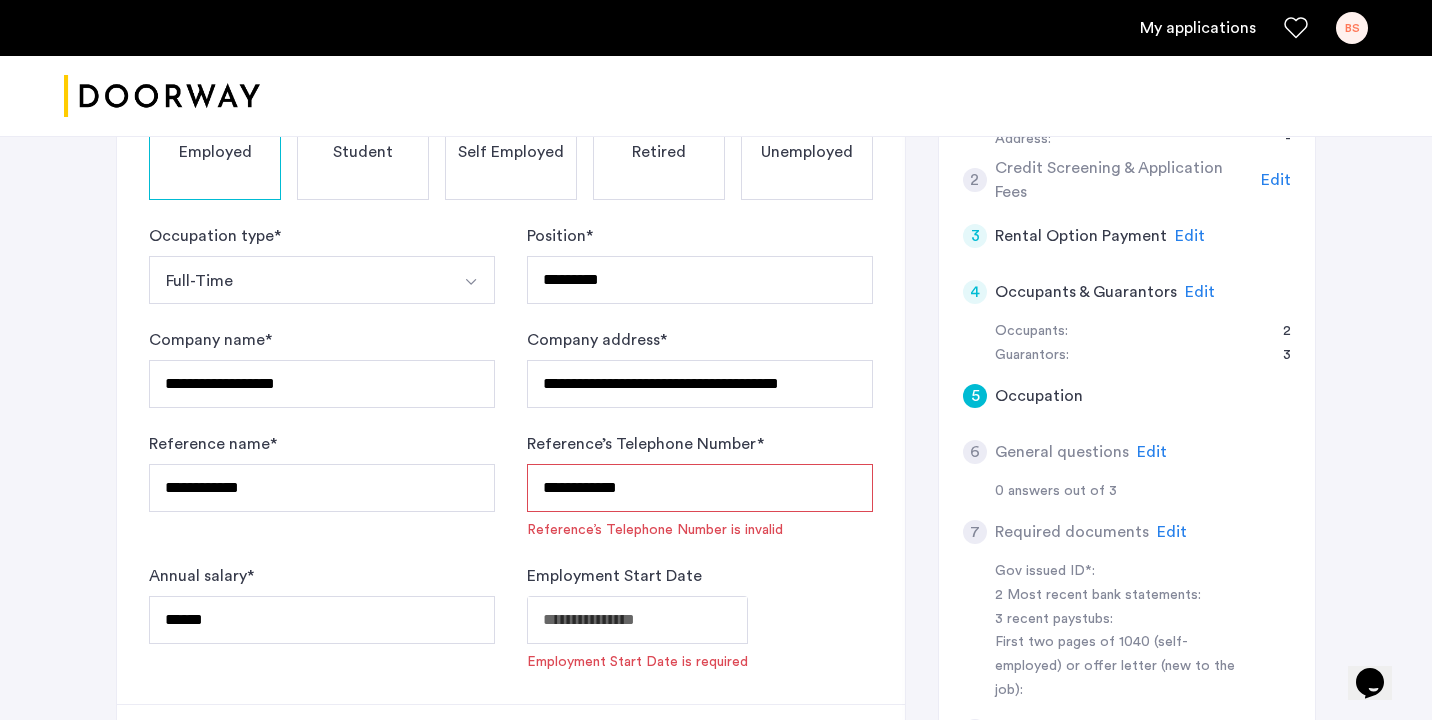 click on "**********" at bounding box center [716, -85] 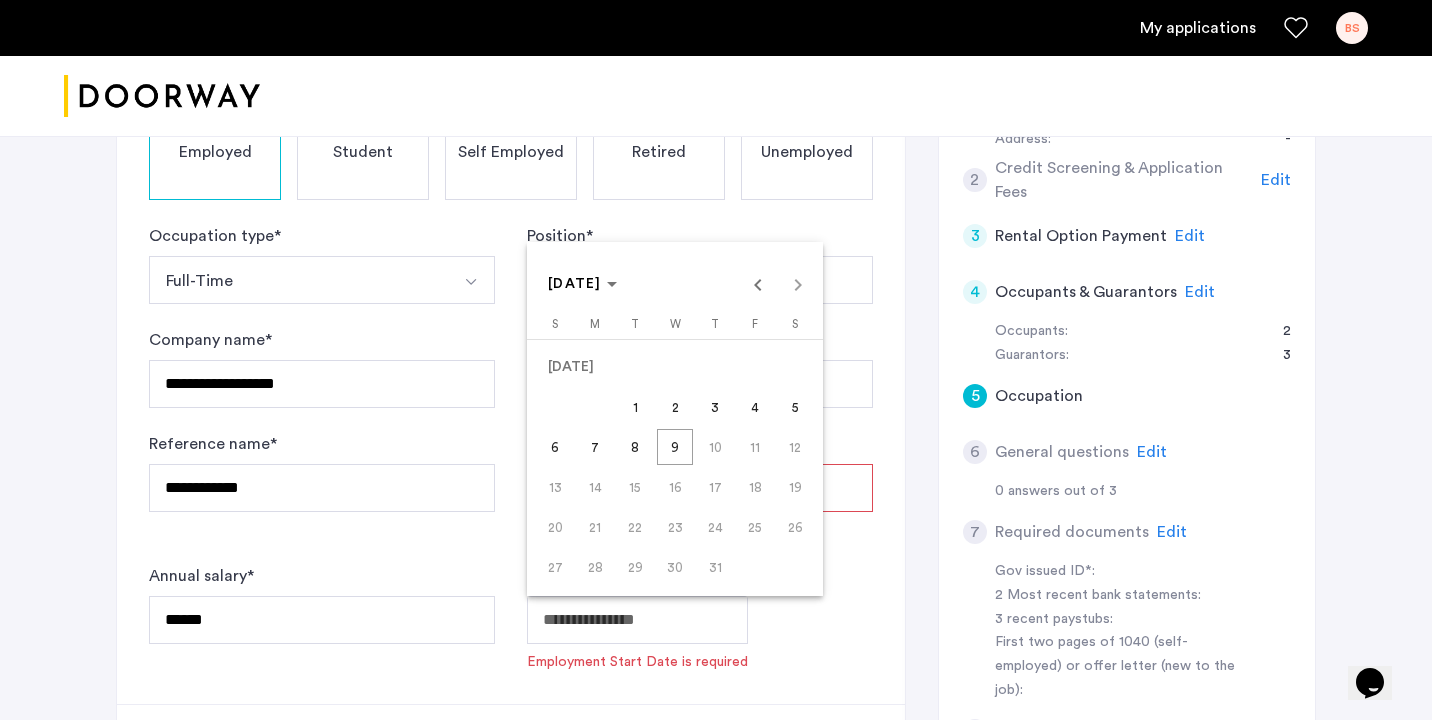 click at bounding box center [716, 360] 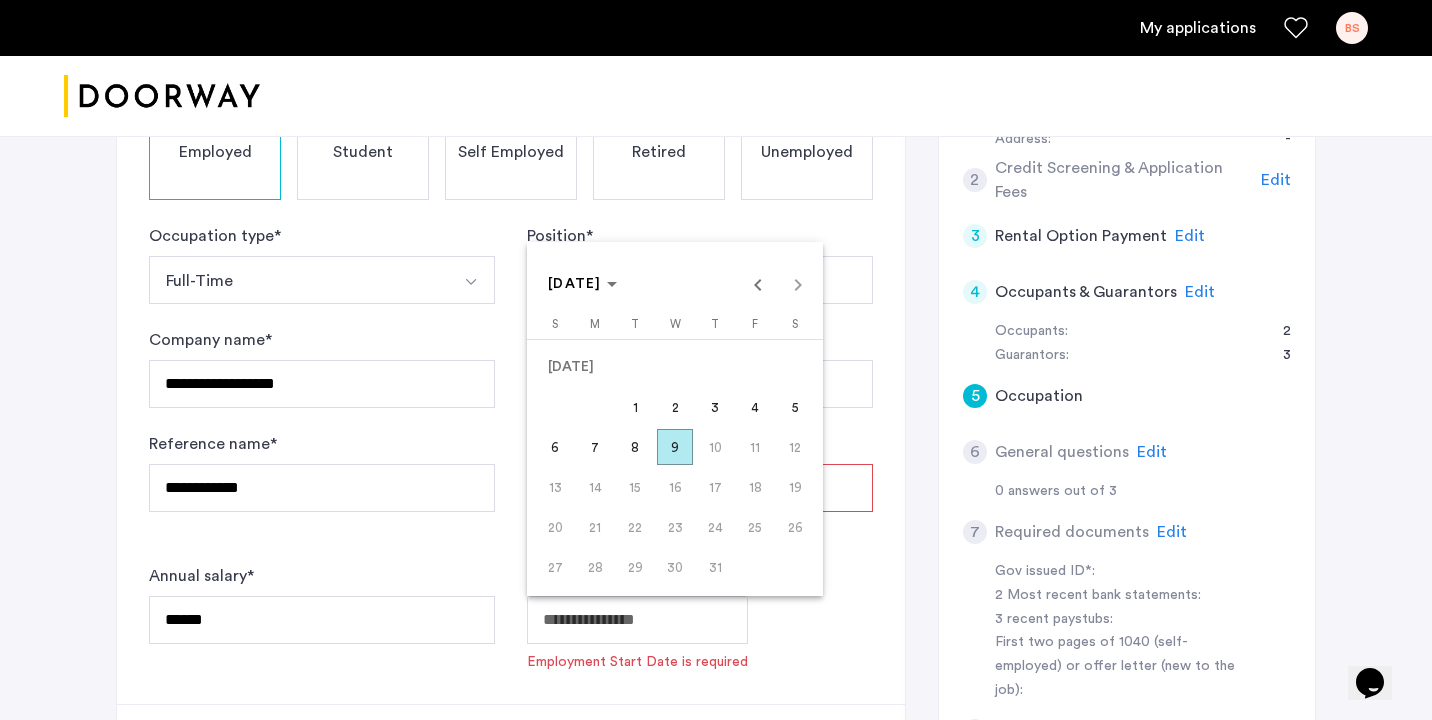 click on "**********" at bounding box center [716, -85] 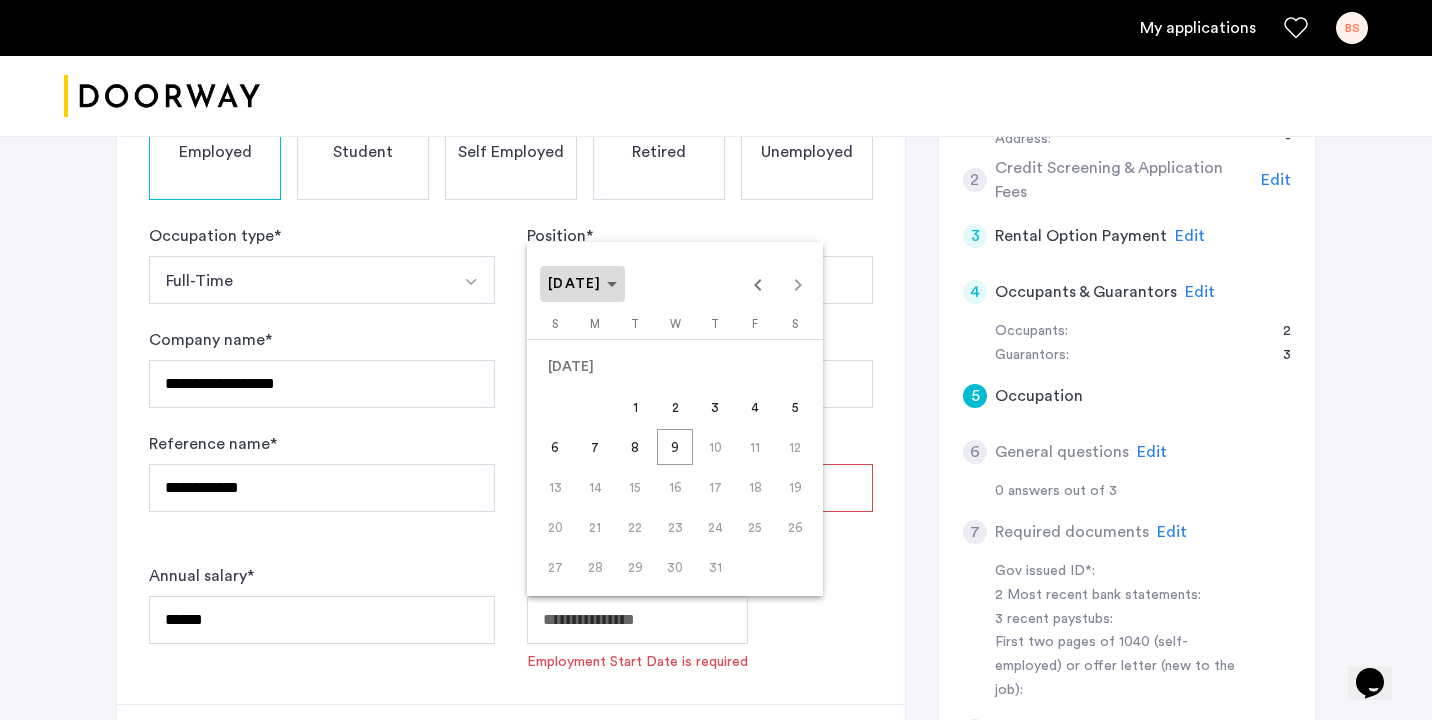 click on "JUL 2025" at bounding box center (582, 284) 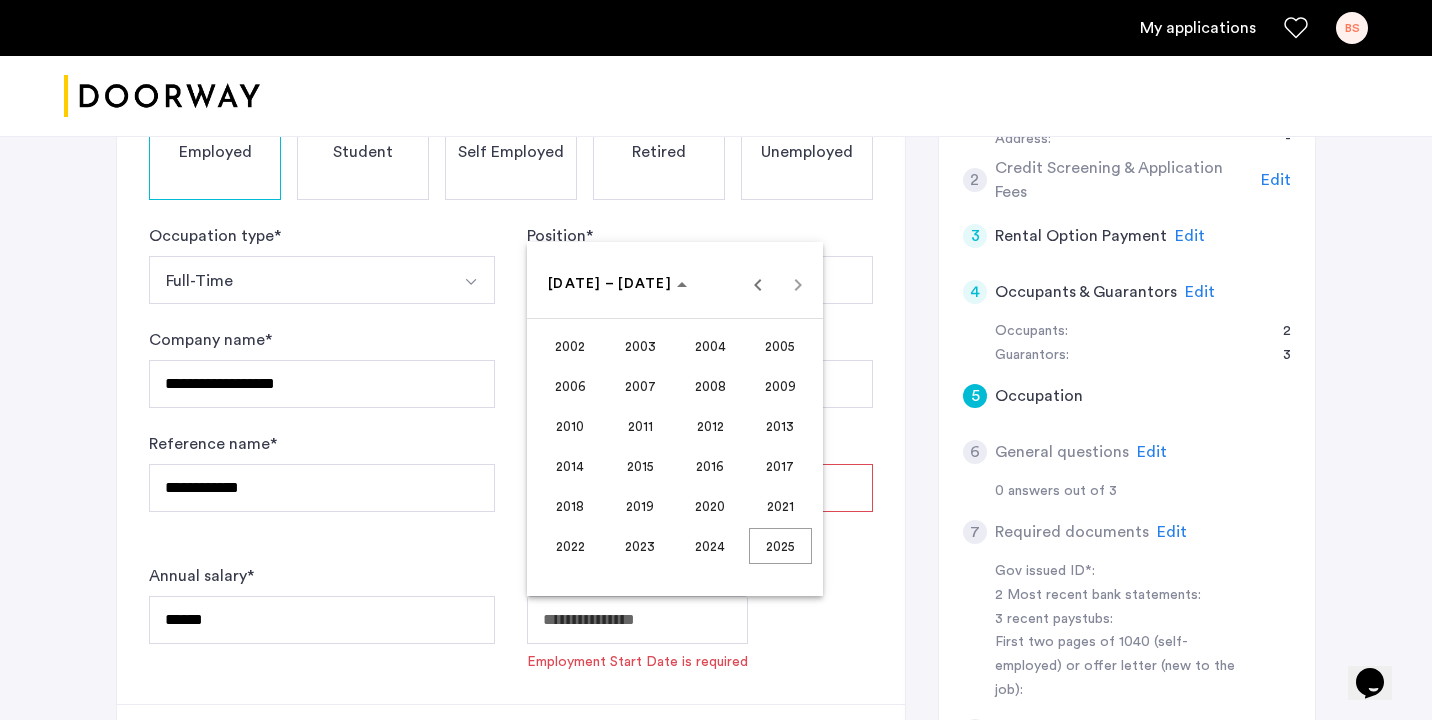 click on "2004" at bounding box center (710, 346) 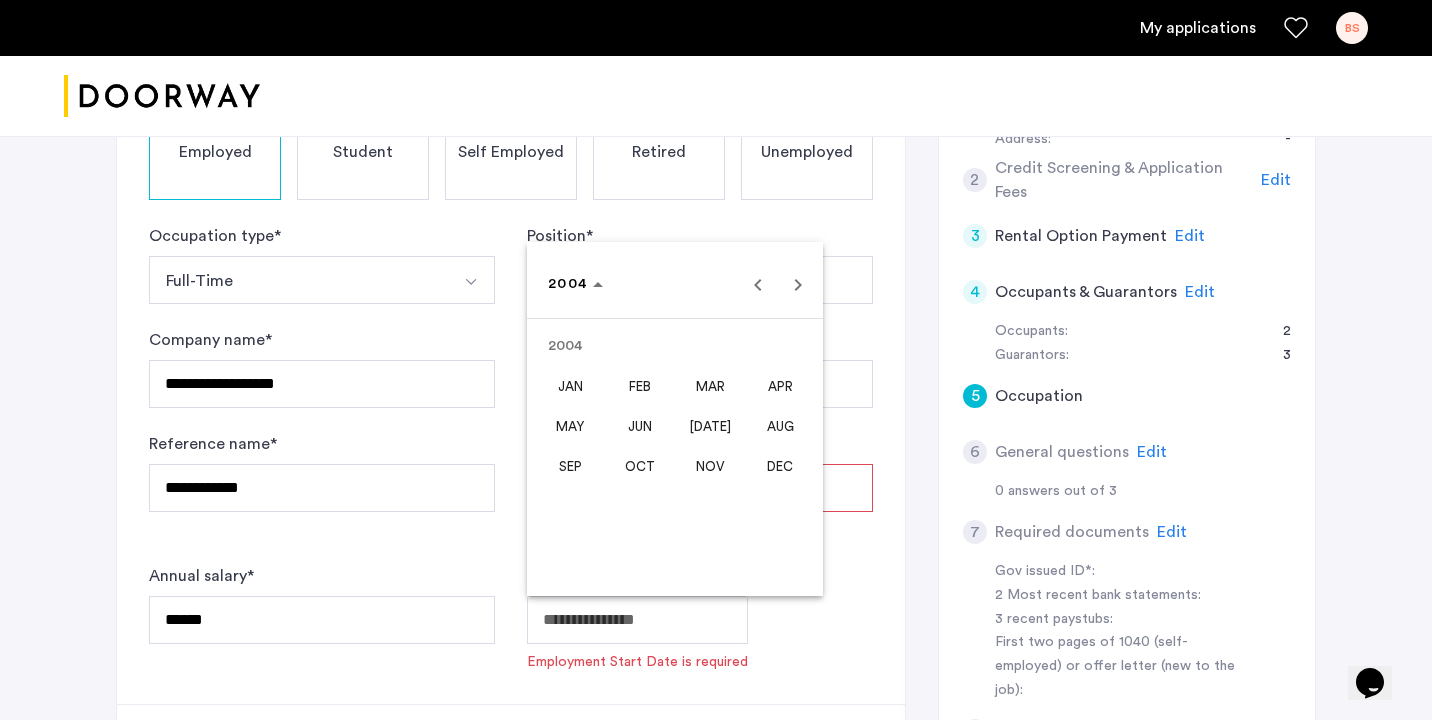 click on "AUG" at bounding box center [780, 426] 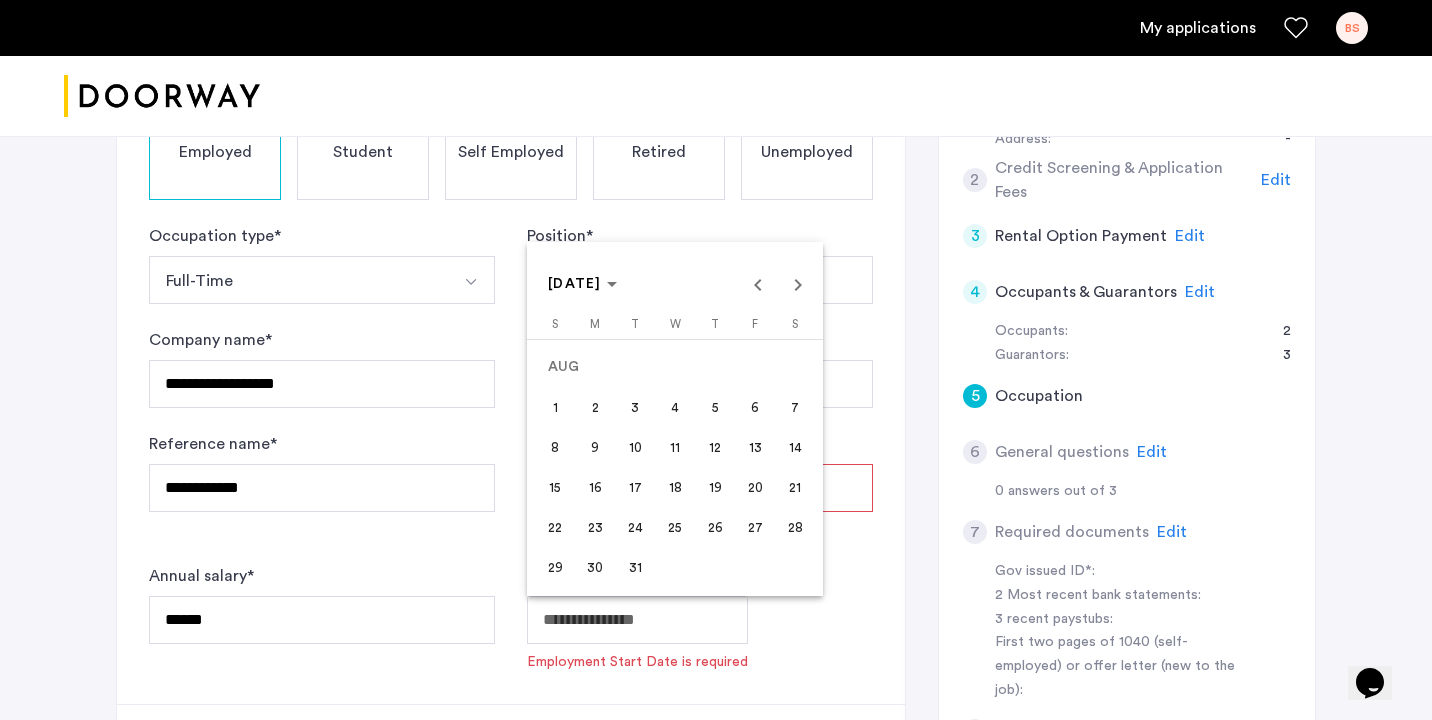 click on "1" at bounding box center (555, 407) 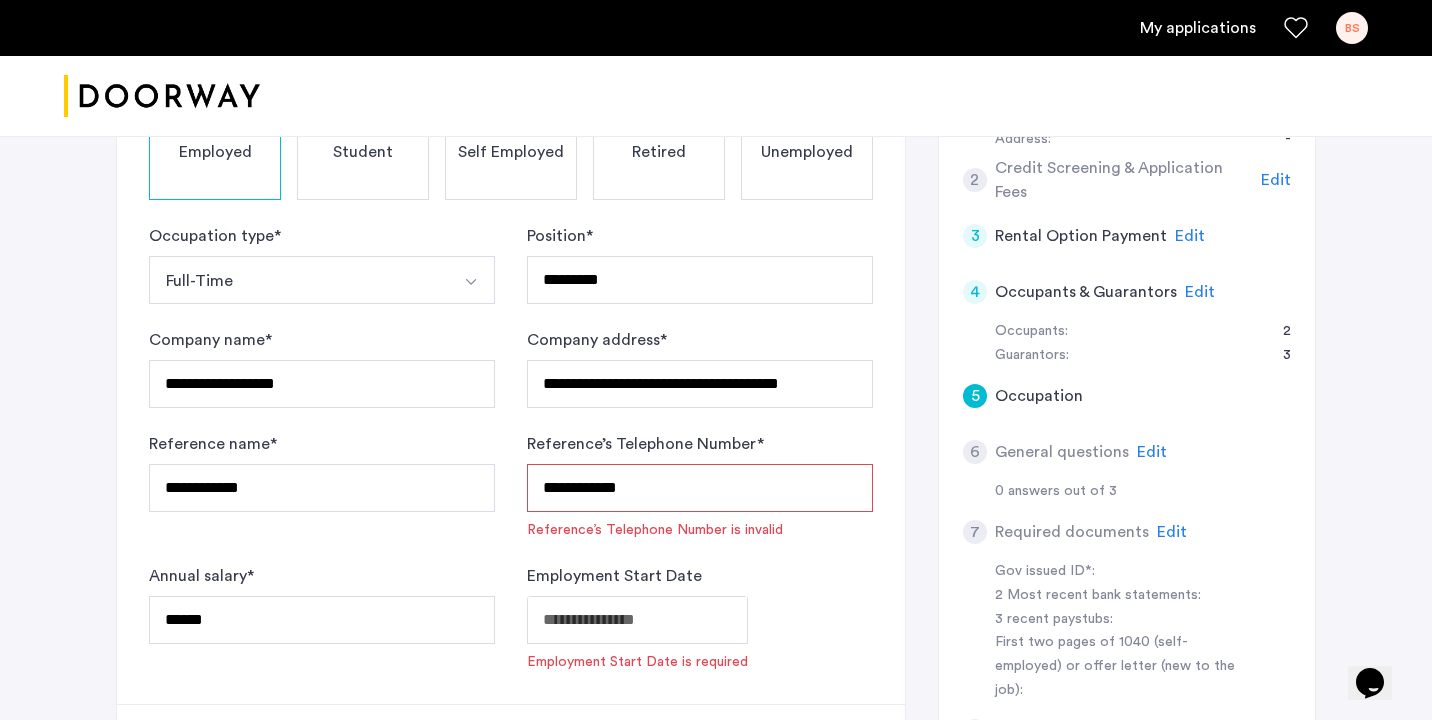 type on "**********" 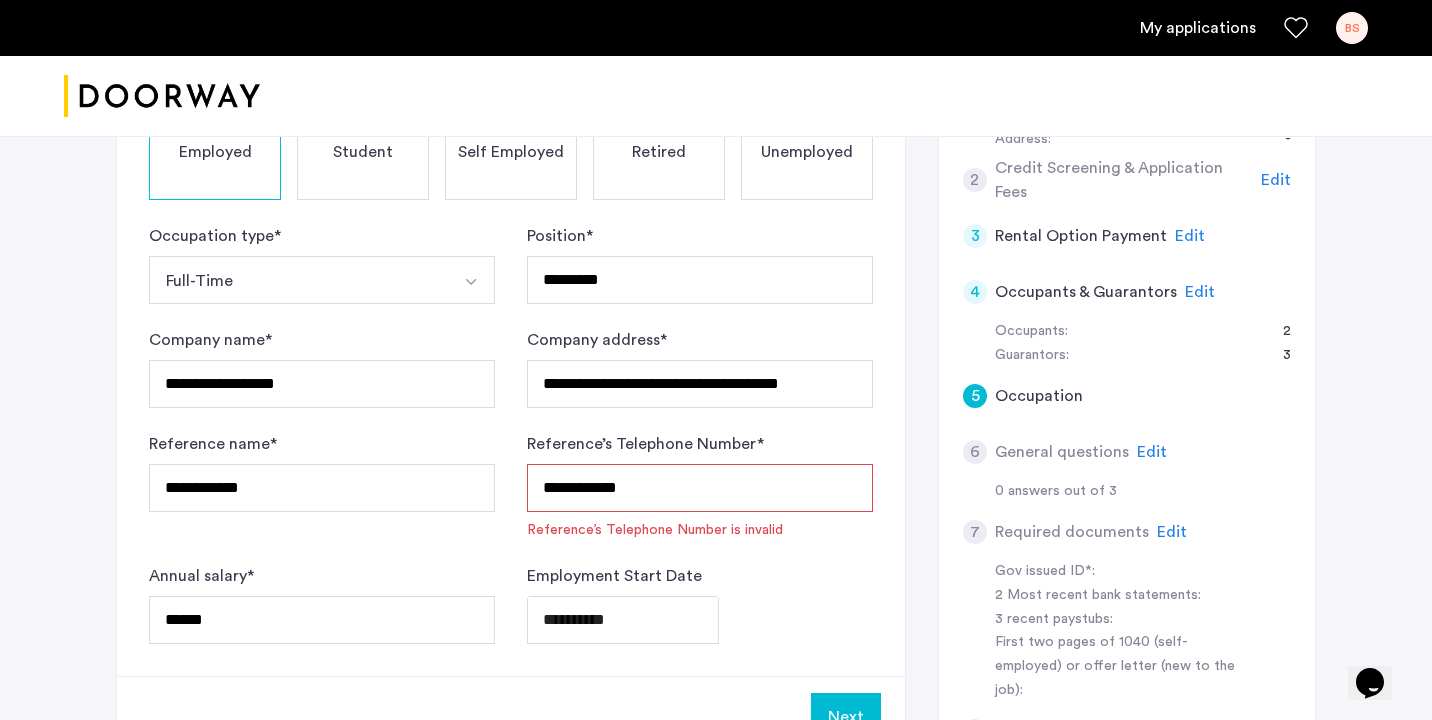click on "**********" at bounding box center (700, 488) 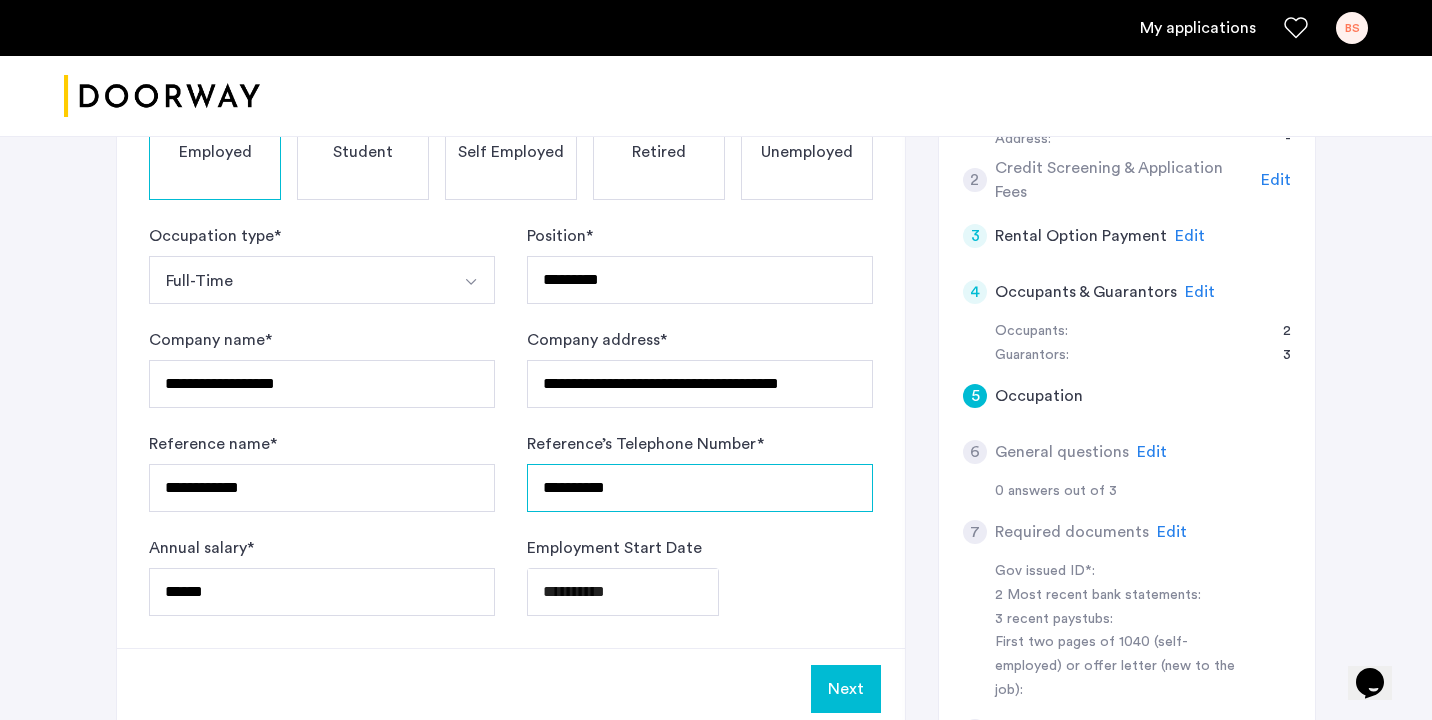type on "**********" 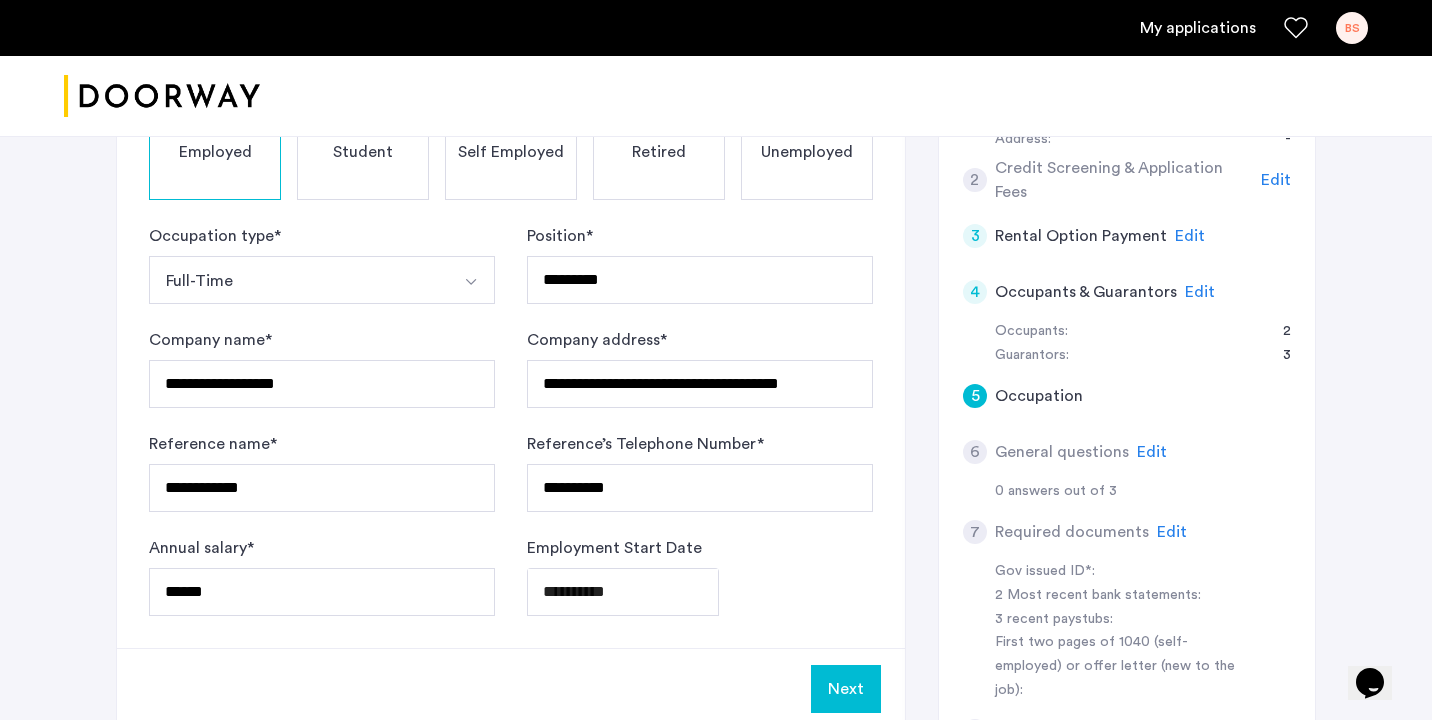 click on "Next" 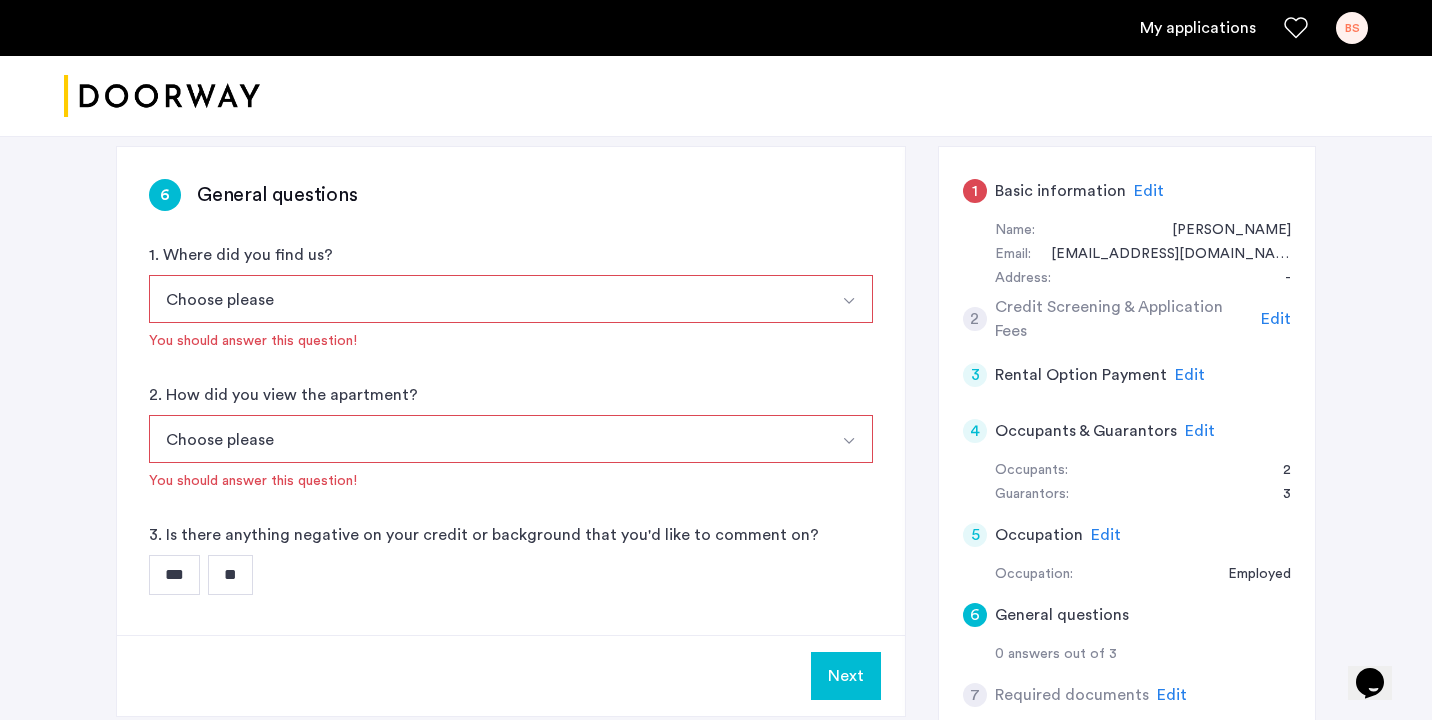 scroll, scrollTop: 309, scrollLeft: 0, axis: vertical 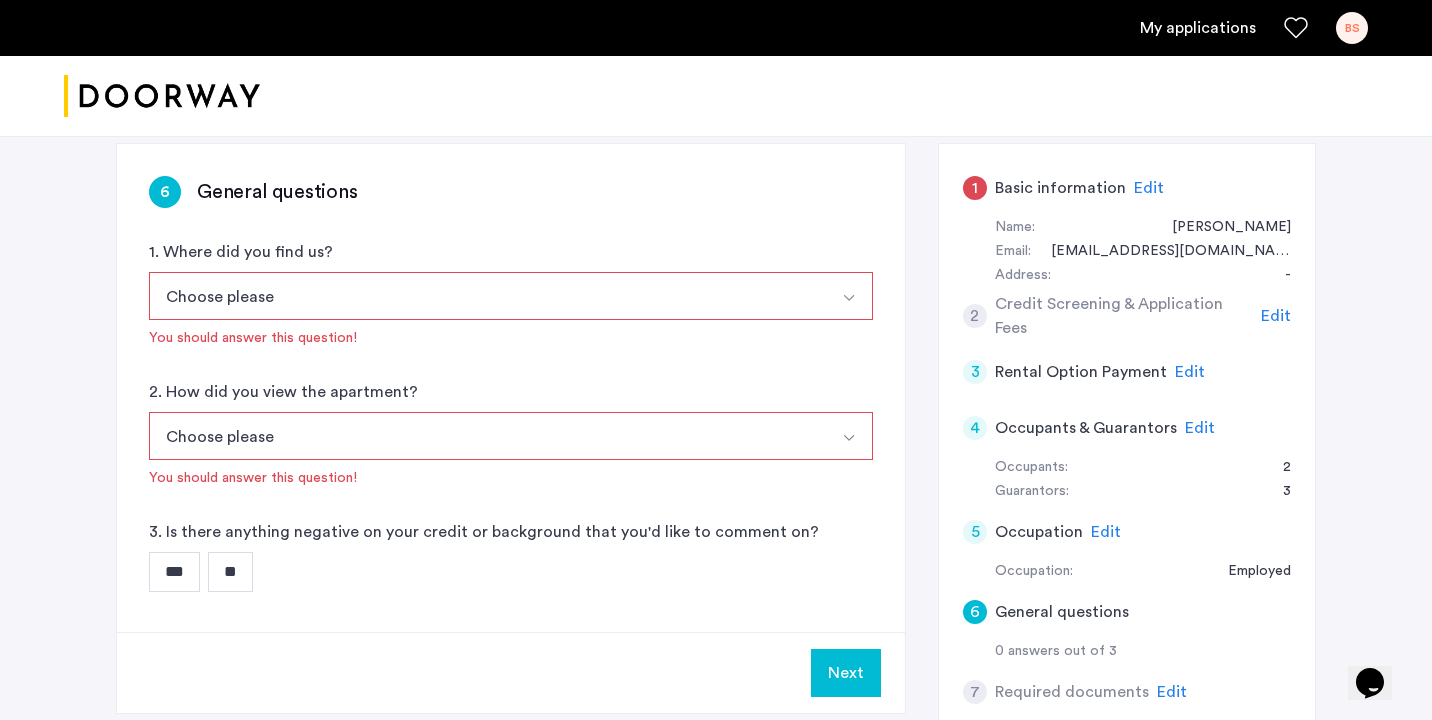 click on "Choose please" at bounding box center (487, 296) 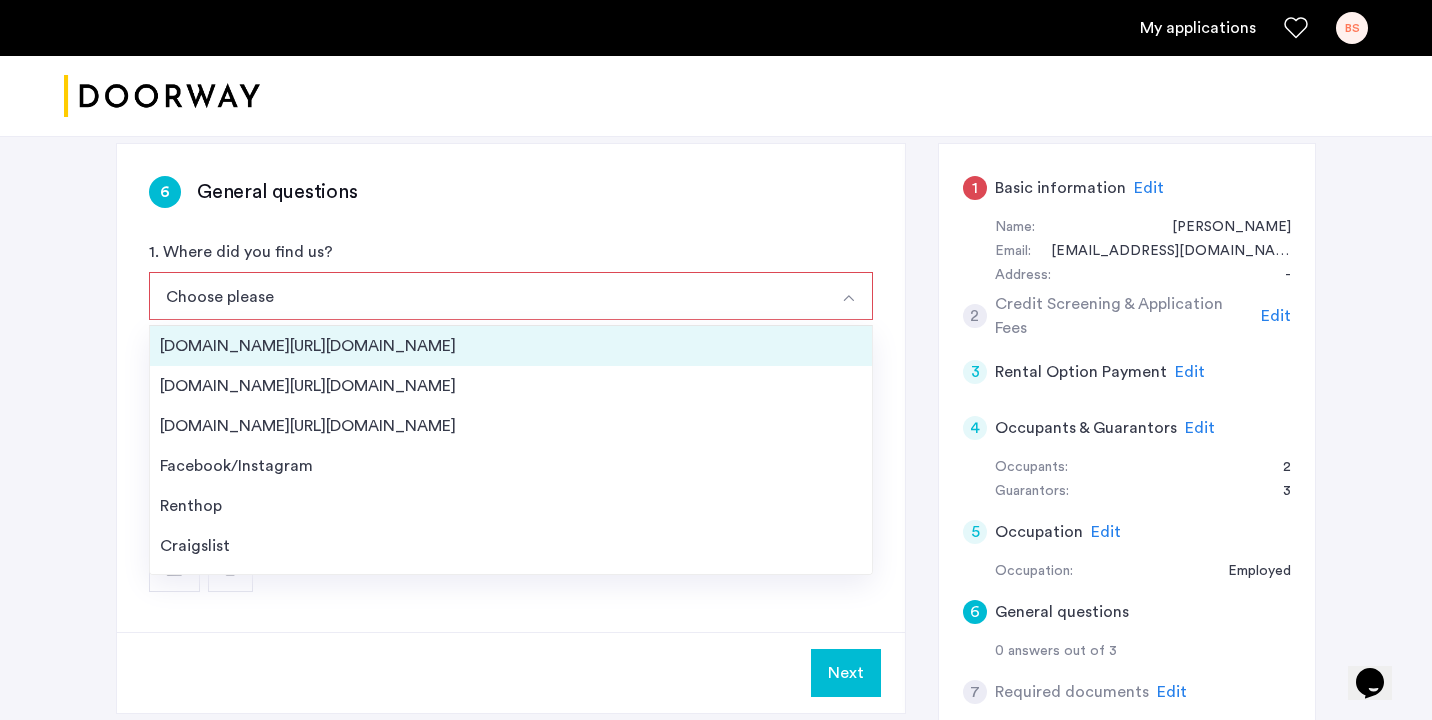 click on "[DOMAIN_NAME][URL][DOMAIN_NAME]" at bounding box center [511, 346] 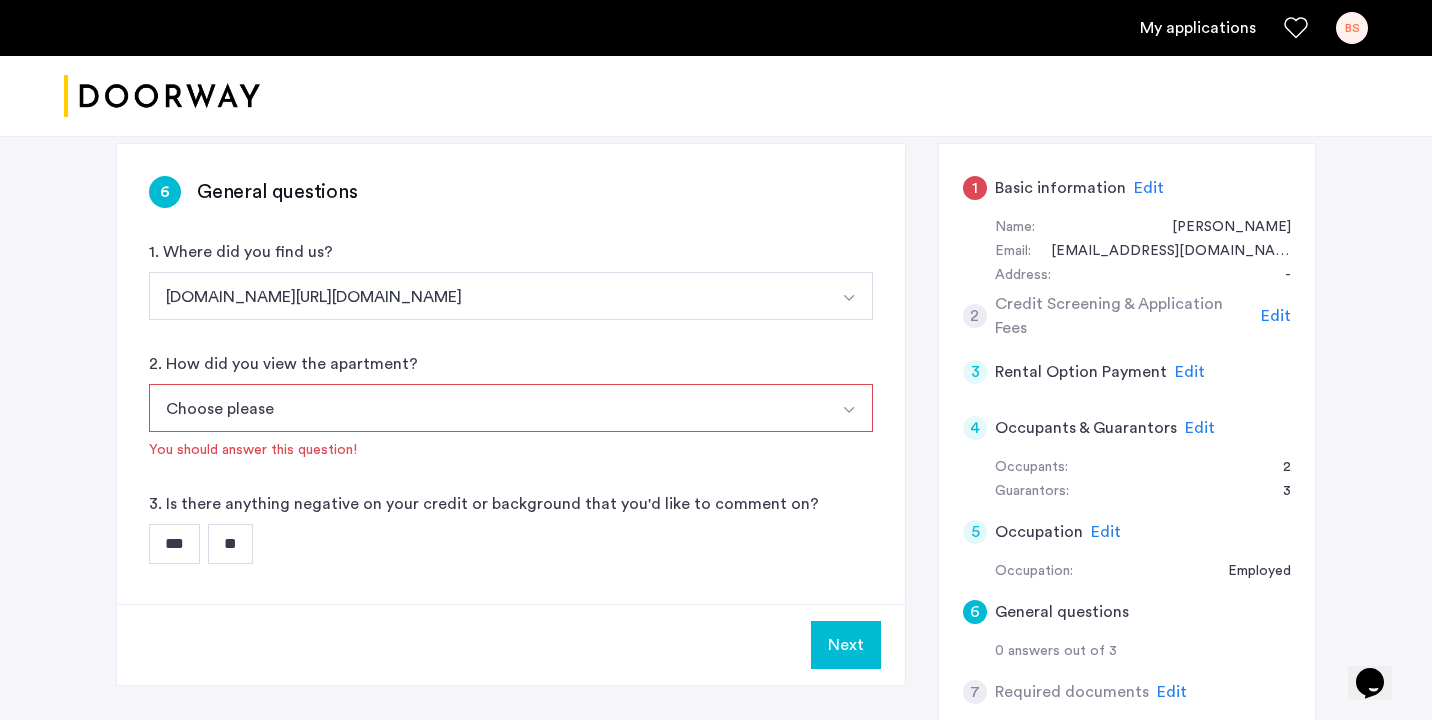 click on "Choose please" at bounding box center (487, 408) 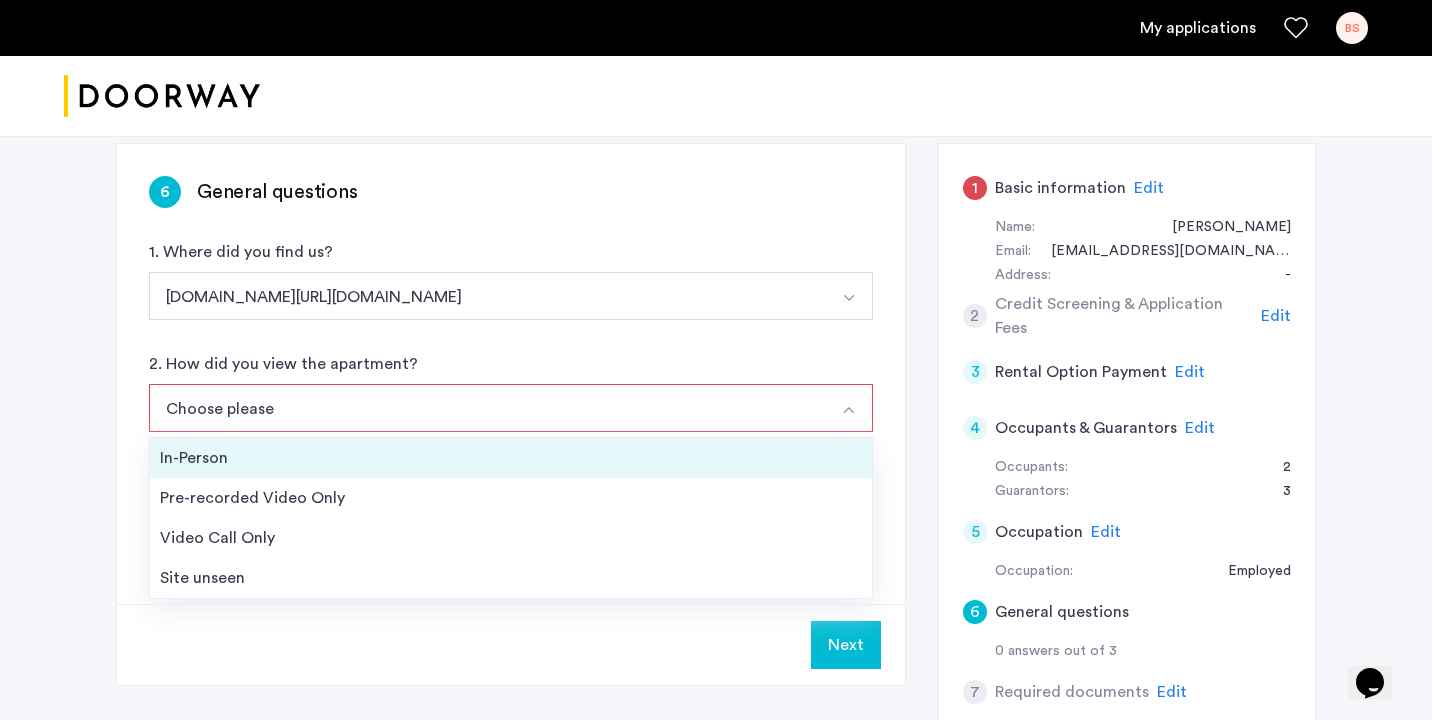 click on "In-Person" at bounding box center [511, 458] 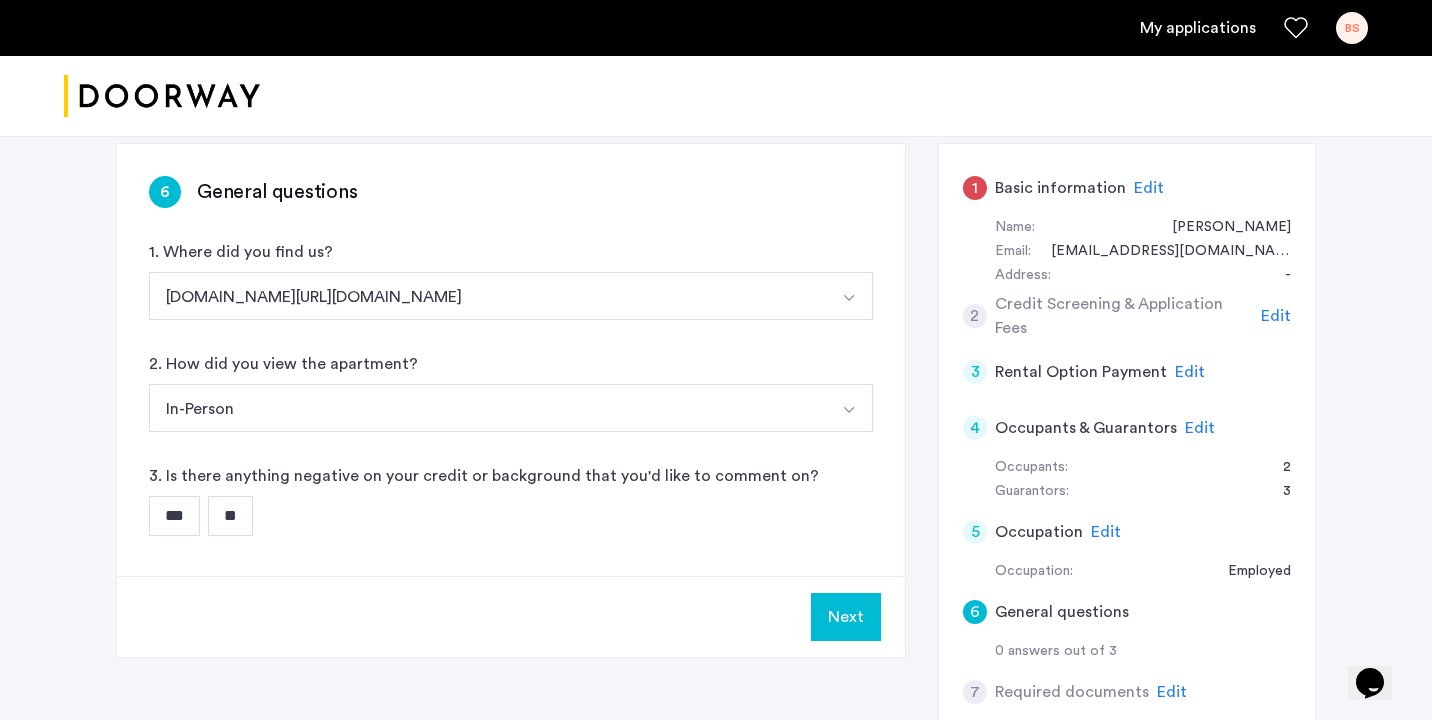 click on "**" at bounding box center (230, 516) 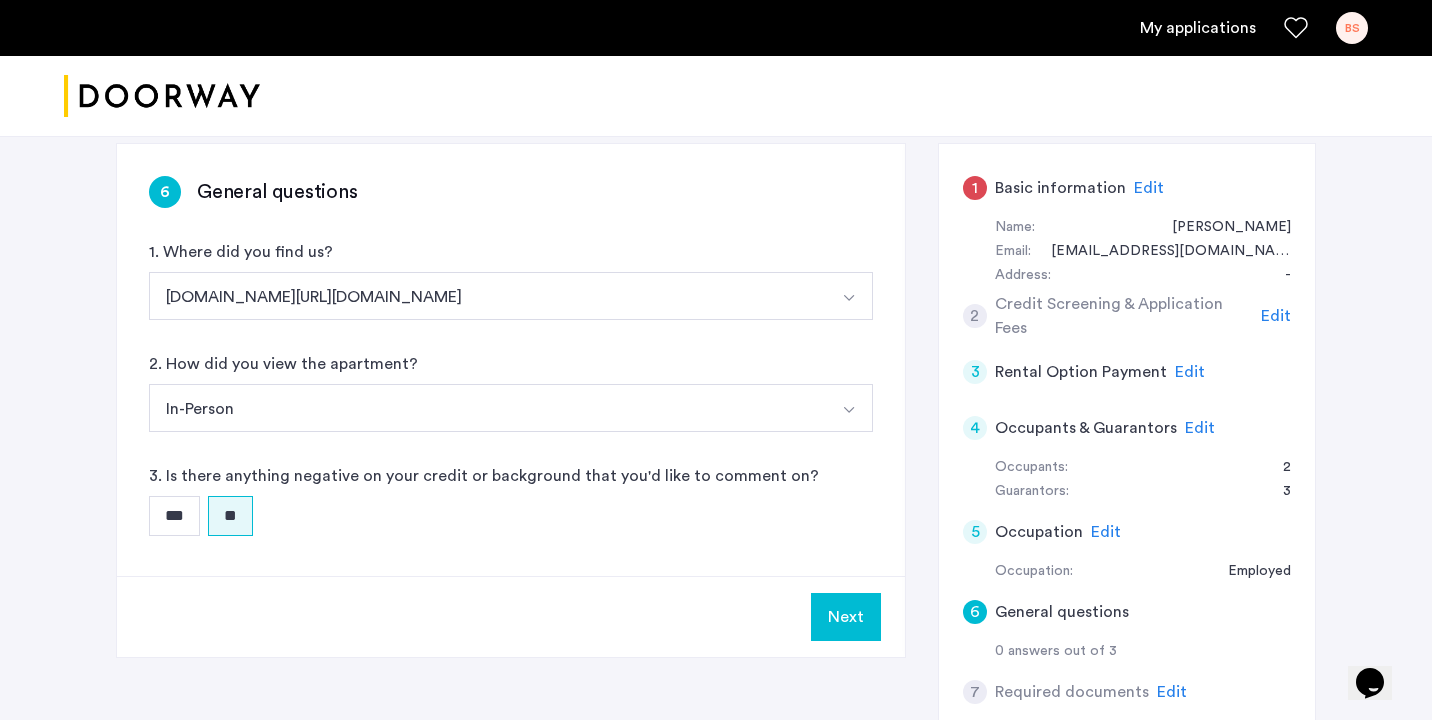 click on "Next" at bounding box center [846, 617] 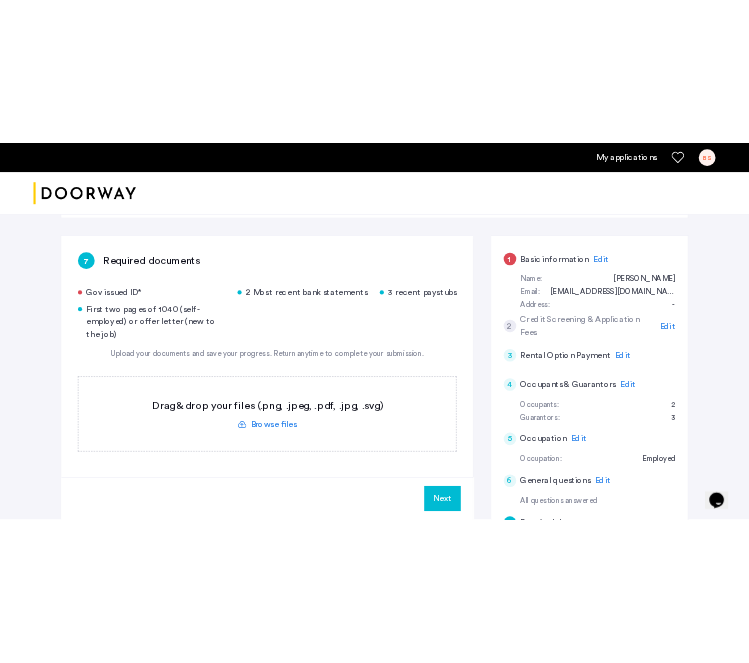 scroll, scrollTop: 277, scrollLeft: 0, axis: vertical 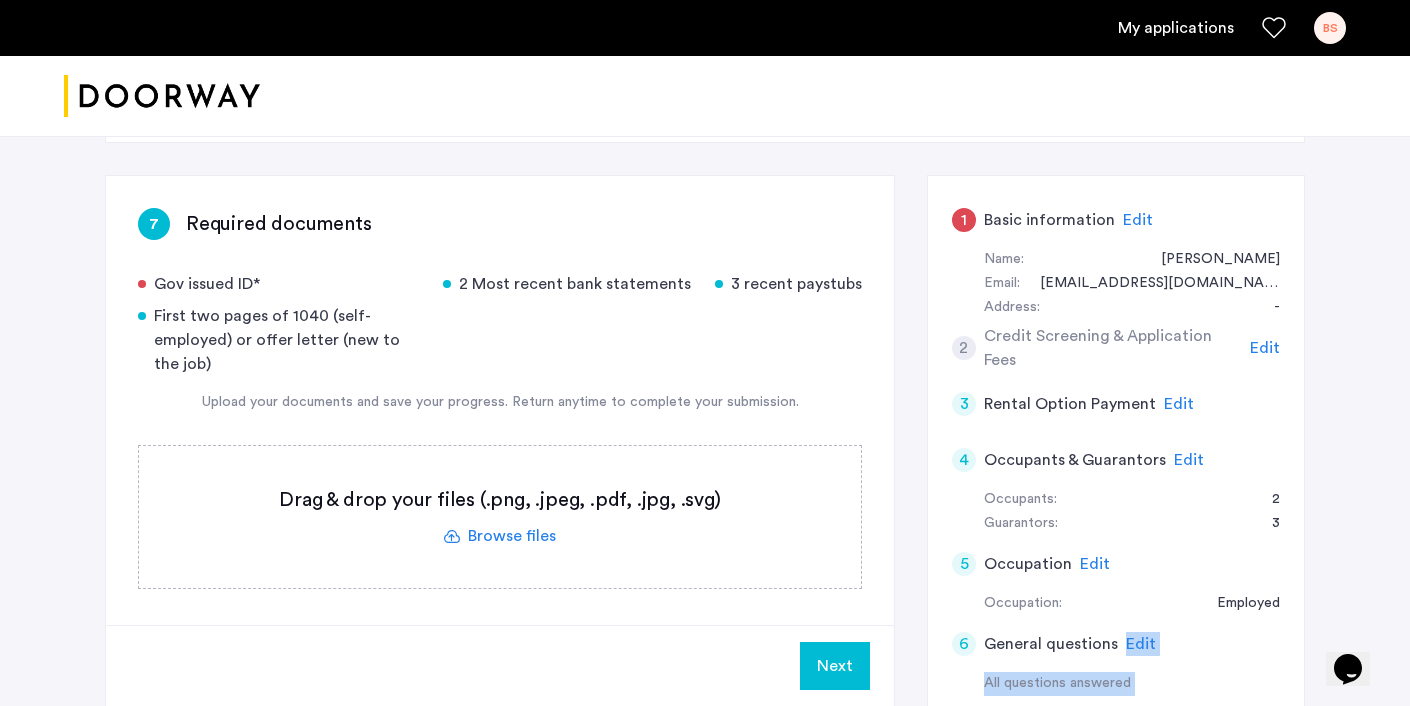 drag, startPoint x: 1408, startPoint y: 691, endPoint x: 1110, endPoint y: 661, distance: 299.50626 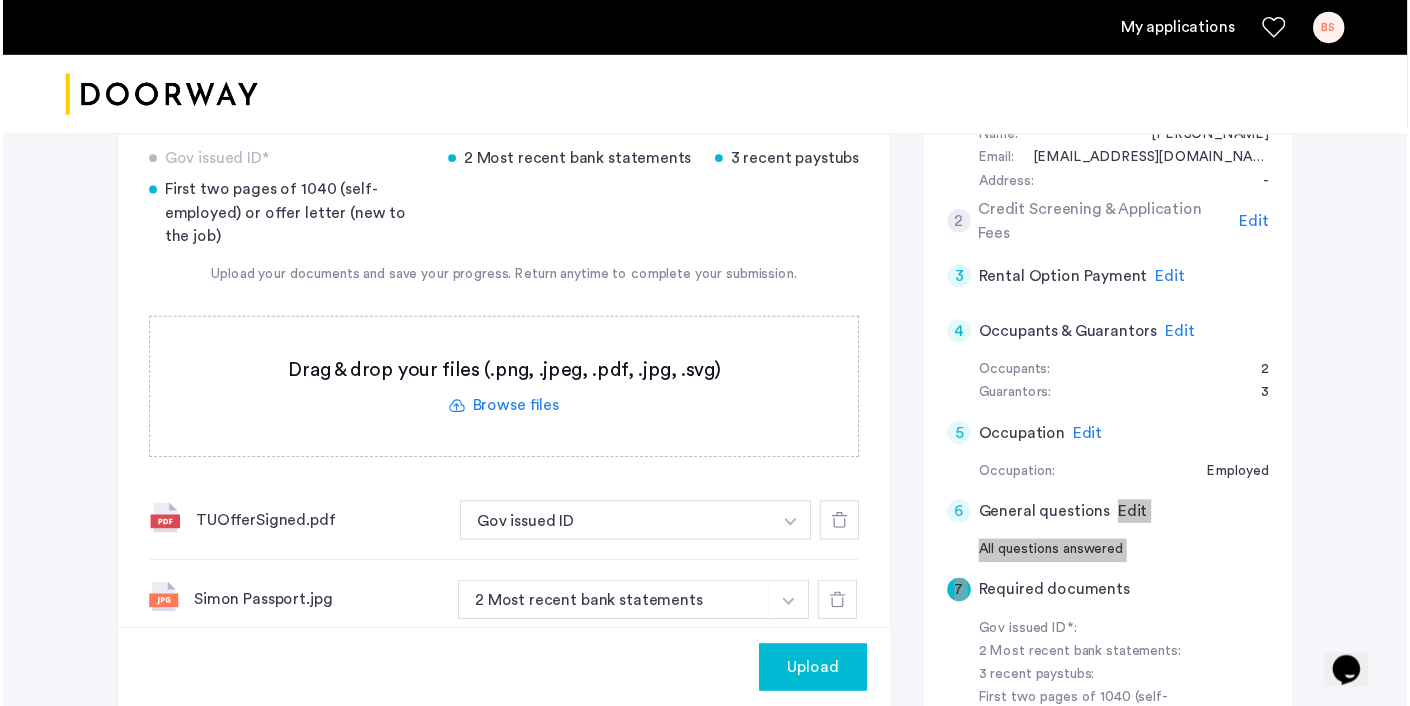 scroll, scrollTop: 398, scrollLeft: 0, axis: vertical 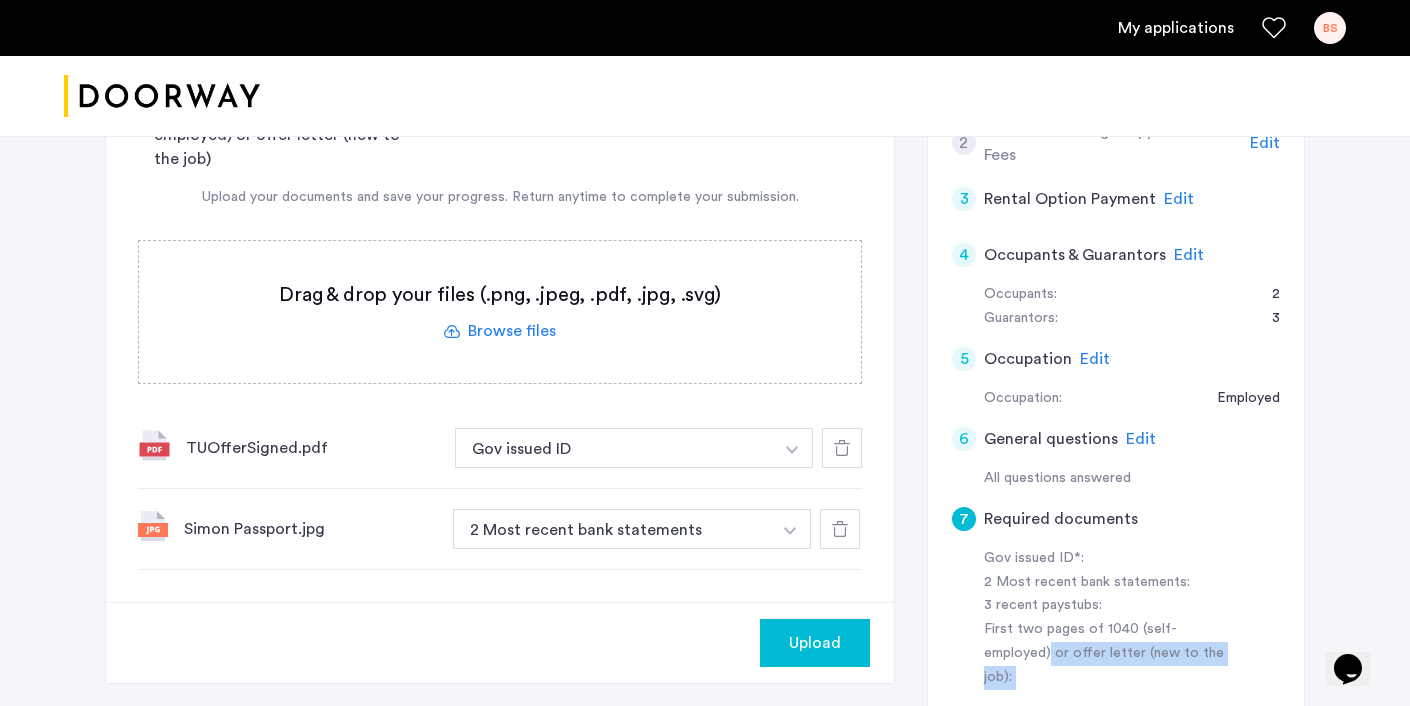 drag, startPoint x: 1408, startPoint y: 698, endPoint x: 1238, endPoint y: 712, distance: 170.5755 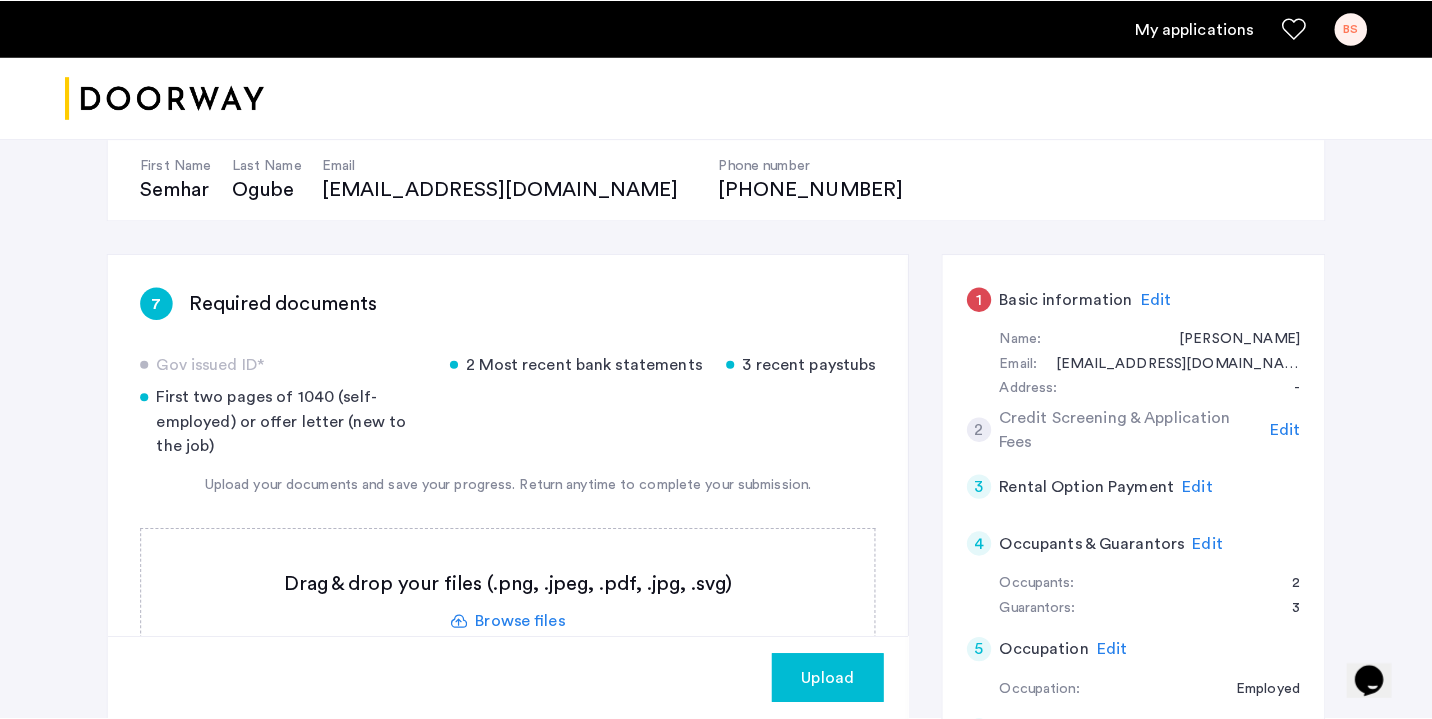 scroll, scrollTop: 213, scrollLeft: 0, axis: vertical 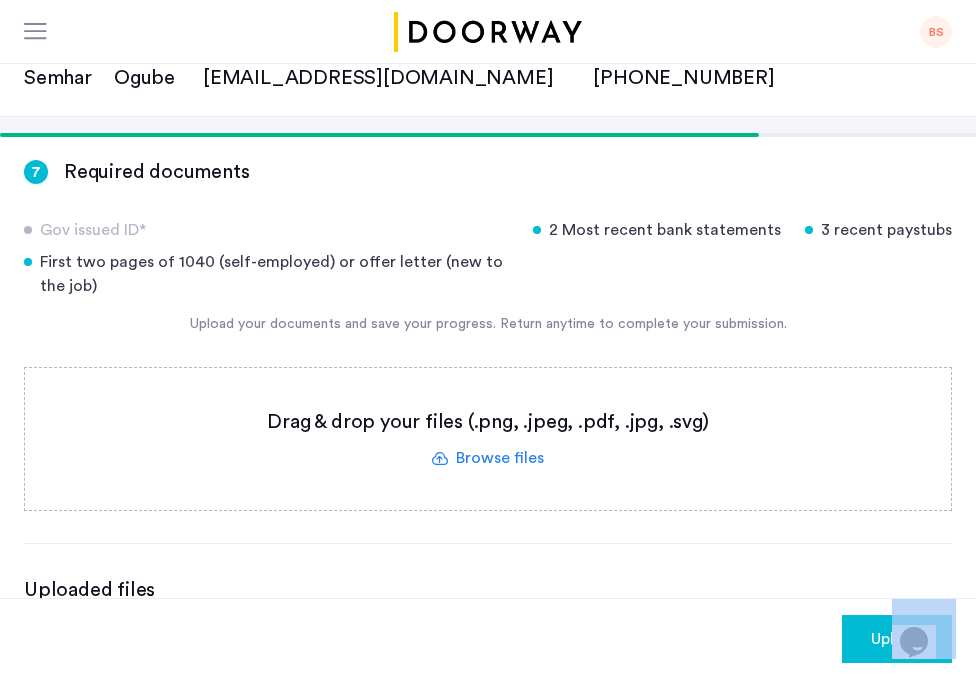 drag, startPoint x: 1864, startPoint y: 1259, endPoint x: 902, endPoint y: 651, distance: 1138.0281 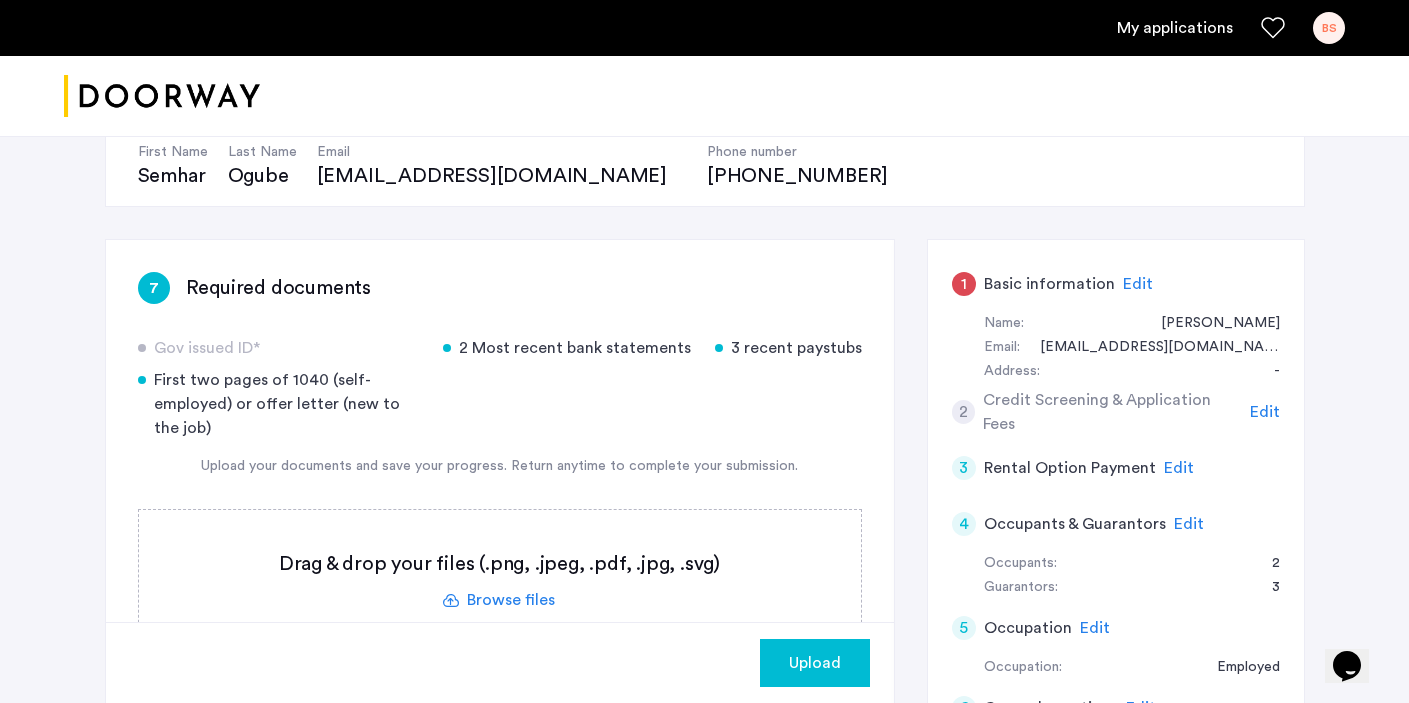 click on "Gov issued ID*  2 Most recent bank statements  3 recent paystubs  First two pages of 1040 (self-employed) or offer letter (new to the job)  Upload your documents and save your progress. Return anytime to complete your submission.  Drag & drop your files (.png, .jpeg, .pdf, .jpg, .svg) Browse files Upload documents (.png, .jpeg, .pdf, .jpg, .svg) Uploaded files TUOfferSigned.pdf Gov issued ID + 2 Most recent bank statements 3 recent paystubs First two pages of 1040 (self-employed) or offer letter (new to the job) Gov issued ID Simon Passport.jpg 2 Most recent bank statements + 2 Most recent bank statements 3 recent paystubs First two pages of 1040 (self-employed) or offer letter (new to the job)" 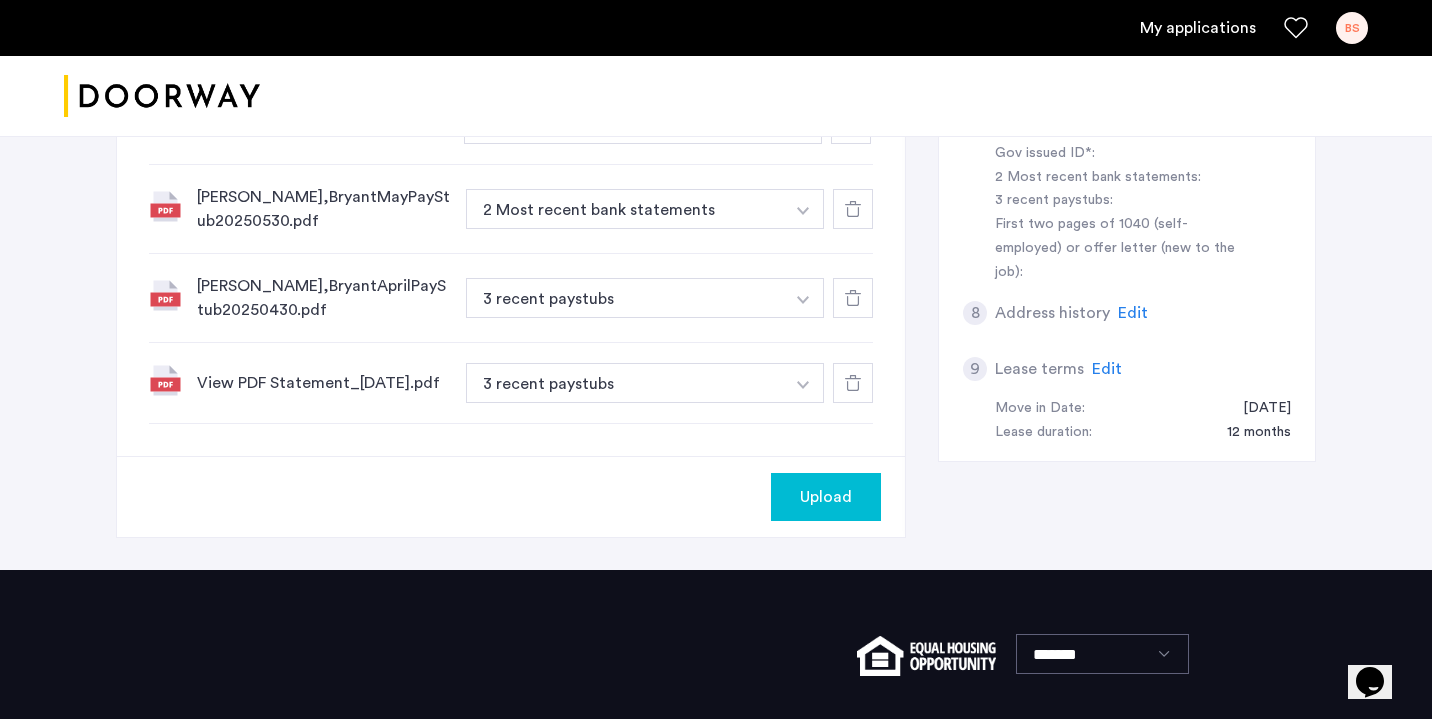 scroll, scrollTop: 842, scrollLeft: 0, axis: vertical 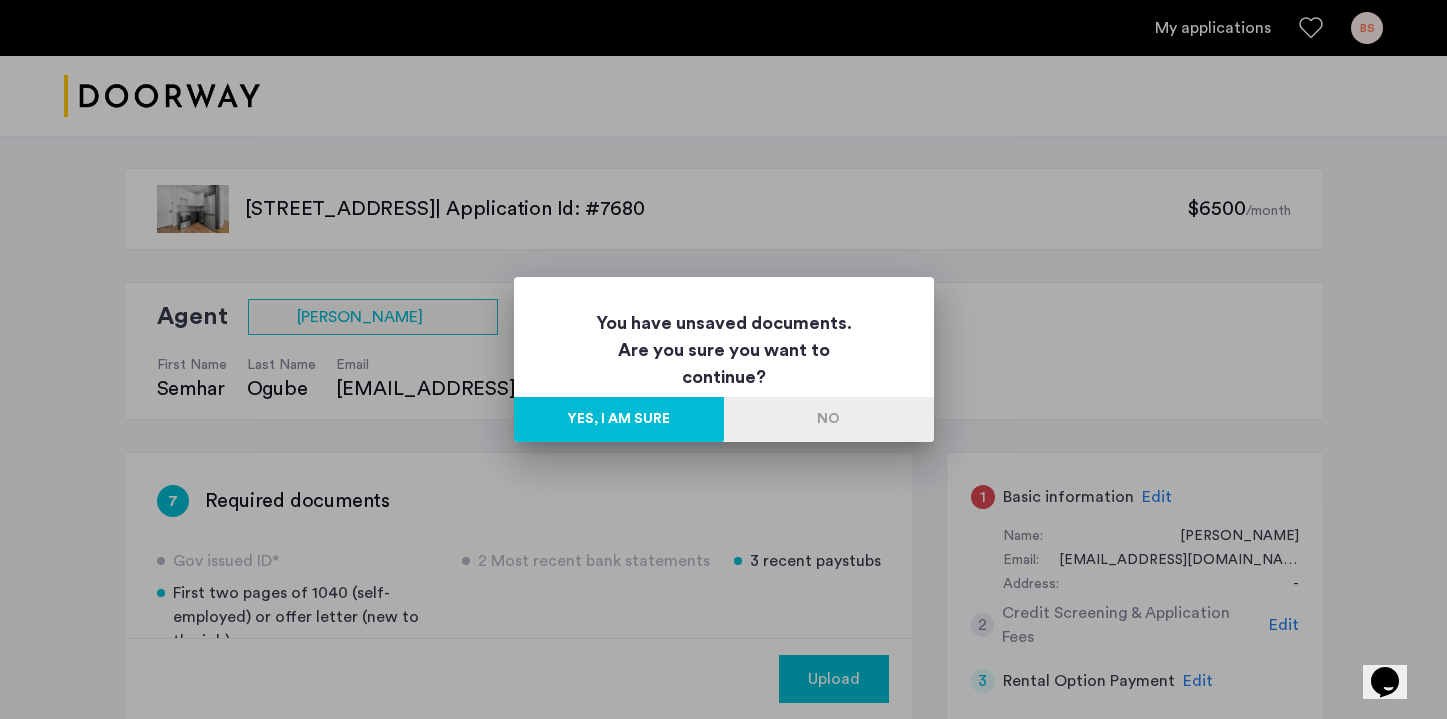 click on "Yes, I am sure" at bounding box center (619, 419) 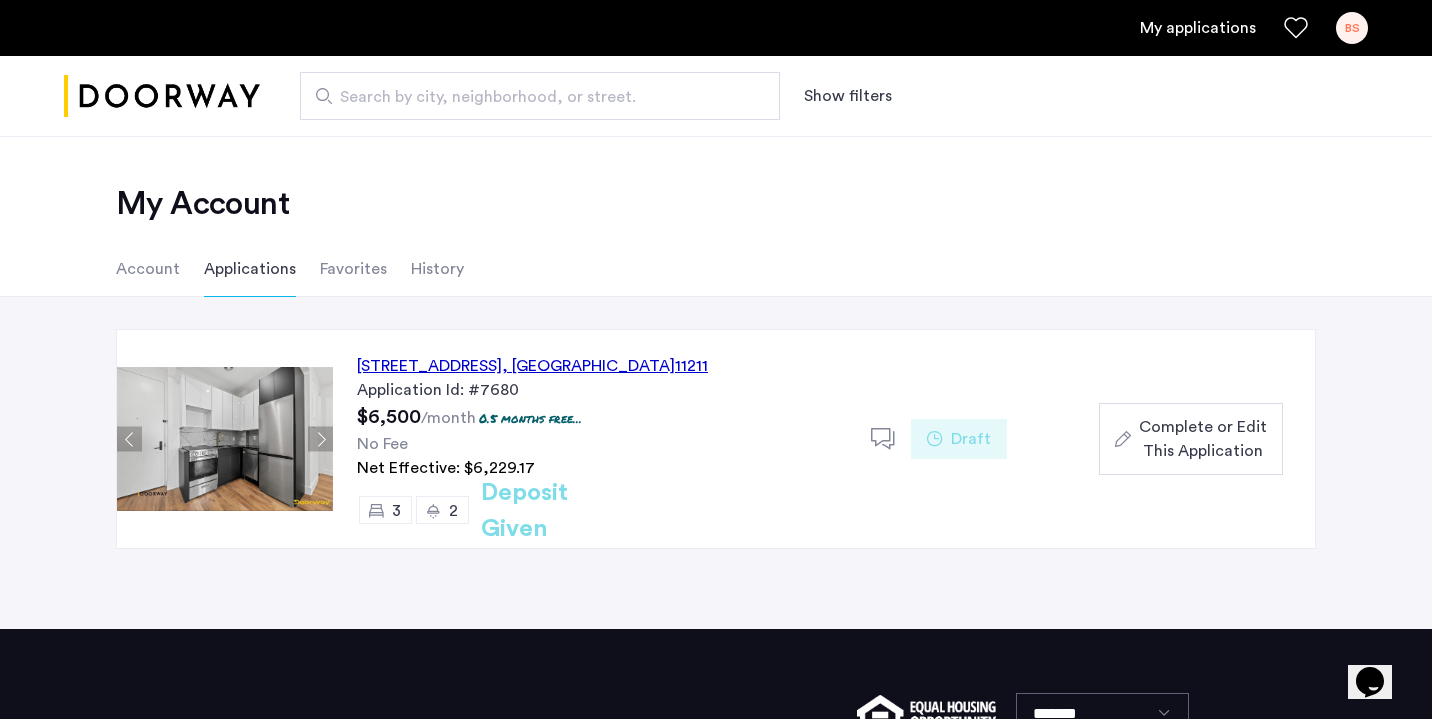 scroll, scrollTop: 0, scrollLeft: 0, axis: both 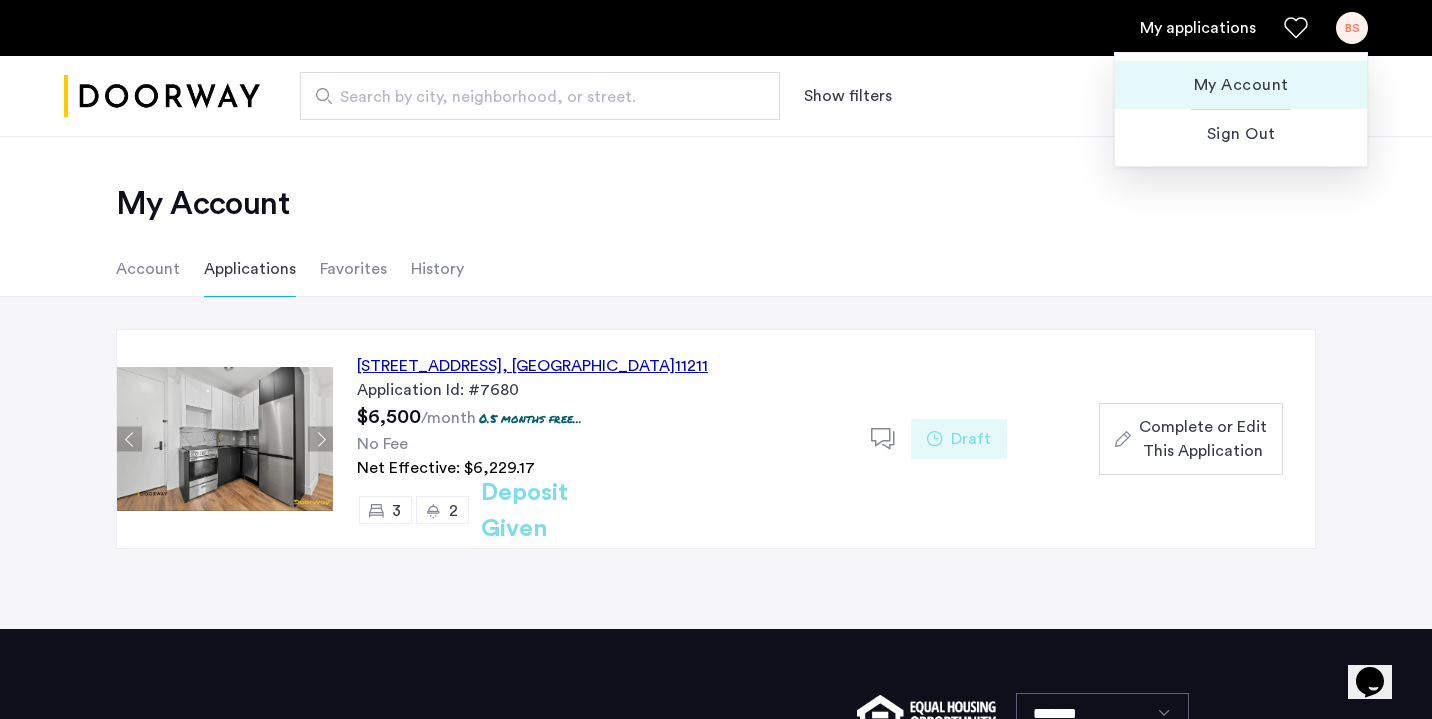 click on "My Account" at bounding box center [1241, 85] 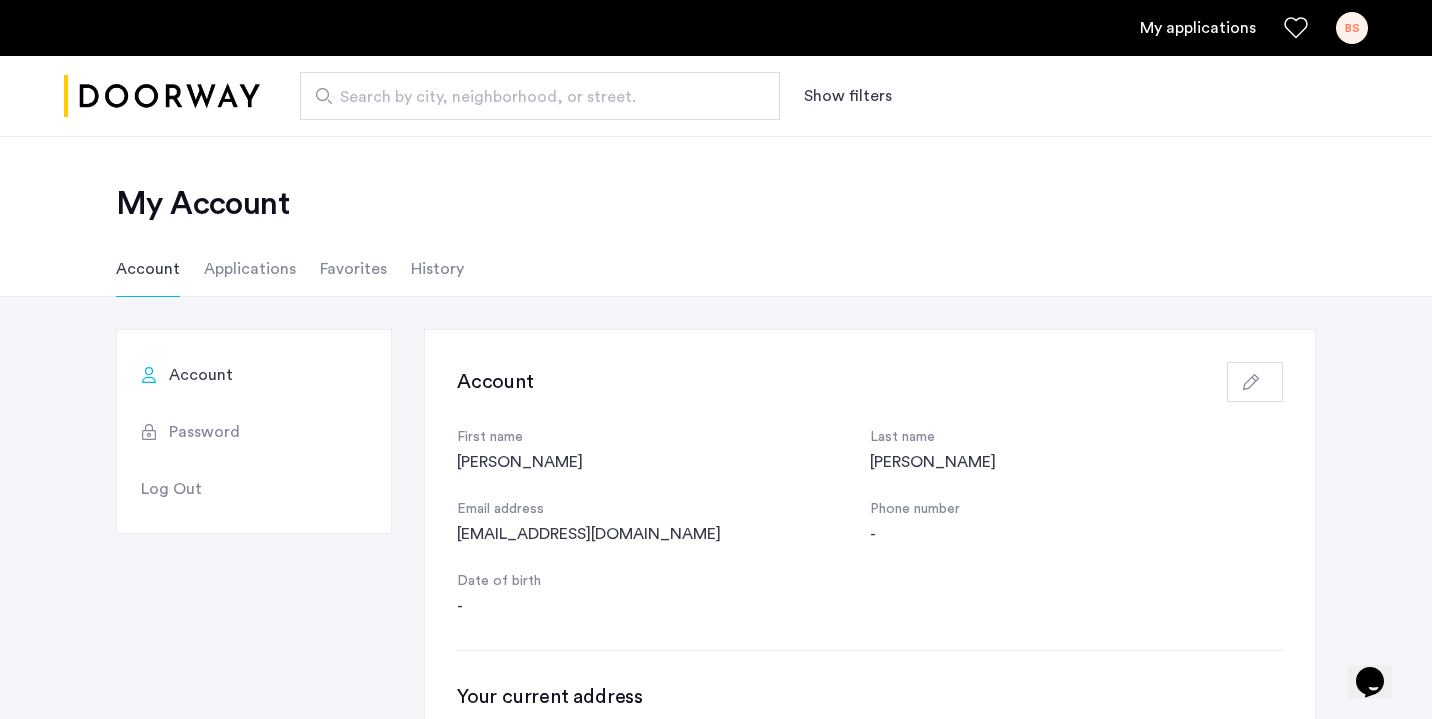 scroll, scrollTop: 0, scrollLeft: 0, axis: both 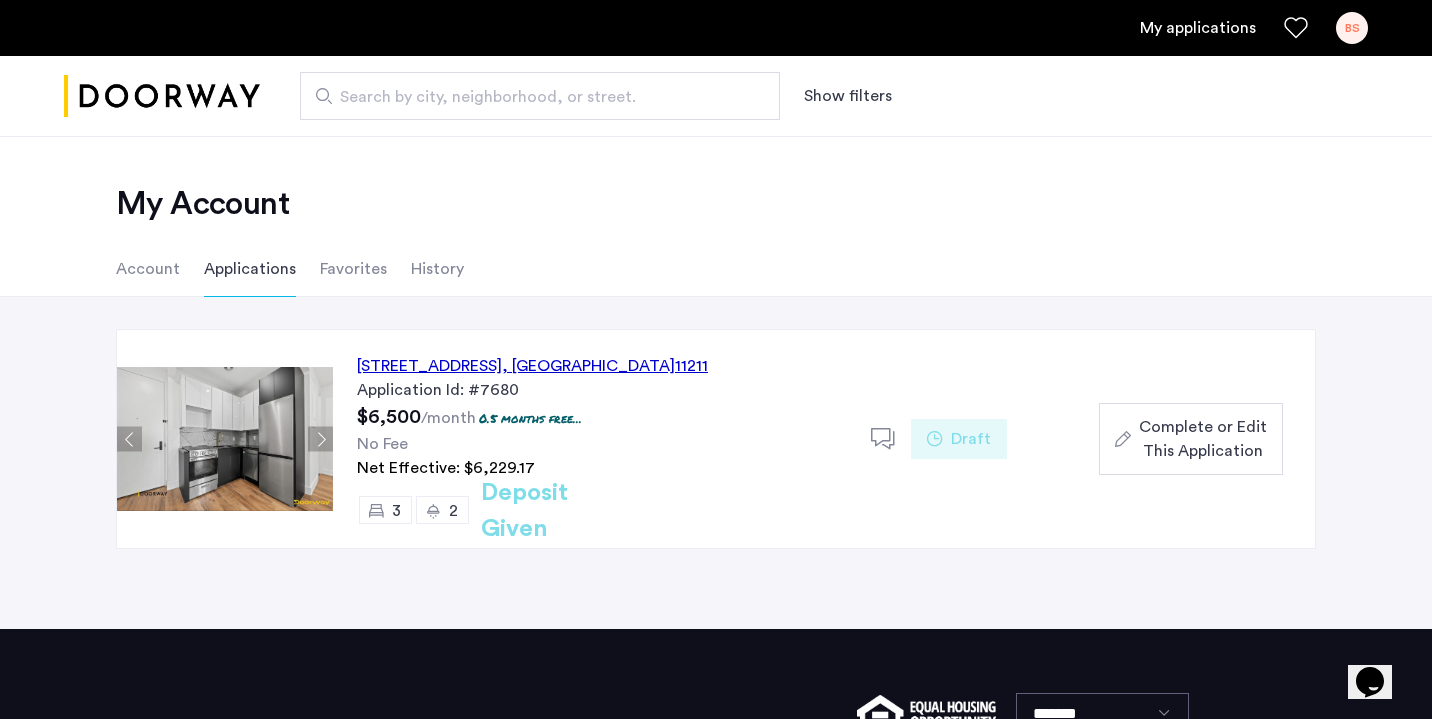 click on "Complete or Edit This Application" 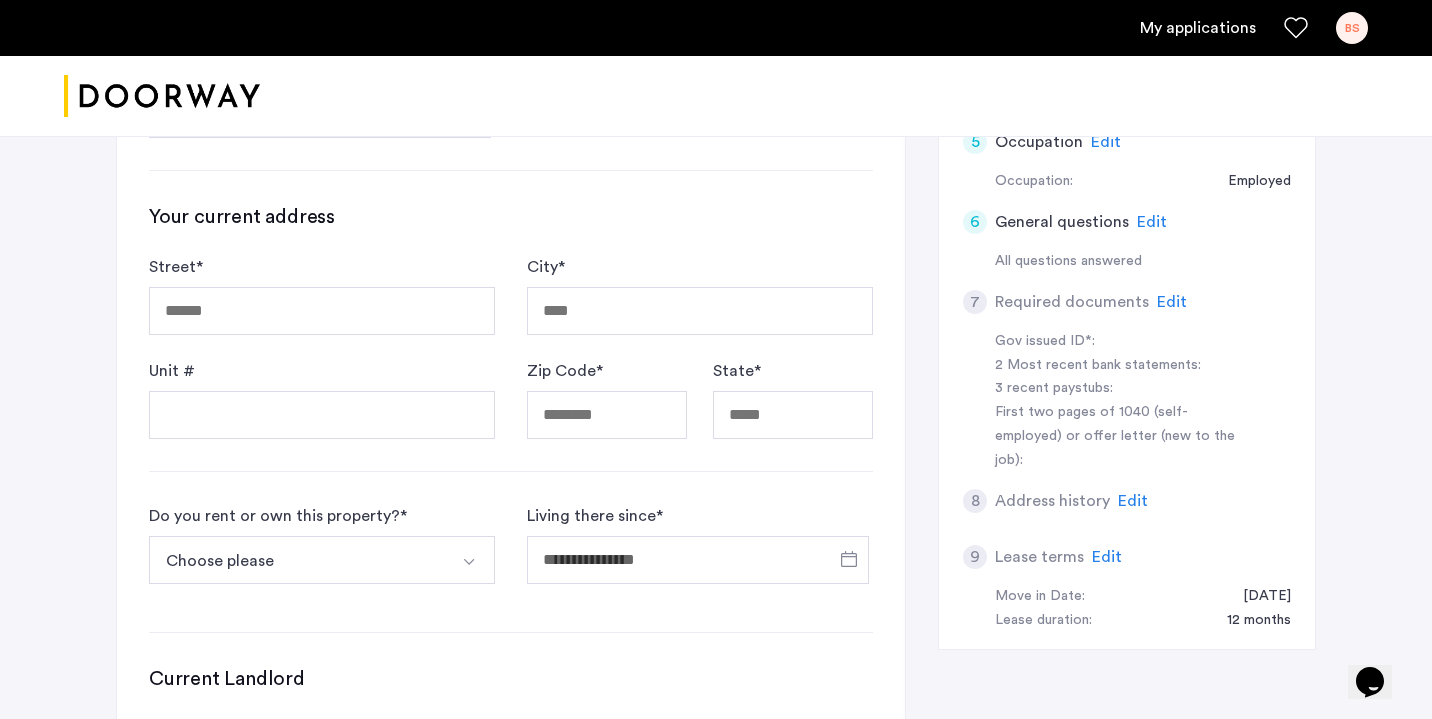 scroll, scrollTop: 698, scrollLeft: 0, axis: vertical 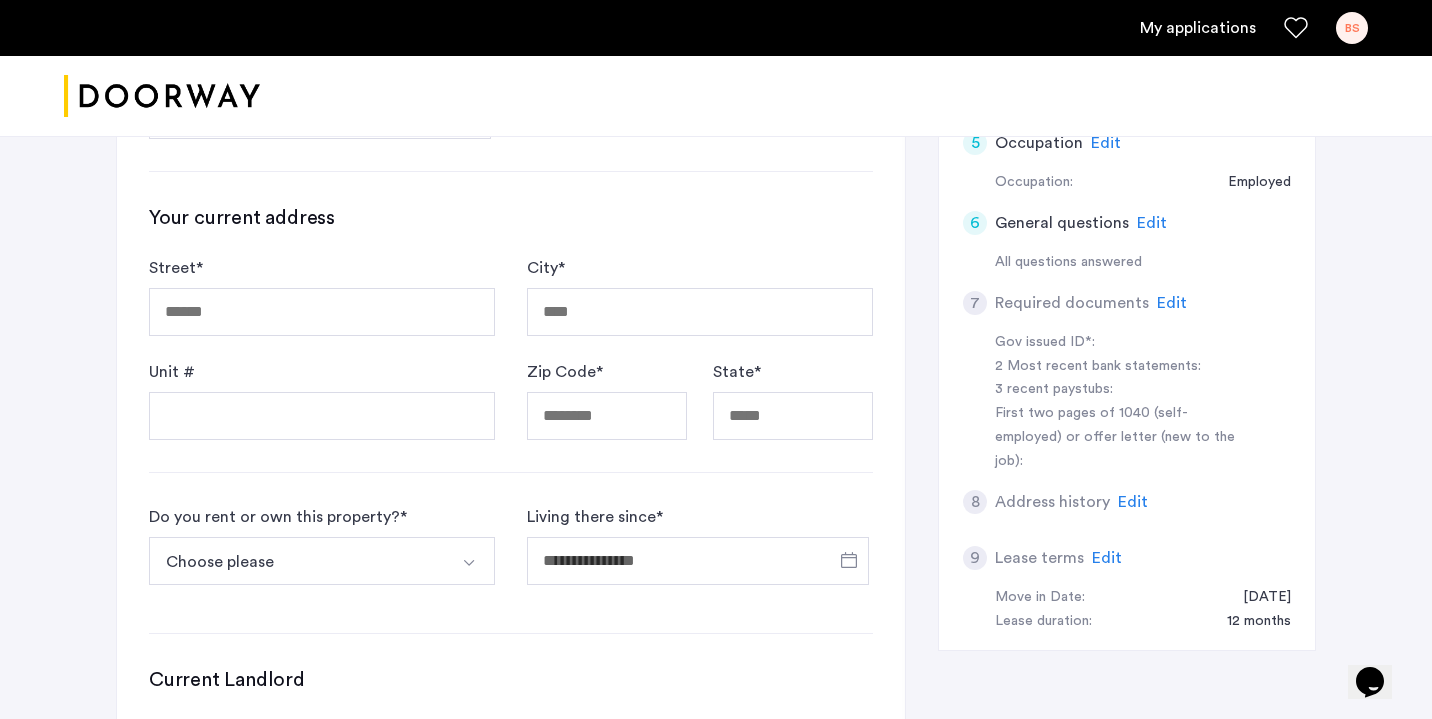 click on "Edit" 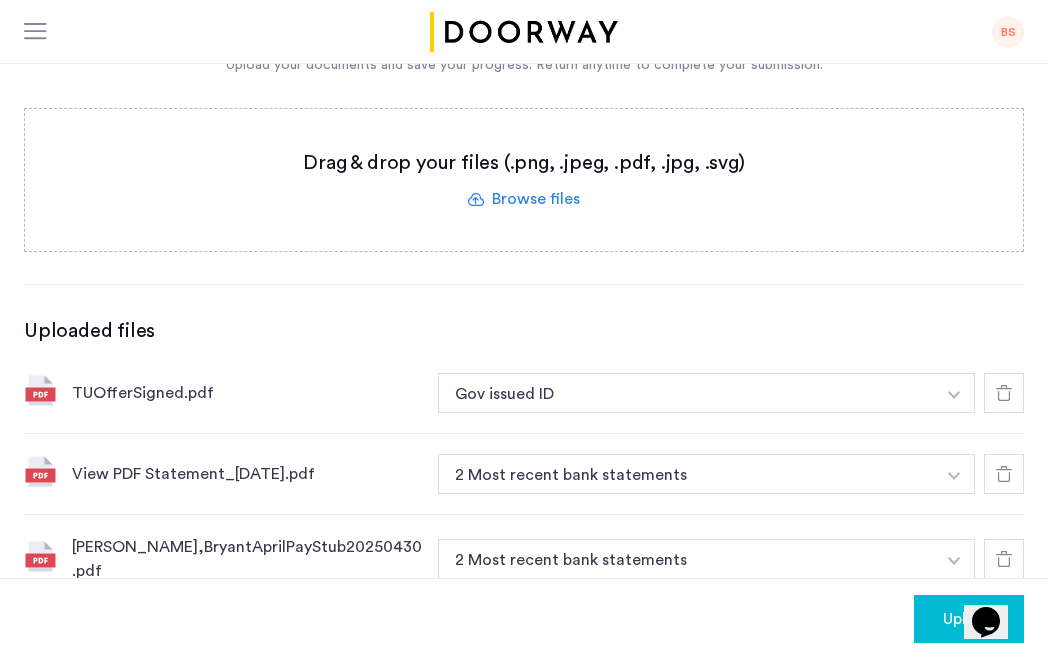 scroll, scrollTop: 383, scrollLeft: 0, axis: vertical 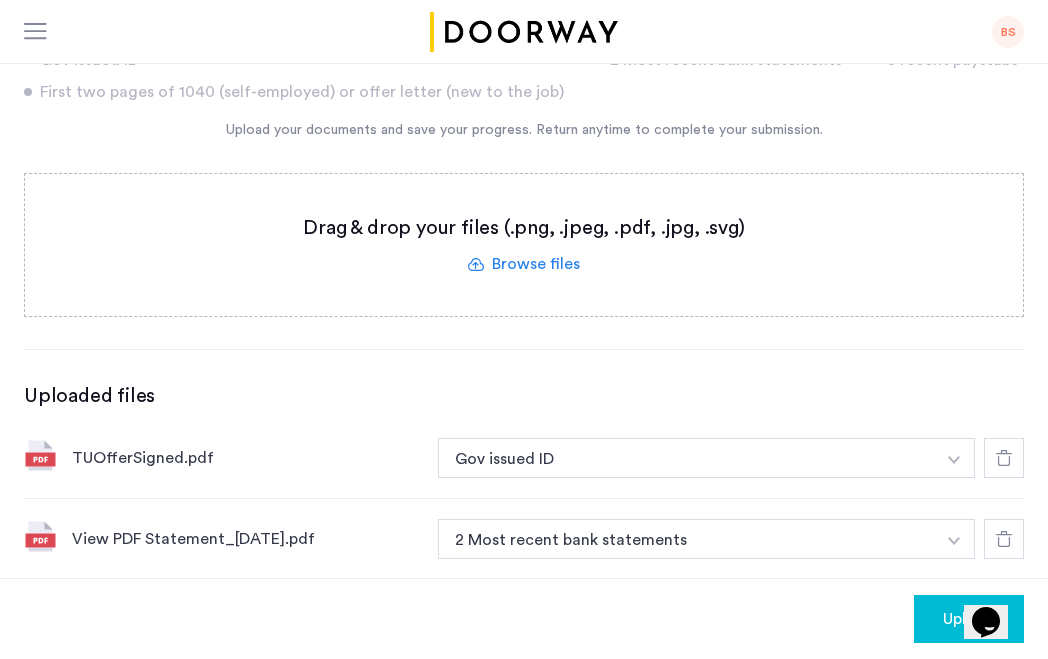 click 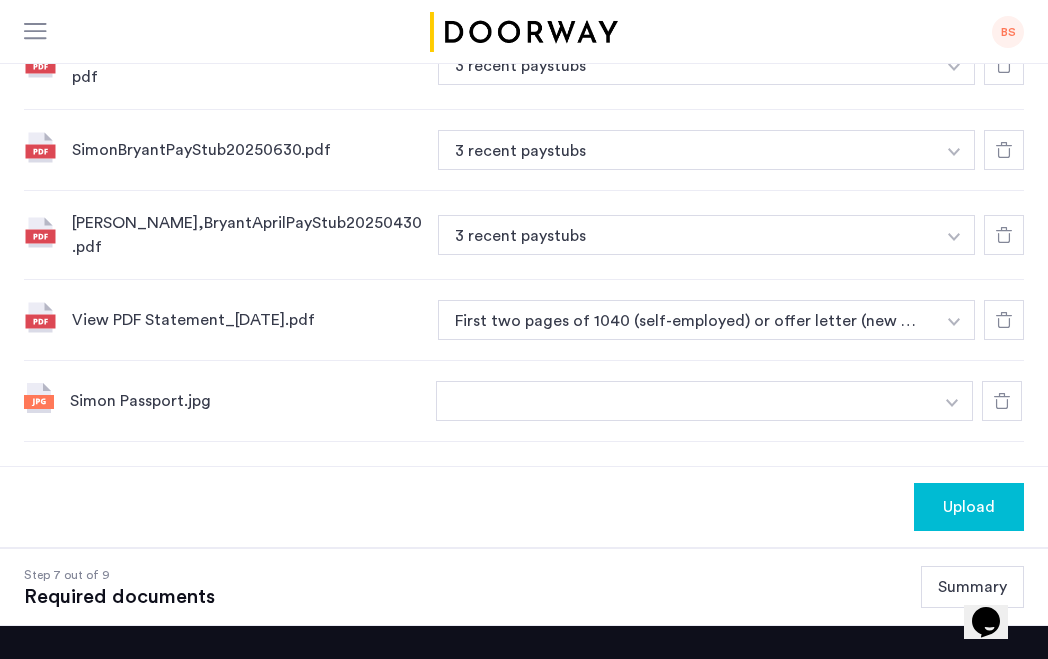 scroll, scrollTop: 1056, scrollLeft: 0, axis: vertical 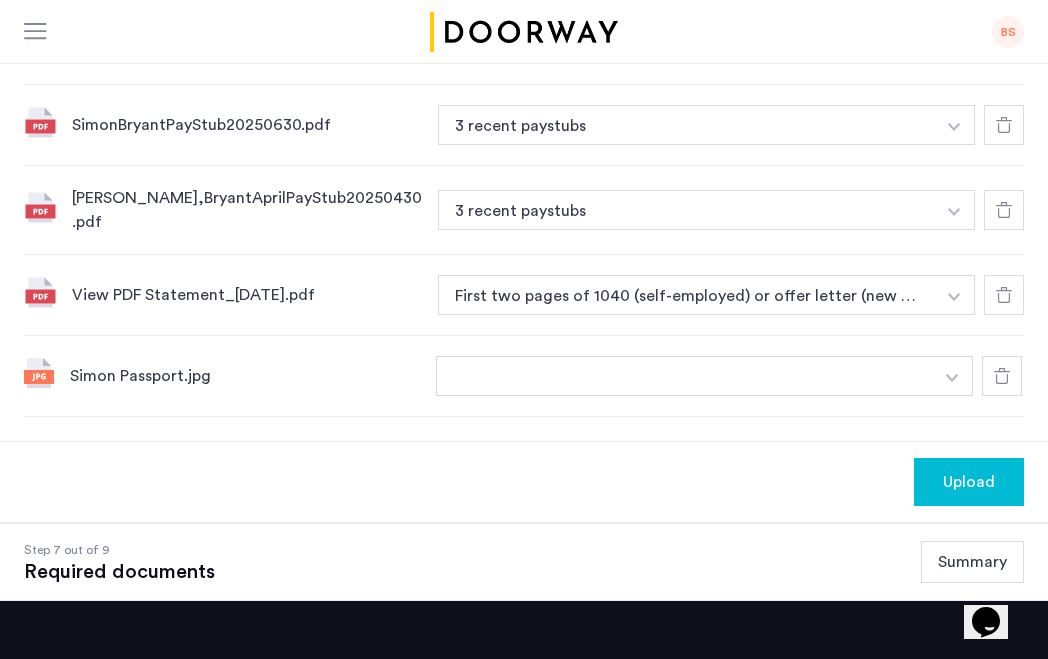 click on "Upload" 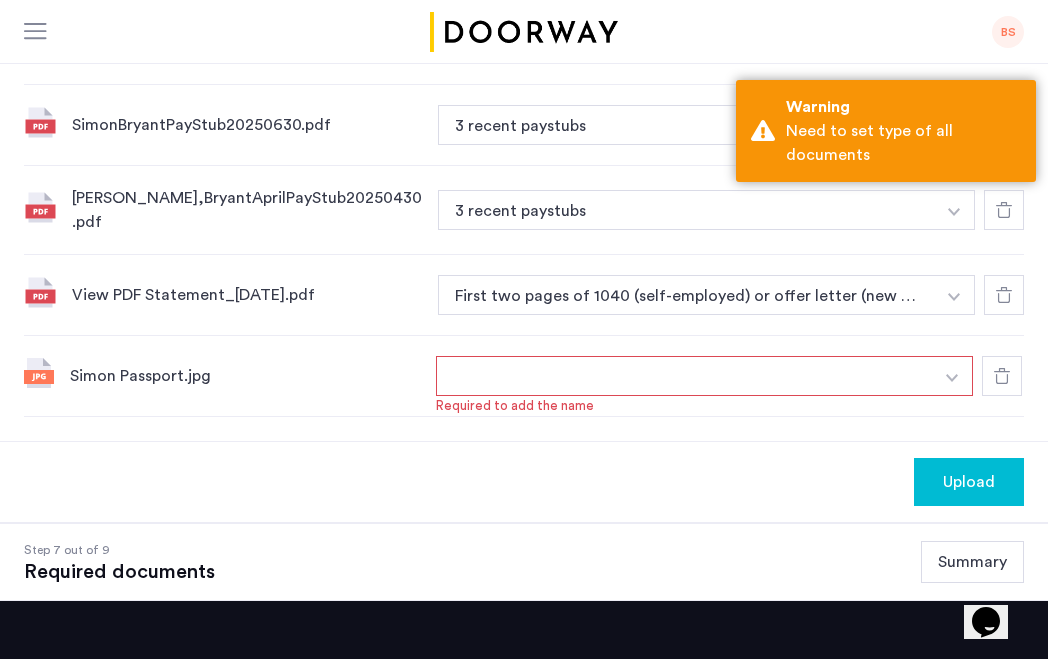 click at bounding box center [684, 376] 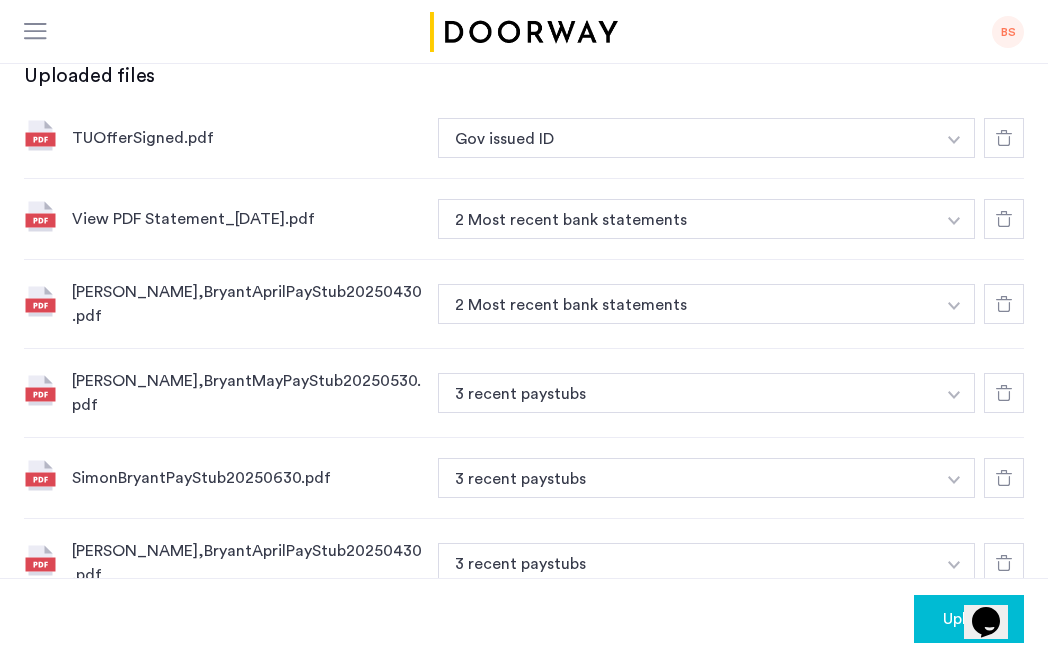 scroll, scrollTop: 702, scrollLeft: 0, axis: vertical 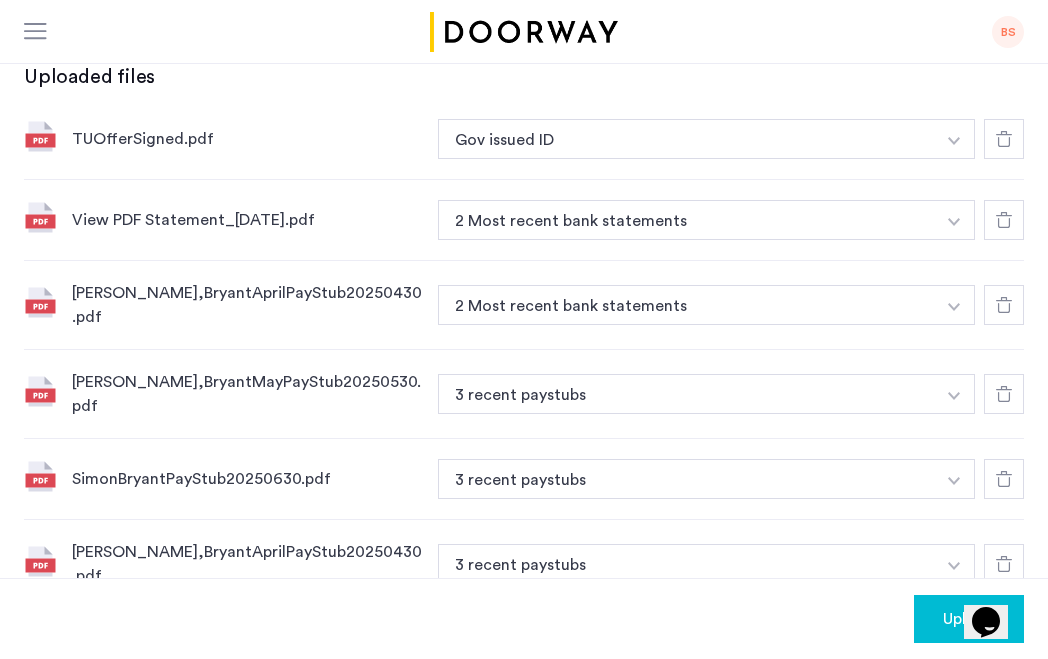 click at bounding box center [954, 141] 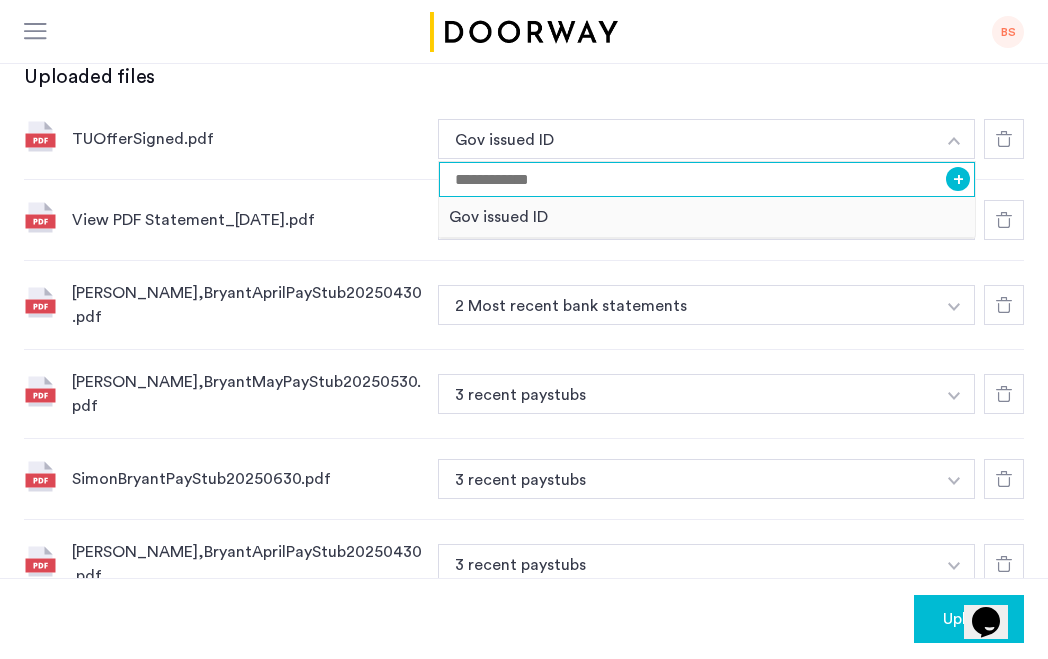 click at bounding box center (707, 179) 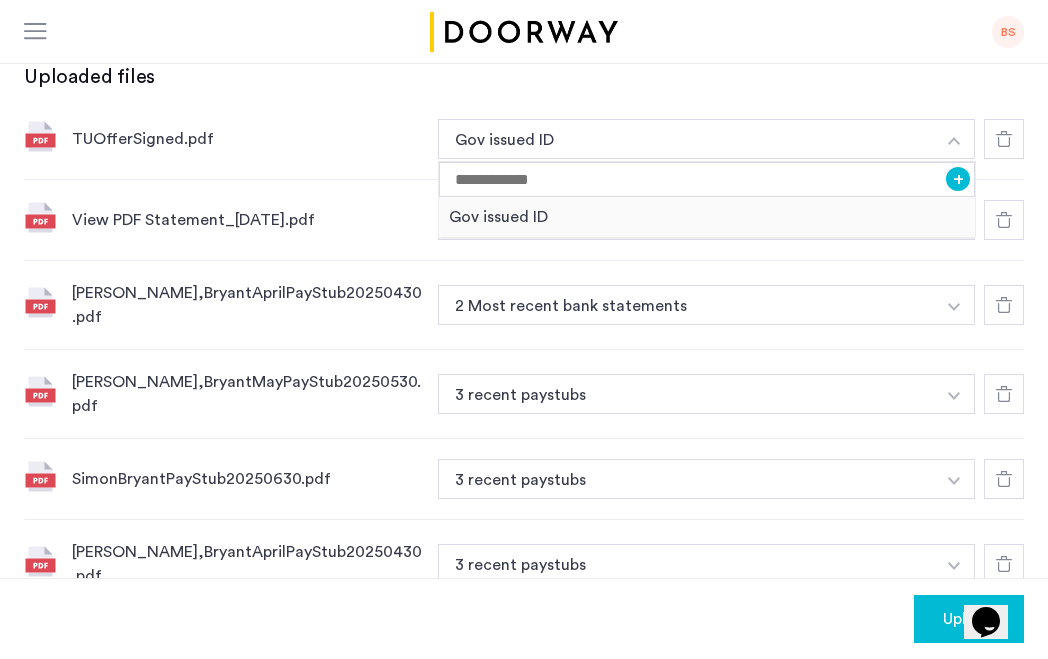 click on "TUOfferSigned.pdf Gov issued ID + Gov issued ID" 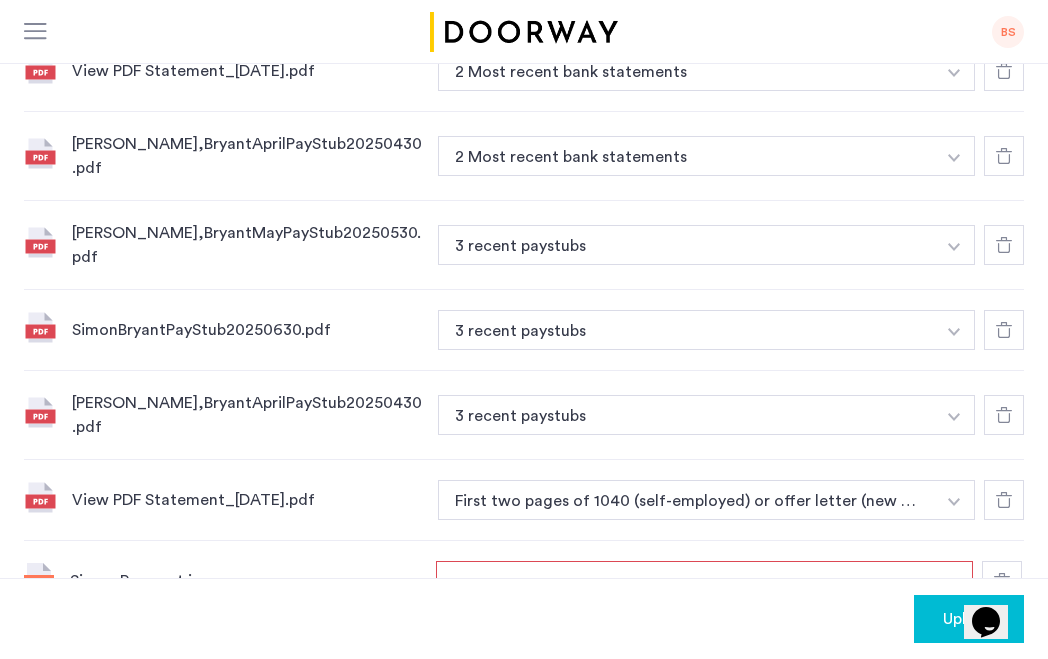 scroll, scrollTop: 880, scrollLeft: 0, axis: vertical 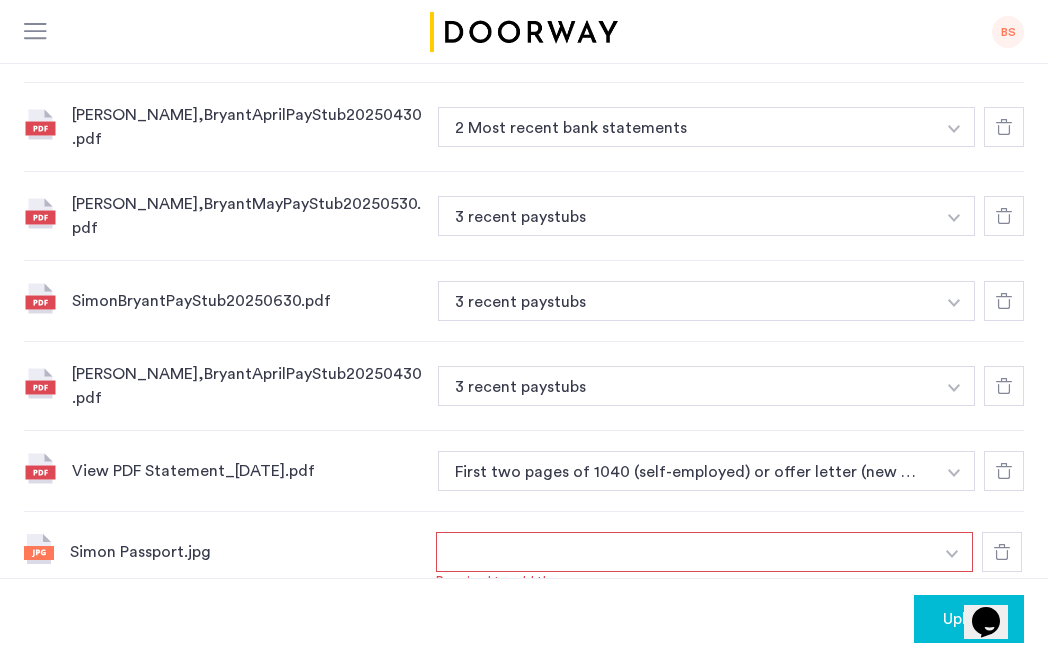 click at bounding box center (954, -39) 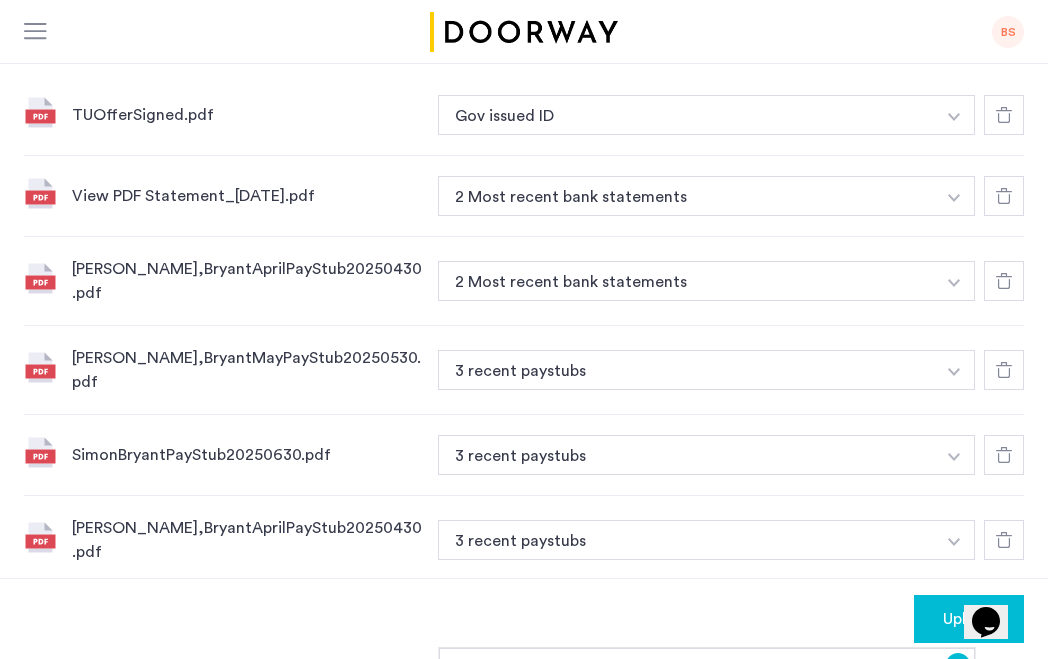 scroll, scrollTop: 734, scrollLeft: 0, axis: vertical 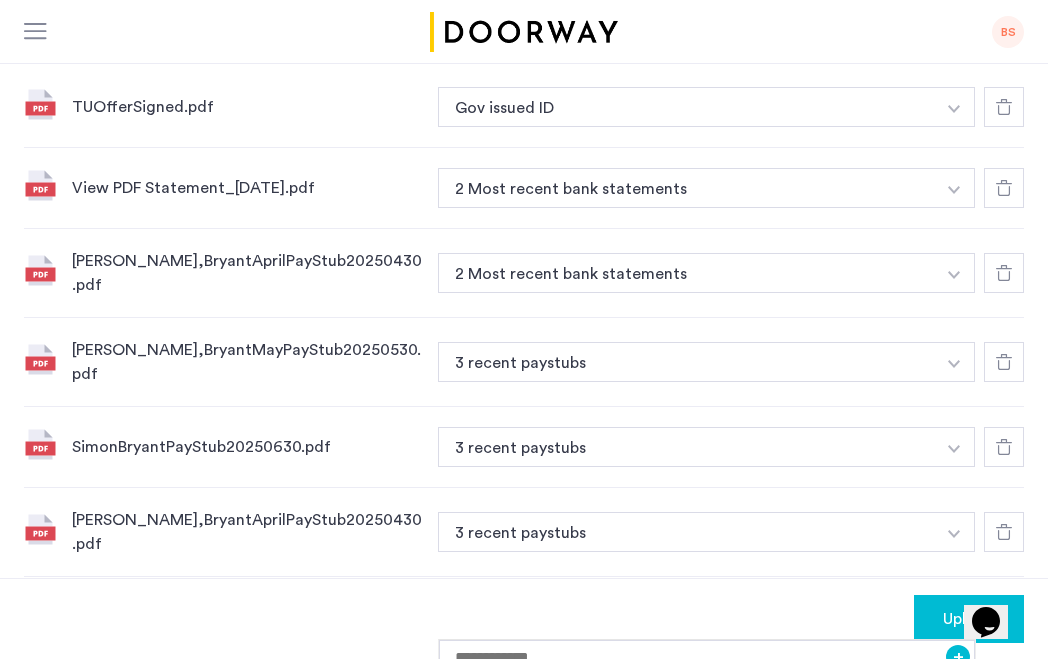 click 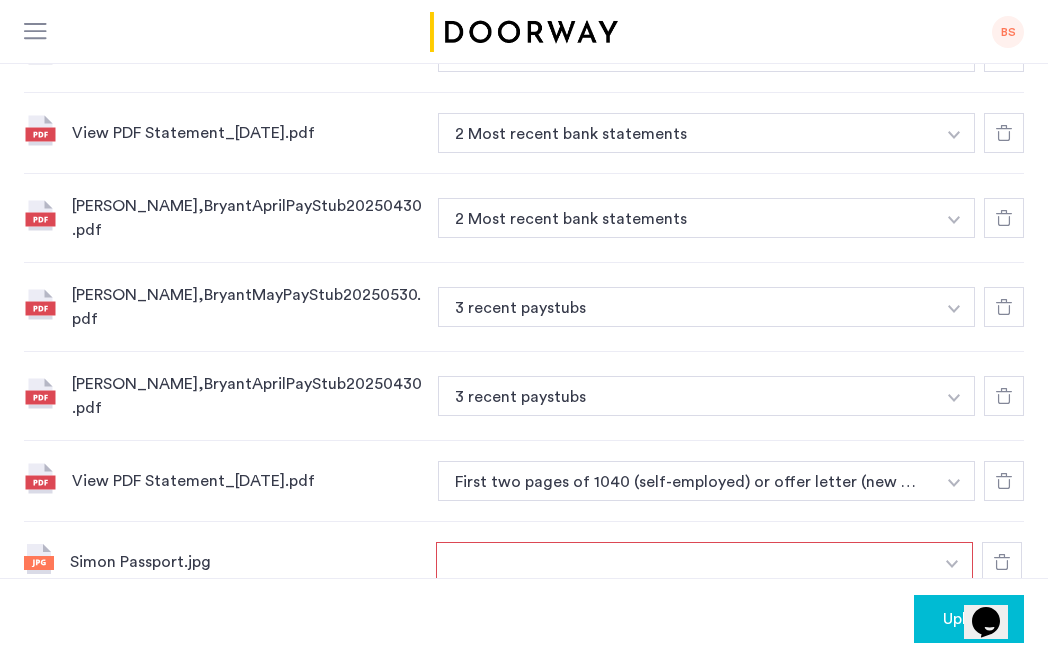 scroll, scrollTop: 806, scrollLeft: 0, axis: vertical 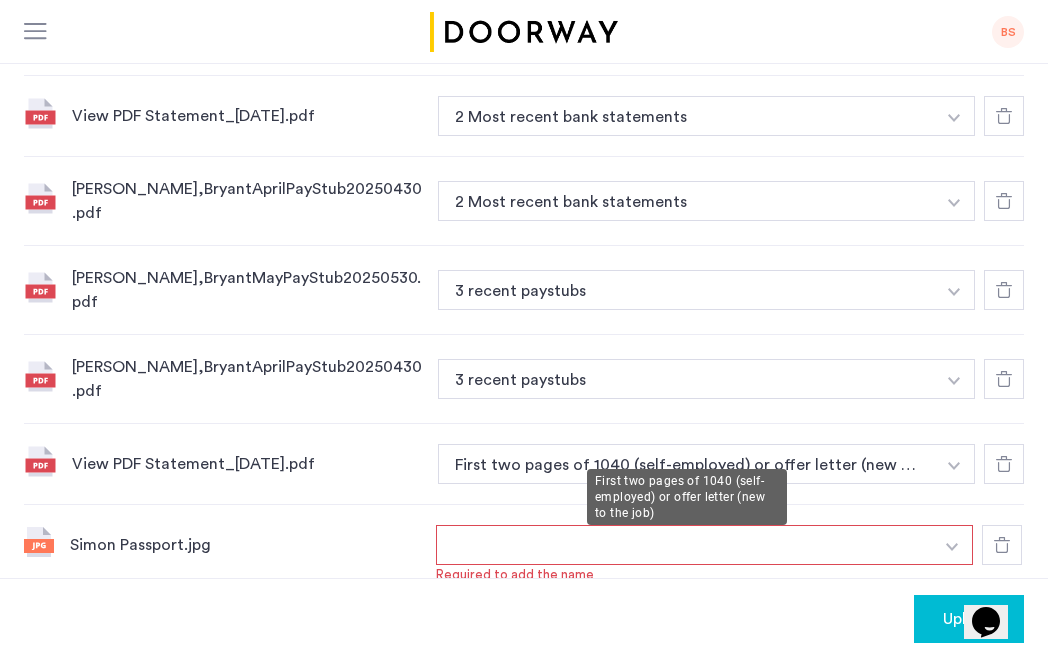 click on "First two pages of 1040 (self-employed) or offer letter (new to the job)" at bounding box center (686, 464) 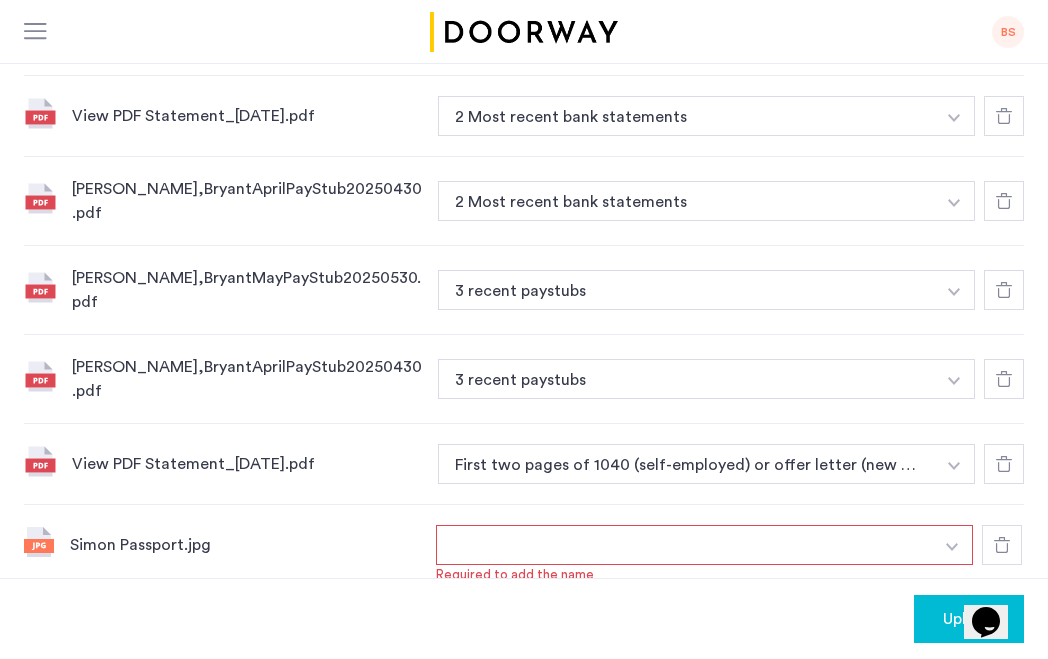 click at bounding box center [954, 35] 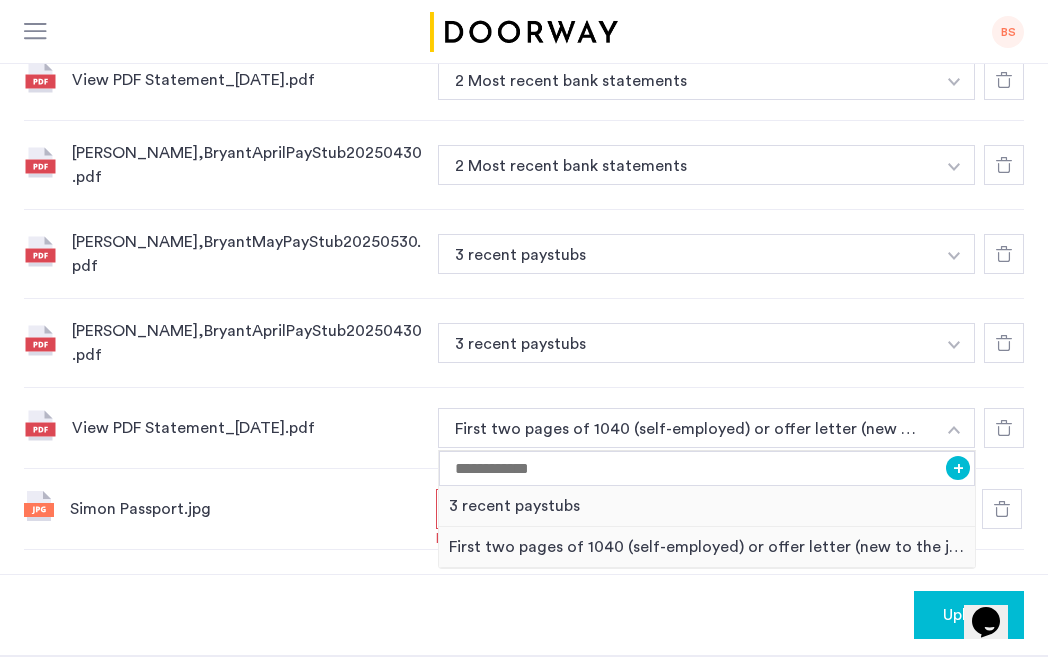 scroll, scrollTop: 847, scrollLeft: 0, axis: vertical 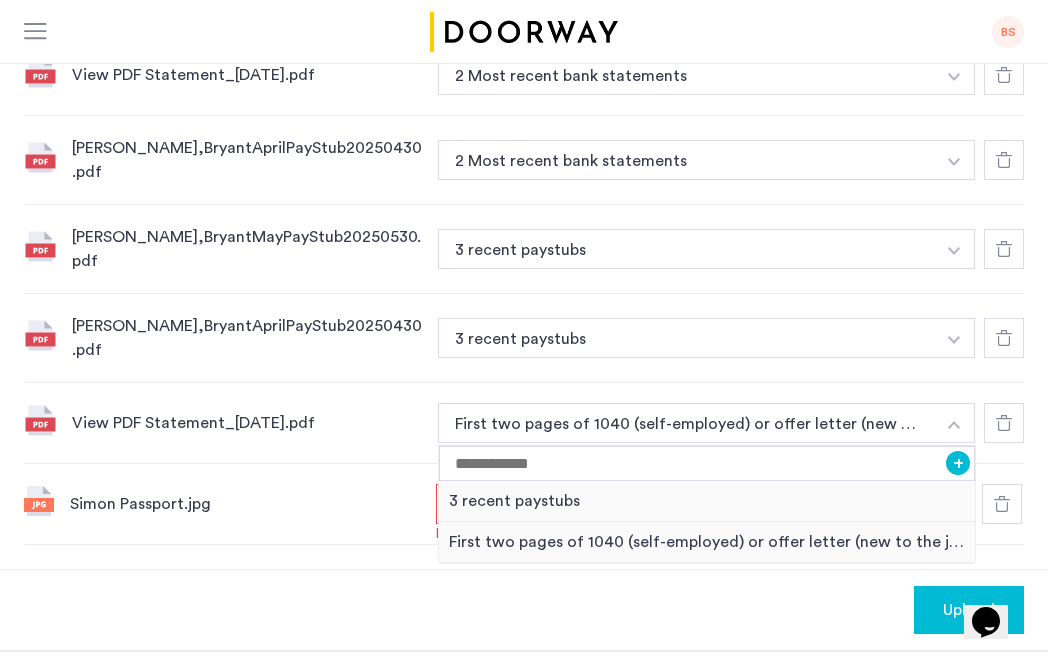 click on "Simon,BryantAprilPayStub20250430.pdf 3 recent paystubs + 3 recent paystubs" 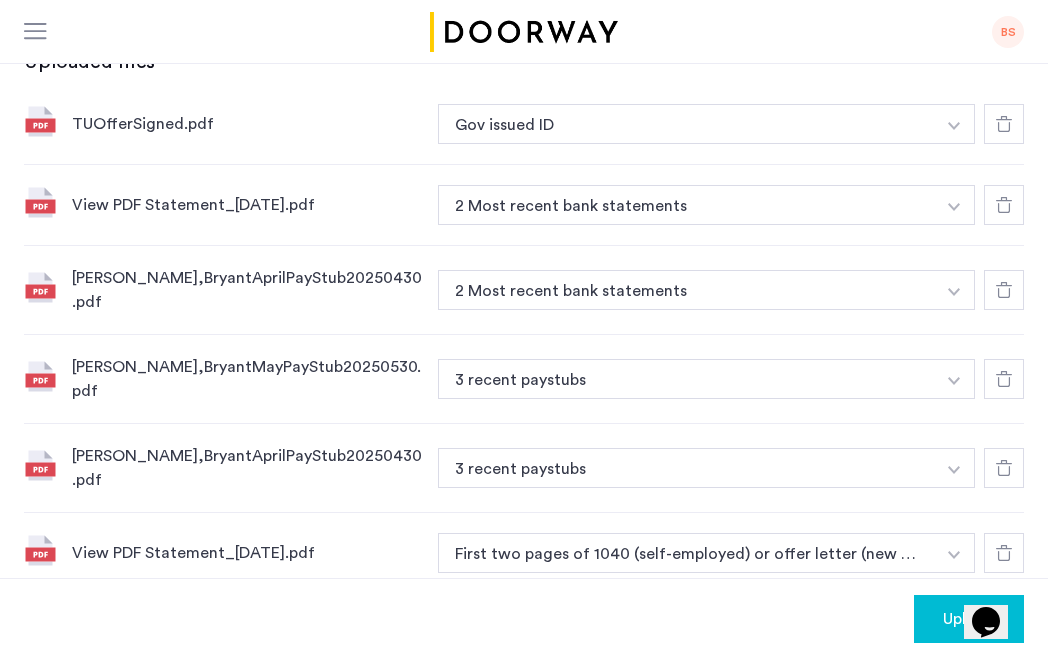scroll, scrollTop: 698, scrollLeft: 0, axis: vertical 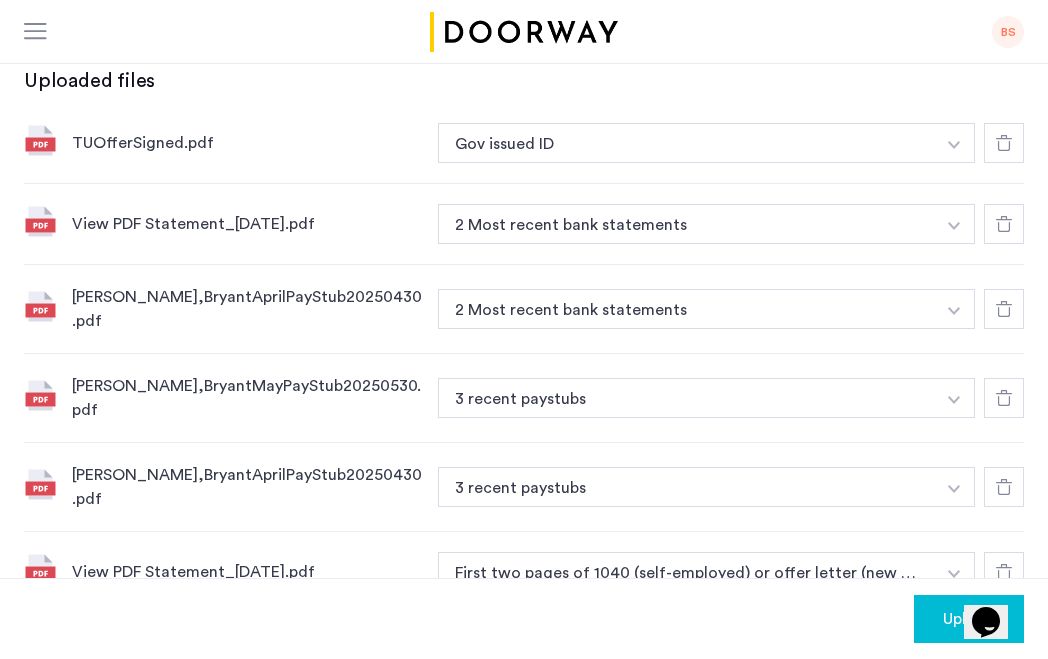 click at bounding box center (954, 143) 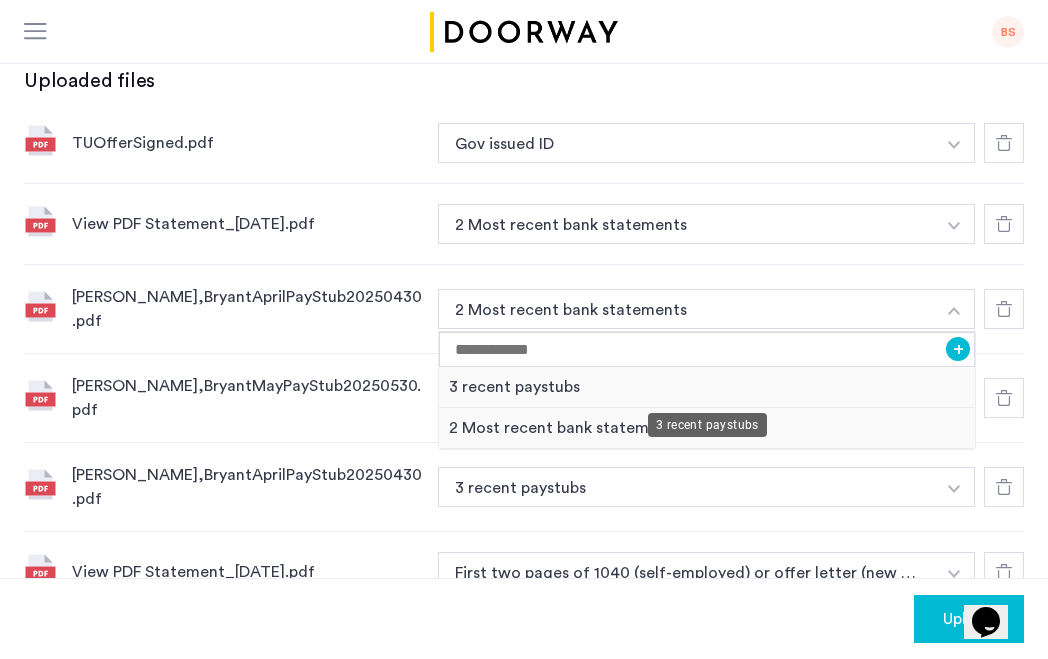 click on "3 recent paystubs" at bounding box center (707, 387) 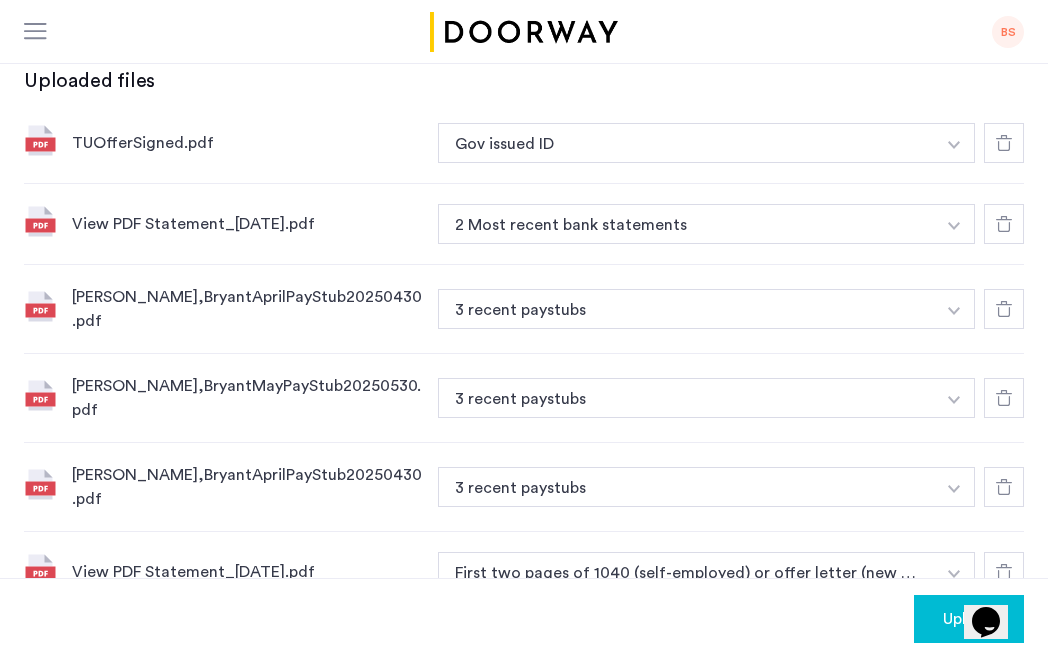 scroll, scrollTop: 862, scrollLeft: 0, axis: vertical 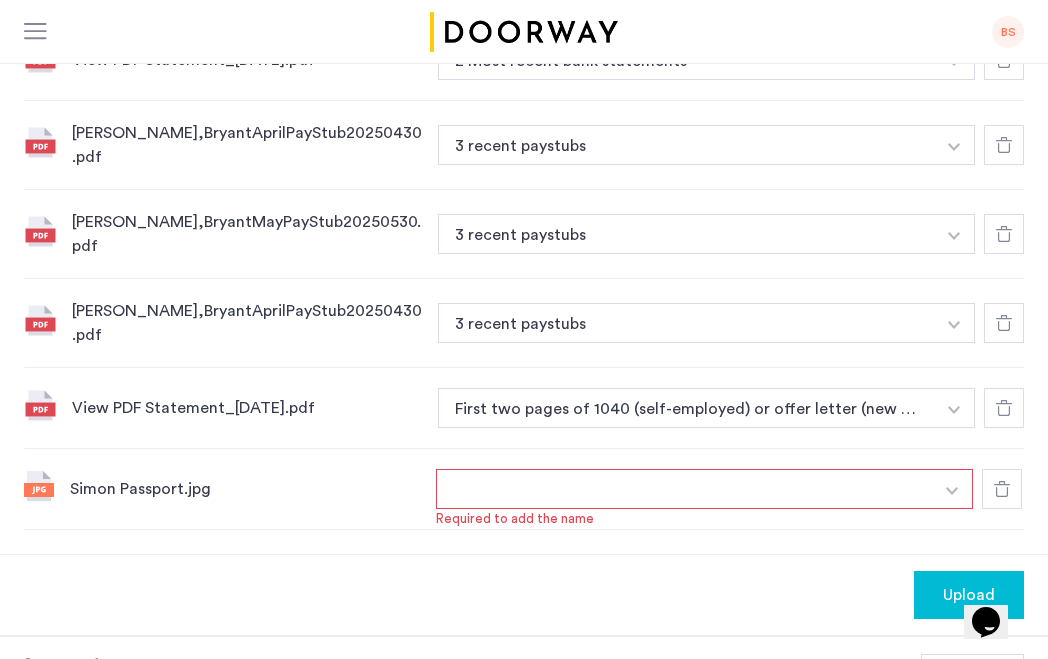 click at bounding box center [954, -21] 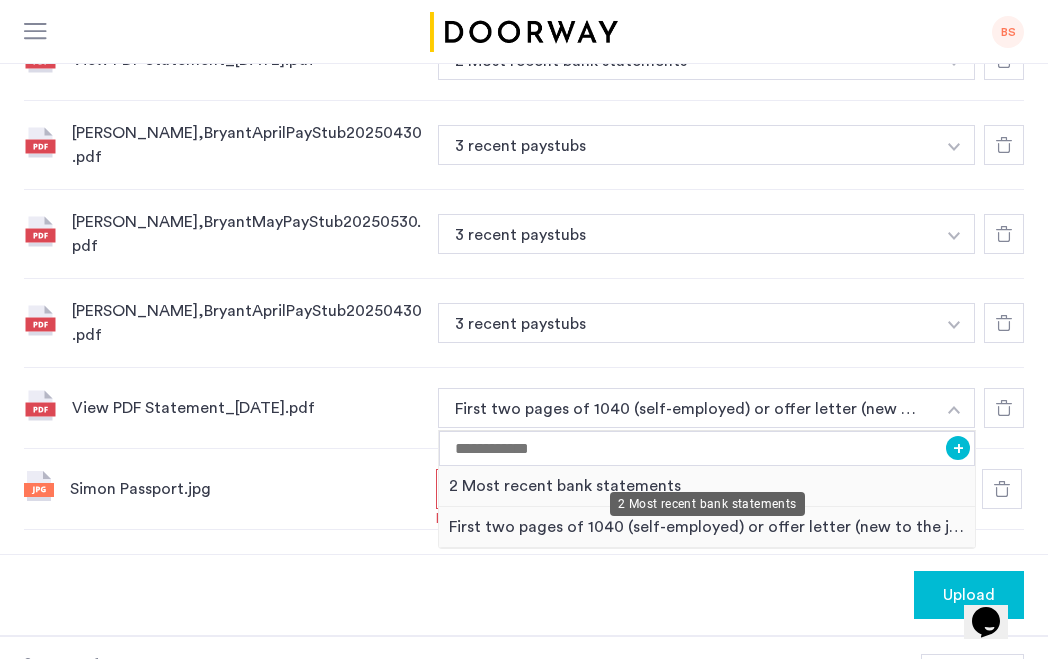 click on "2 Most recent bank statements" at bounding box center [707, 486] 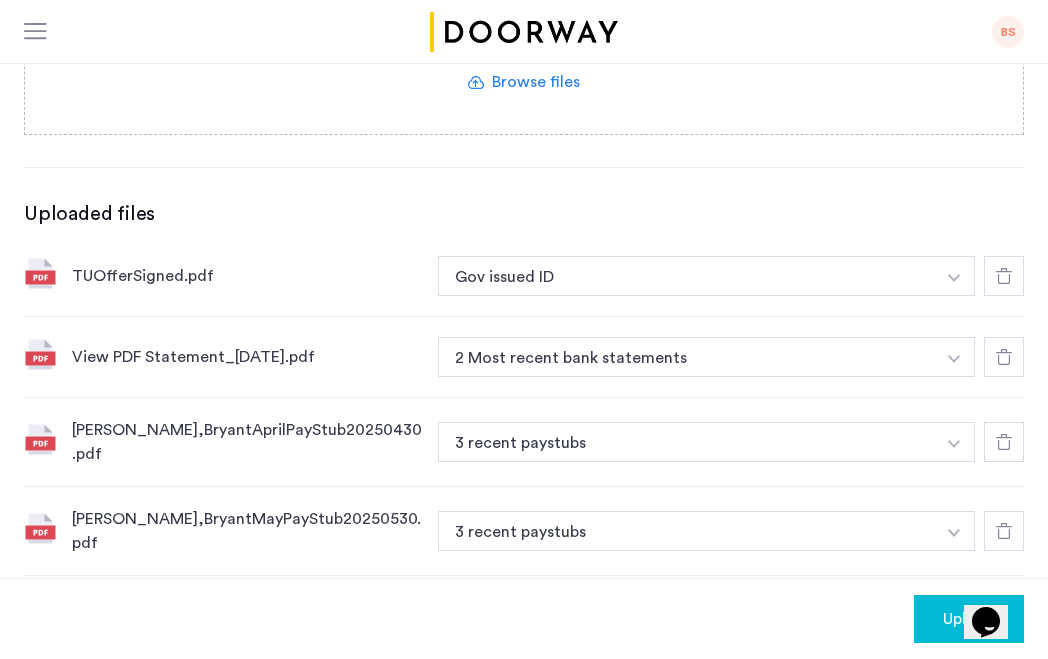 scroll, scrollTop: 1060, scrollLeft: 0, axis: vertical 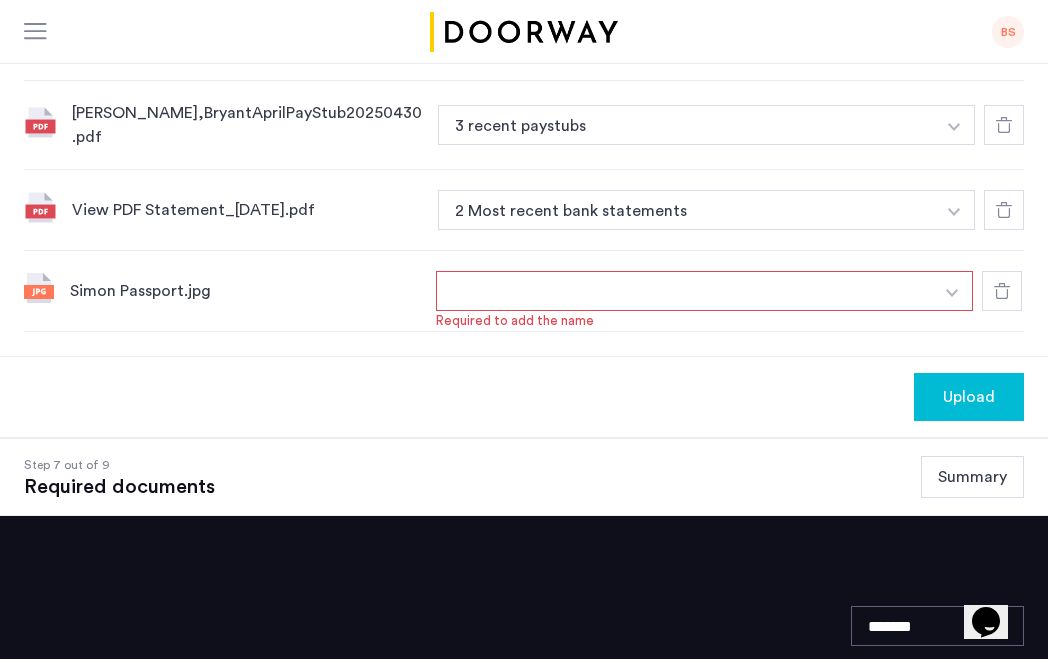 click at bounding box center [952, 293] 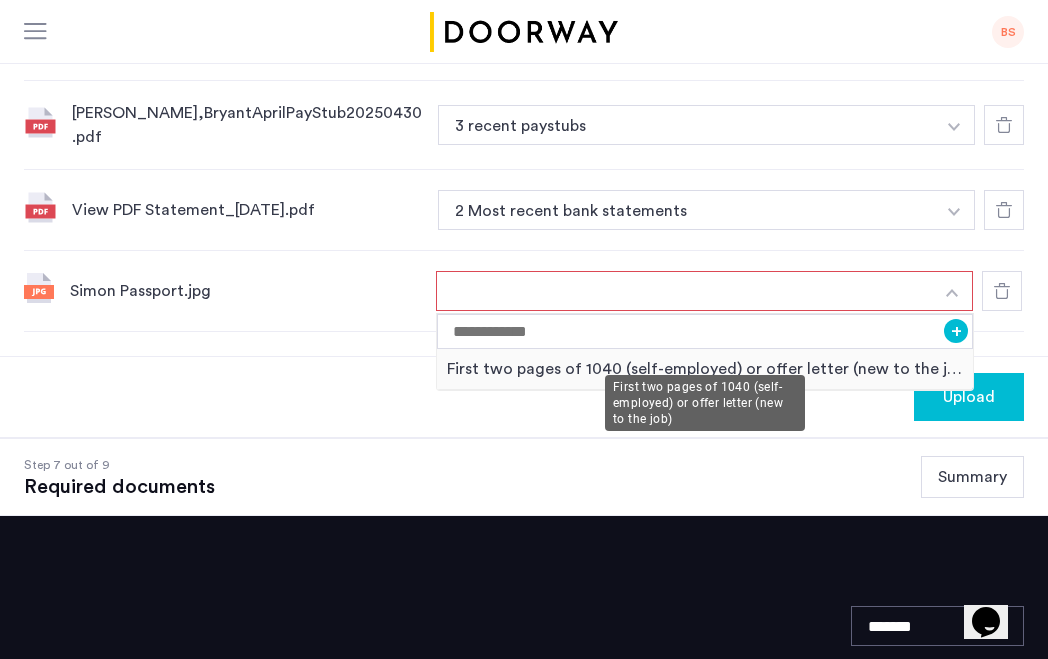 scroll, scrollTop: 669, scrollLeft: 0, axis: vertical 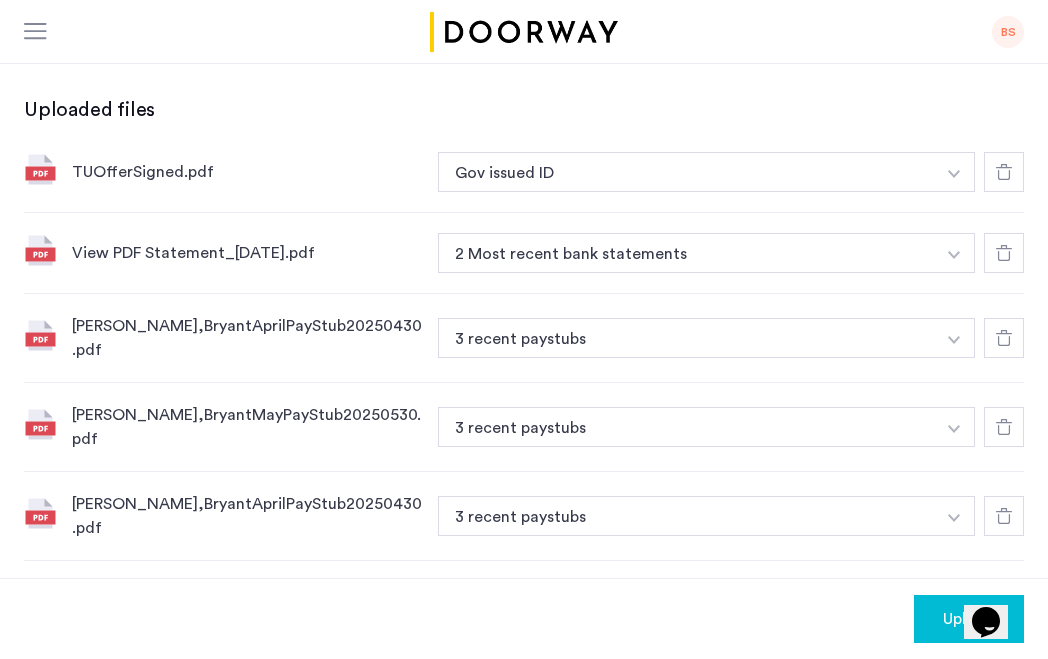 click at bounding box center (954, 172) 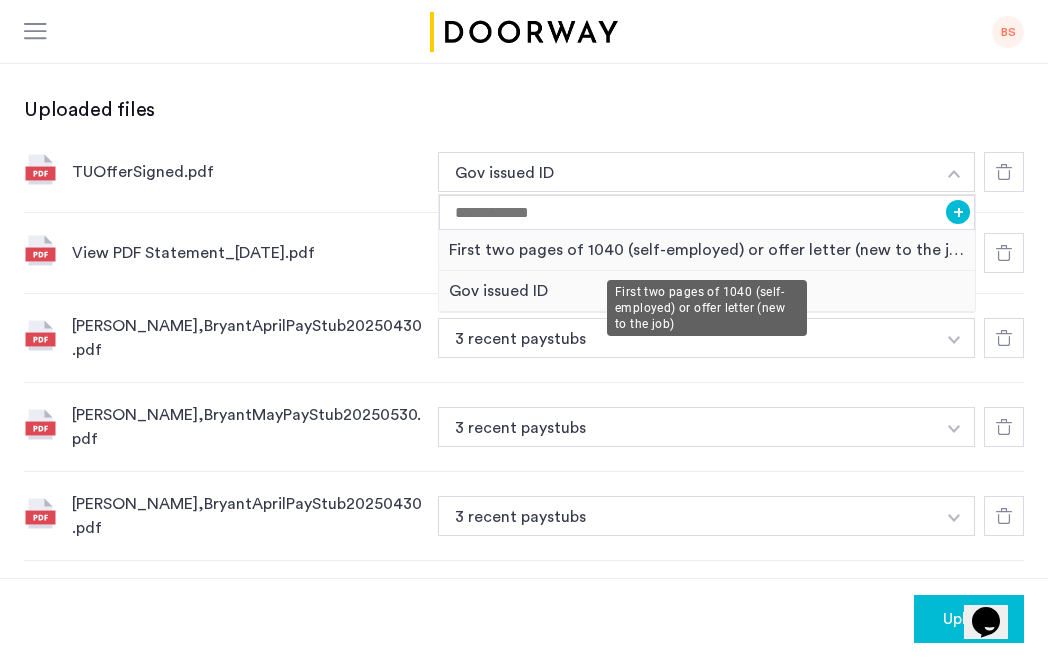 click on "First two pages of 1040 (self-employed) or offer letter (new to the job)" at bounding box center [707, 250] 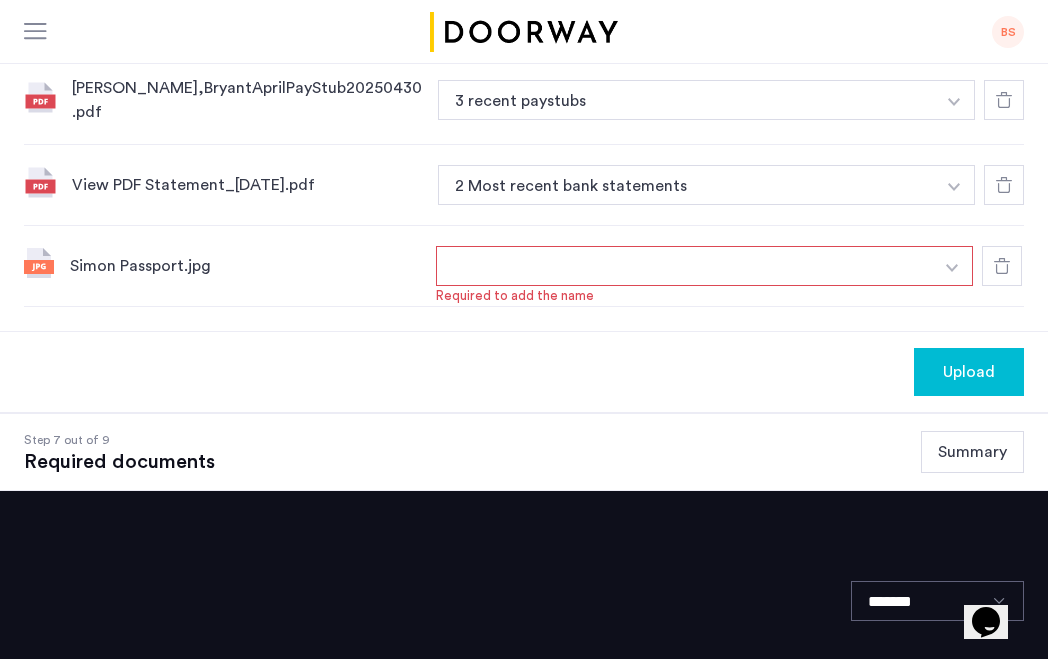 scroll, scrollTop: 1069, scrollLeft: 0, axis: vertical 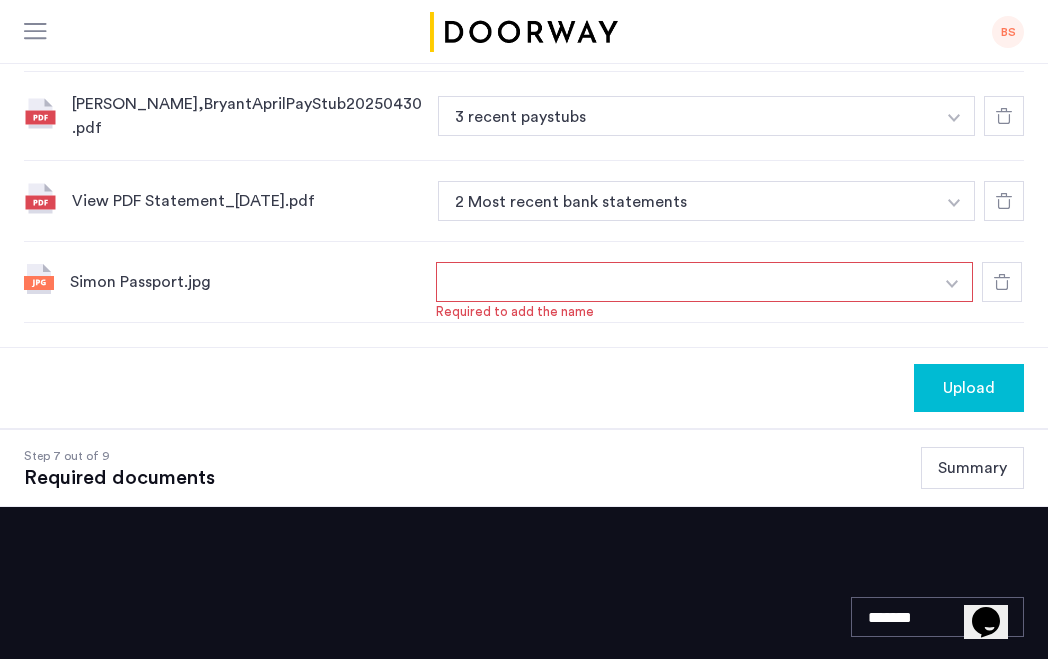 click at bounding box center (952, 282) 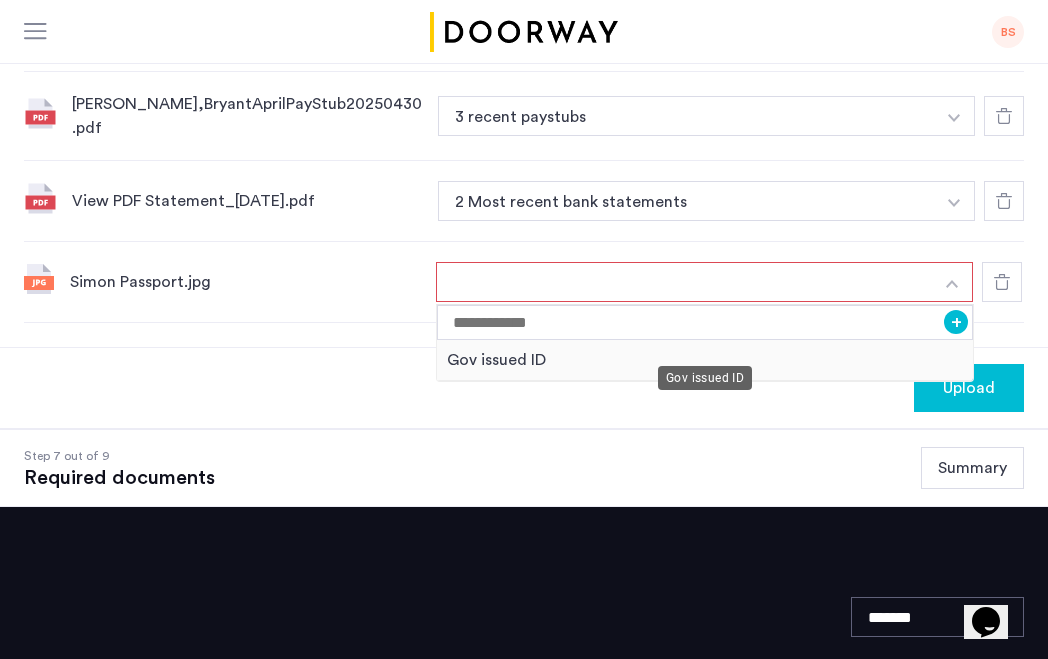 click on "Gov issued ID" at bounding box center (705, 360) 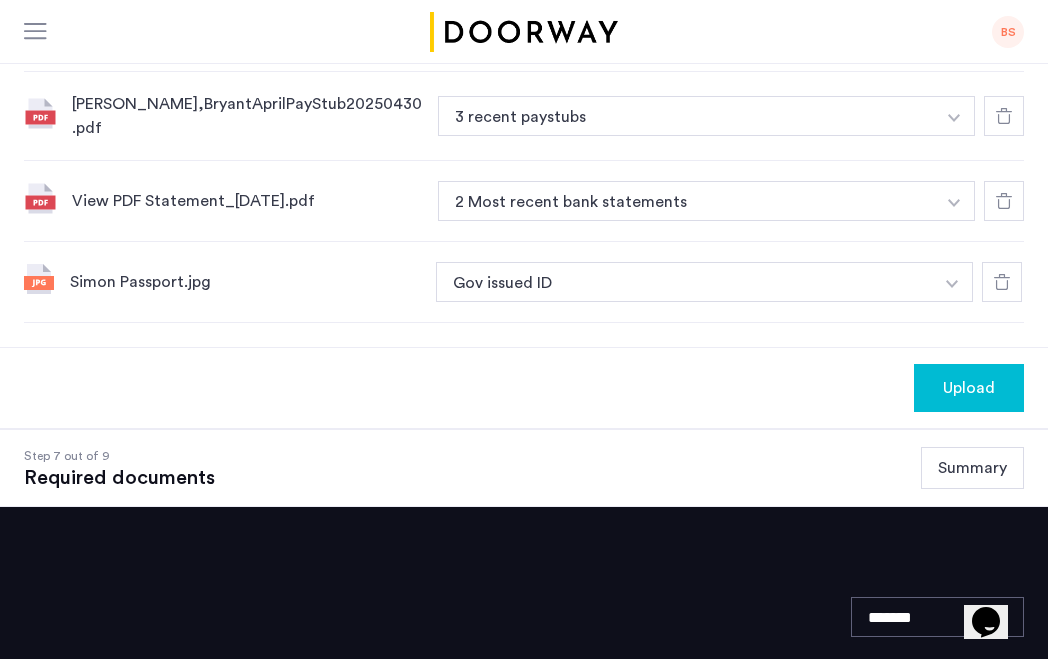 click on "Upload" 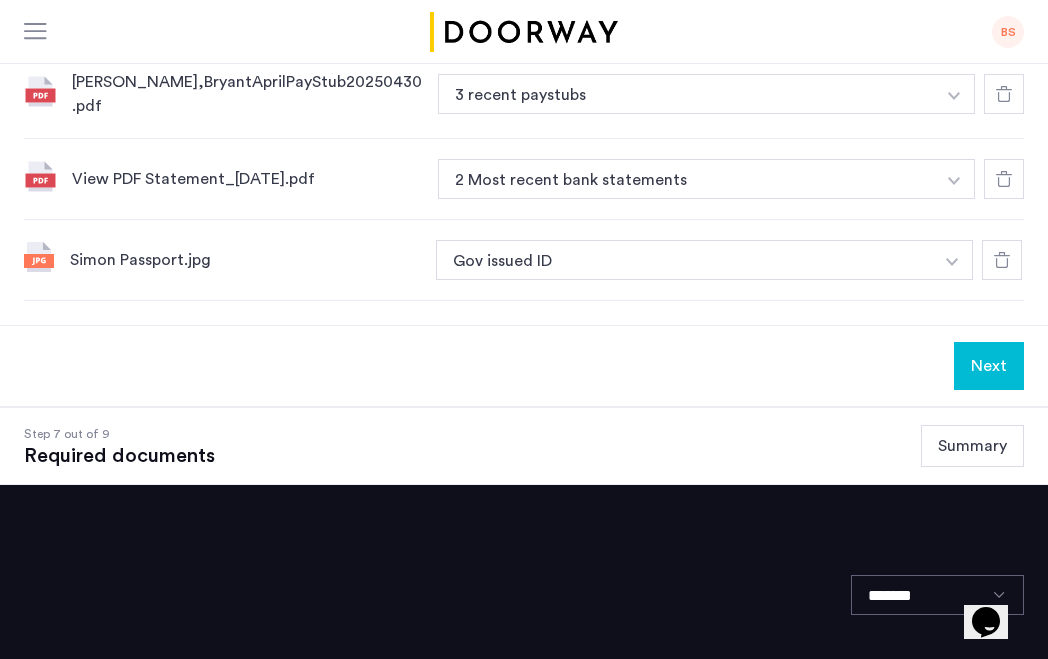 scroll, scrollTop: 1108, scrollLeft: 0, axis: vertical 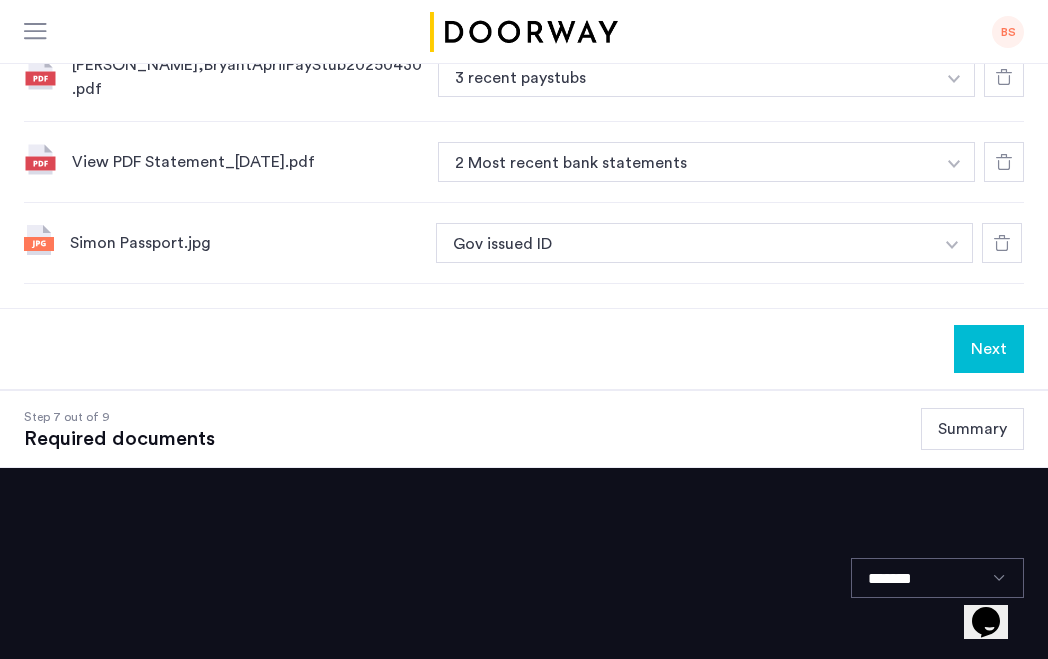 click on "Next" 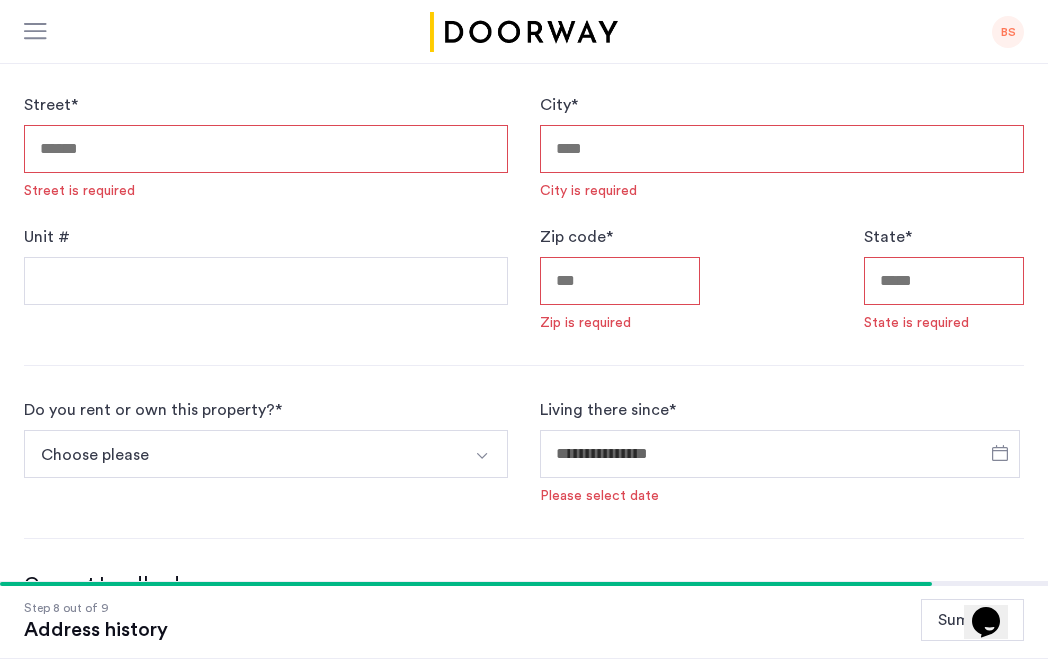 scroll, scrollTop: 388, scrollLeft: 0, axis: vertical 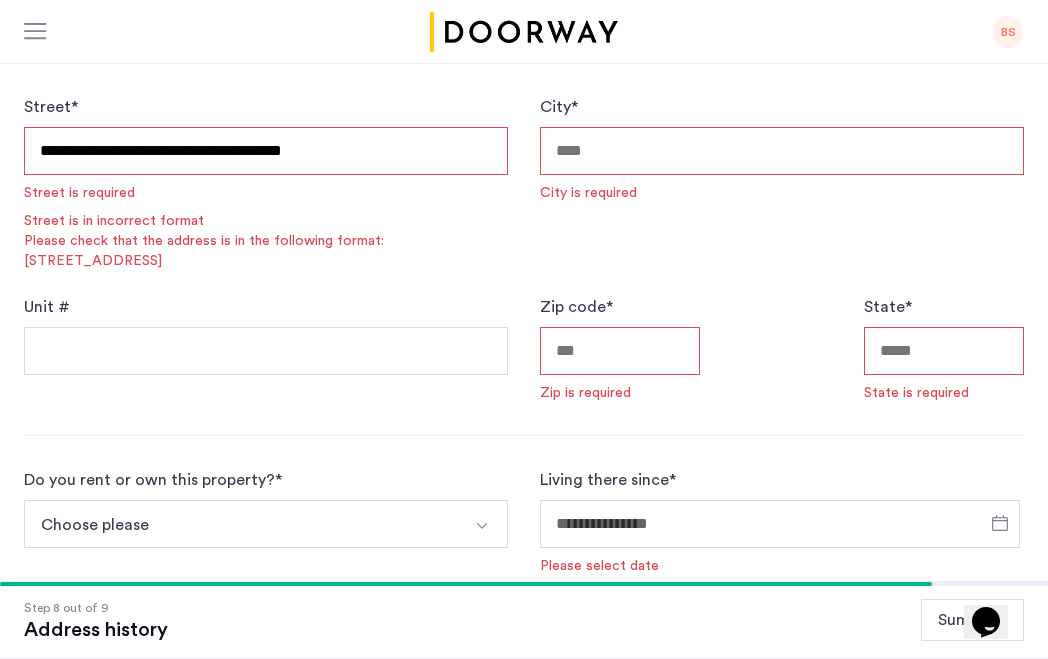 type on "**********" 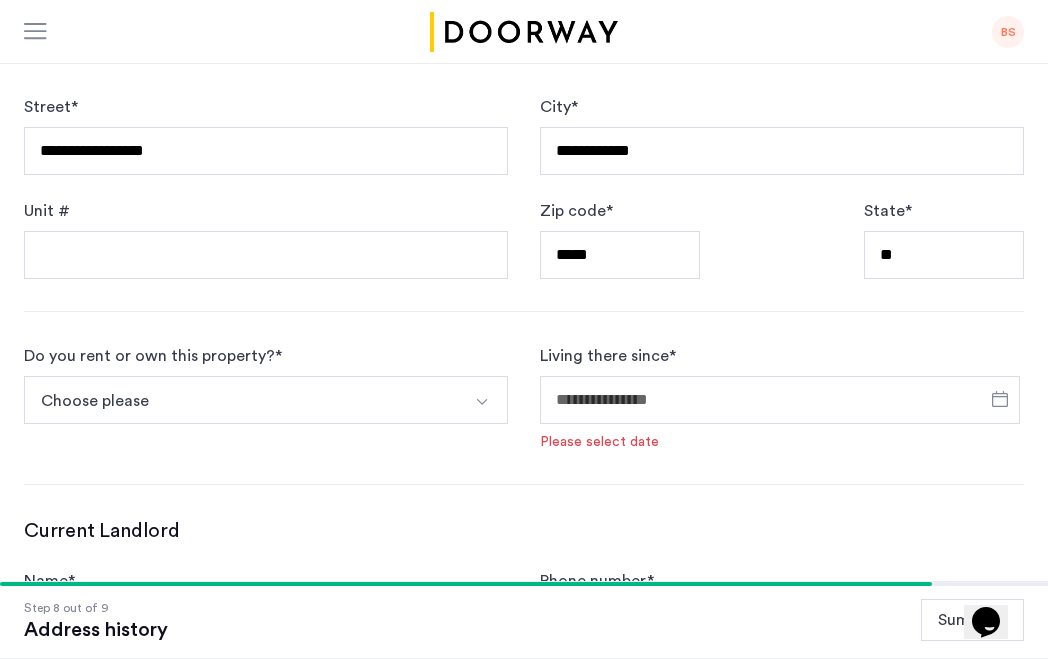 click at bounding box center [484, 400] 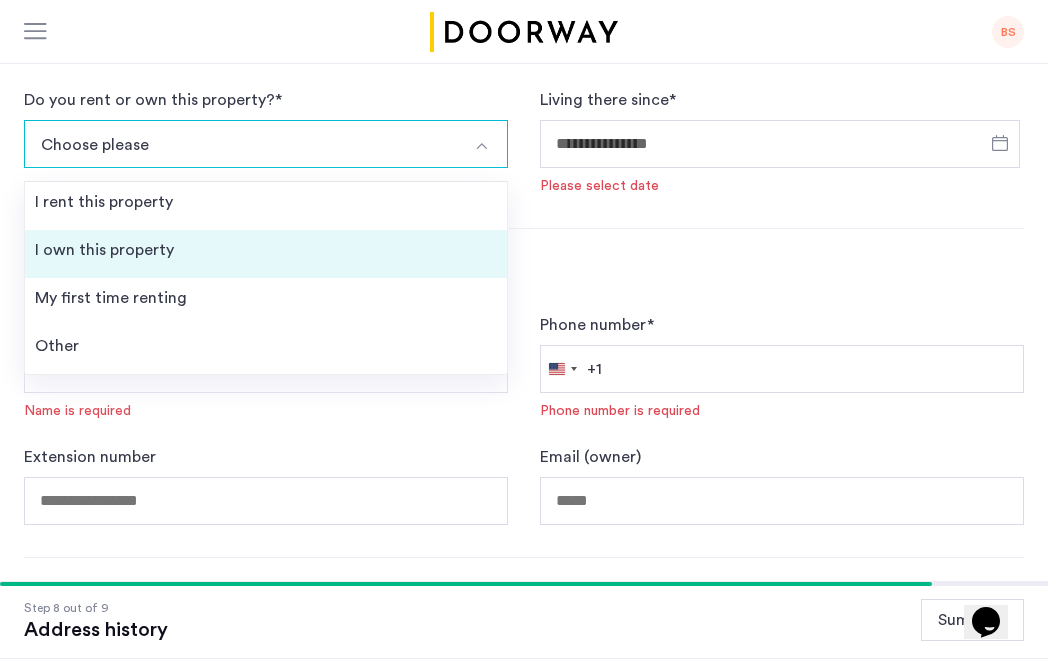 click on "I own this property" at bounding box center (266, 254) 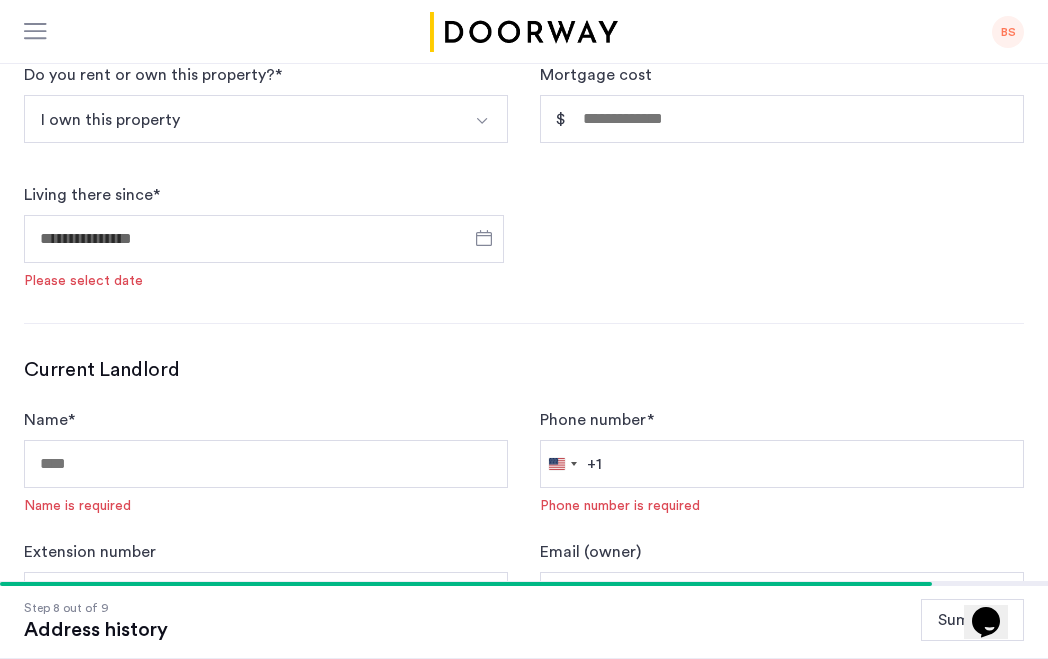 scroll, scrollTop: 606, scrollLeft: 0, axis: vertical 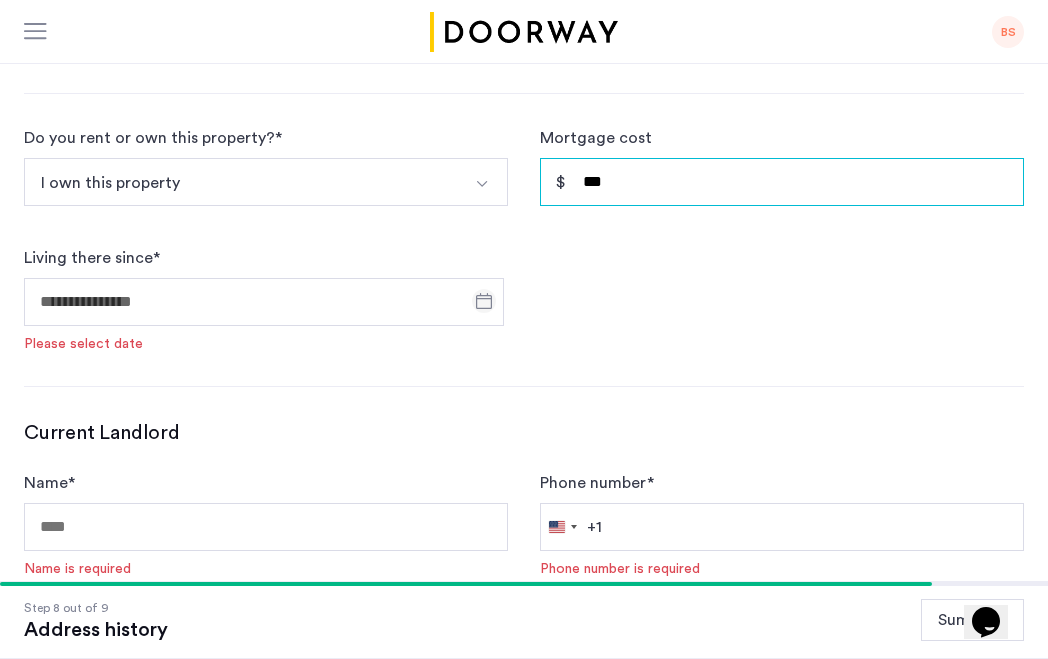 type on "***" 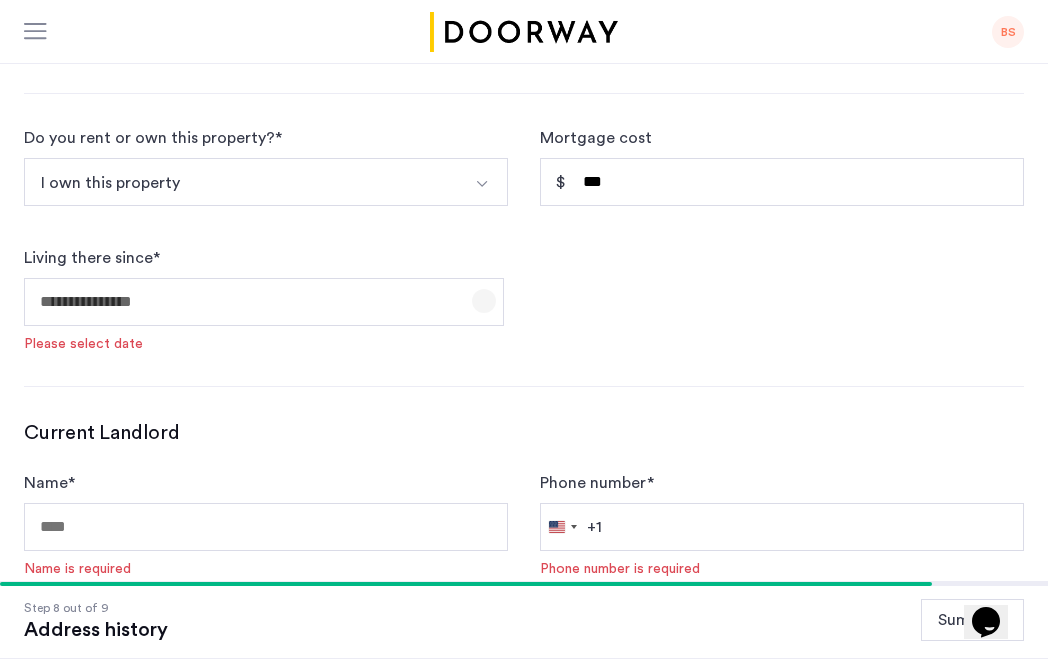 click 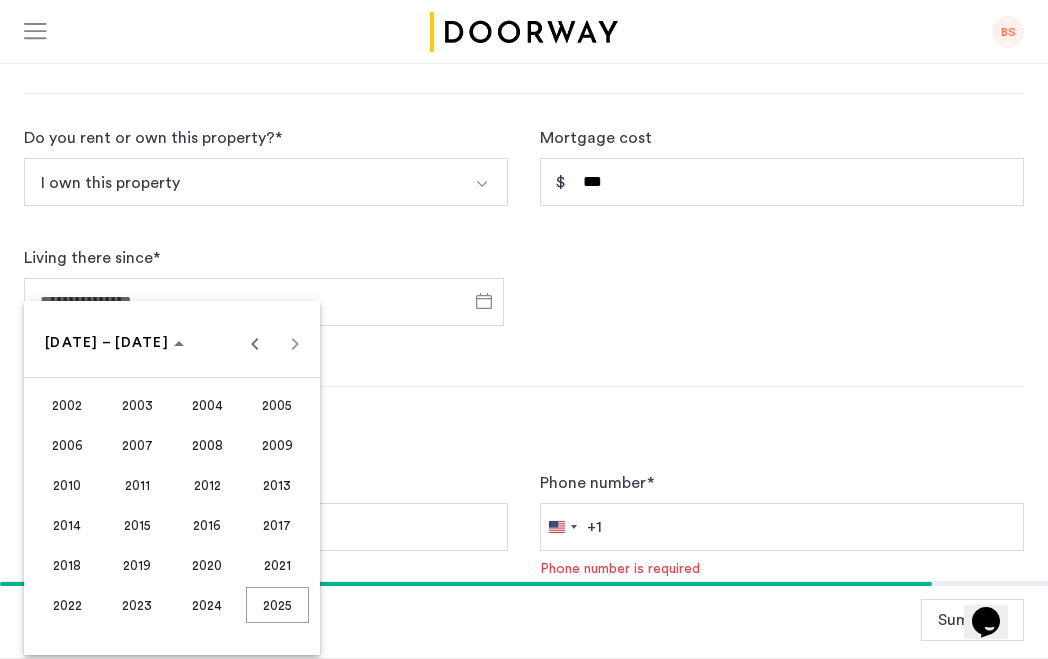click on "2004" at bounding box center [207, 405] 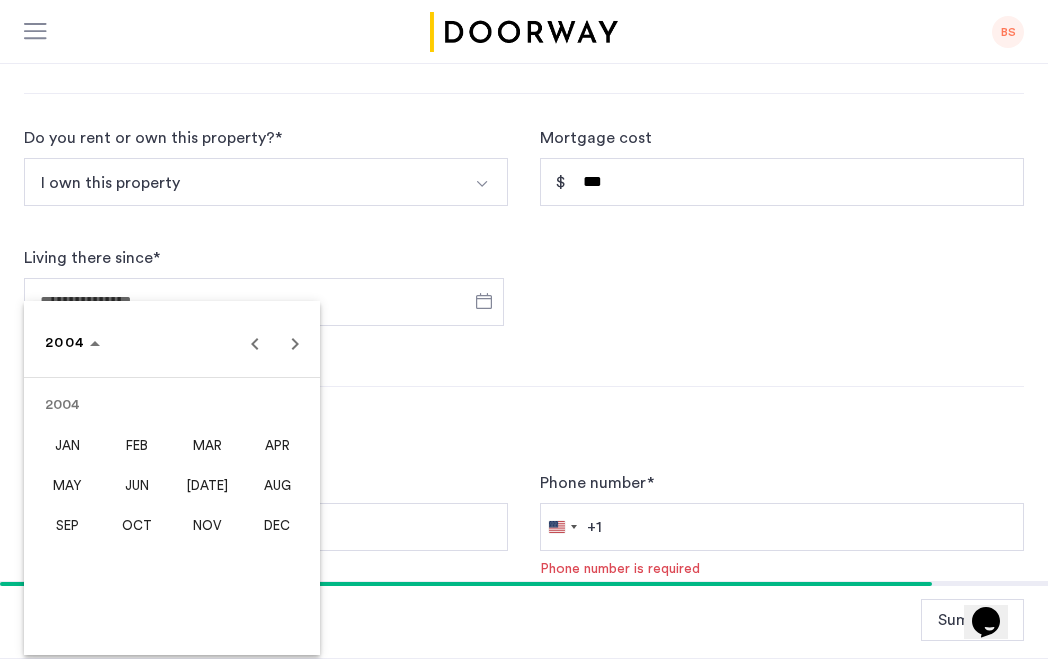 click on "AUG" at bounding box center [277, 485] 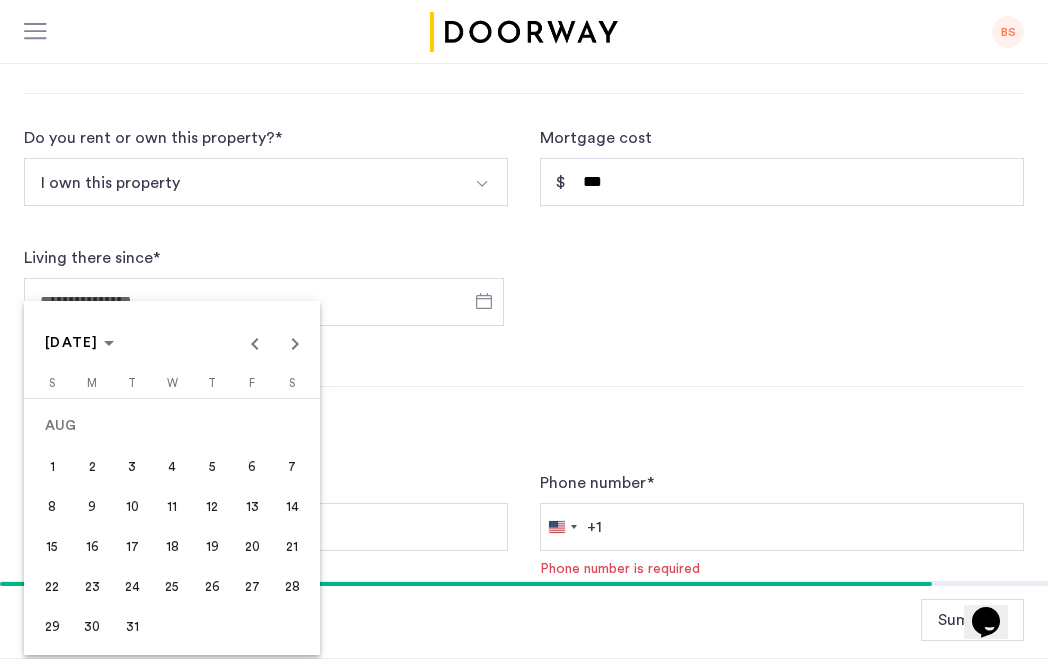 click on "1" at bounding box center (52, 466) 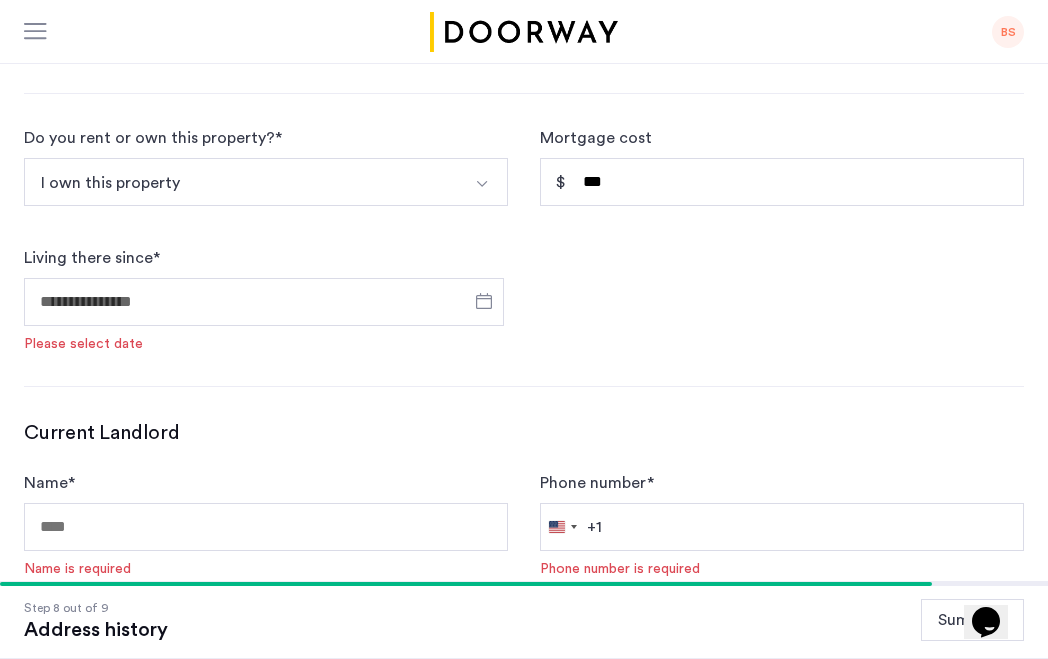 type on "**********" 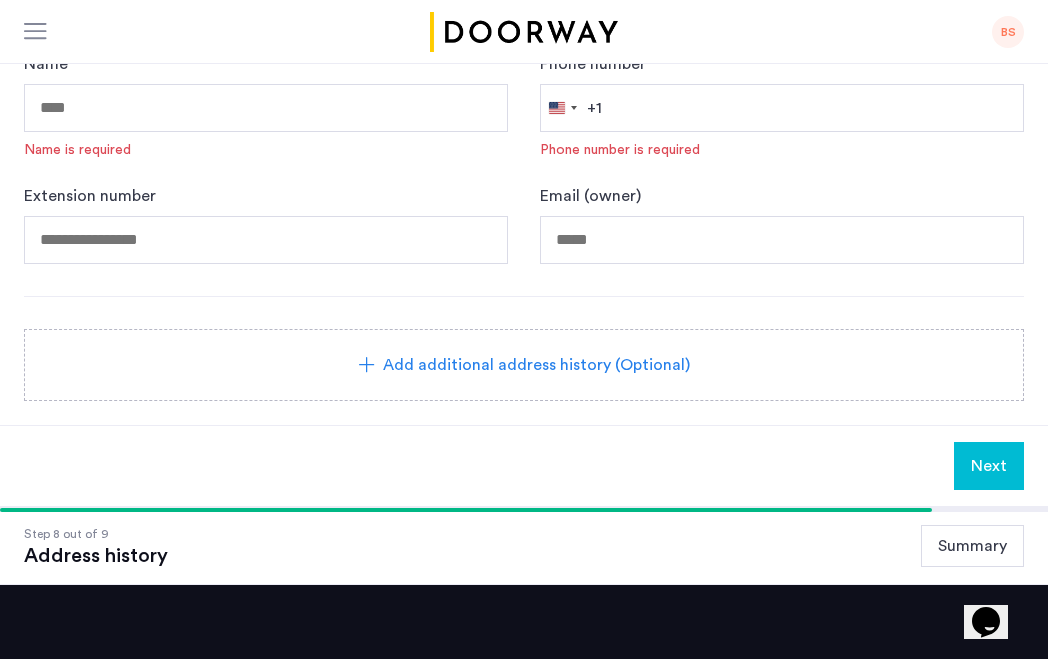 scroll, scrollTop: 909, scrollLeft: 0, axis: vertical 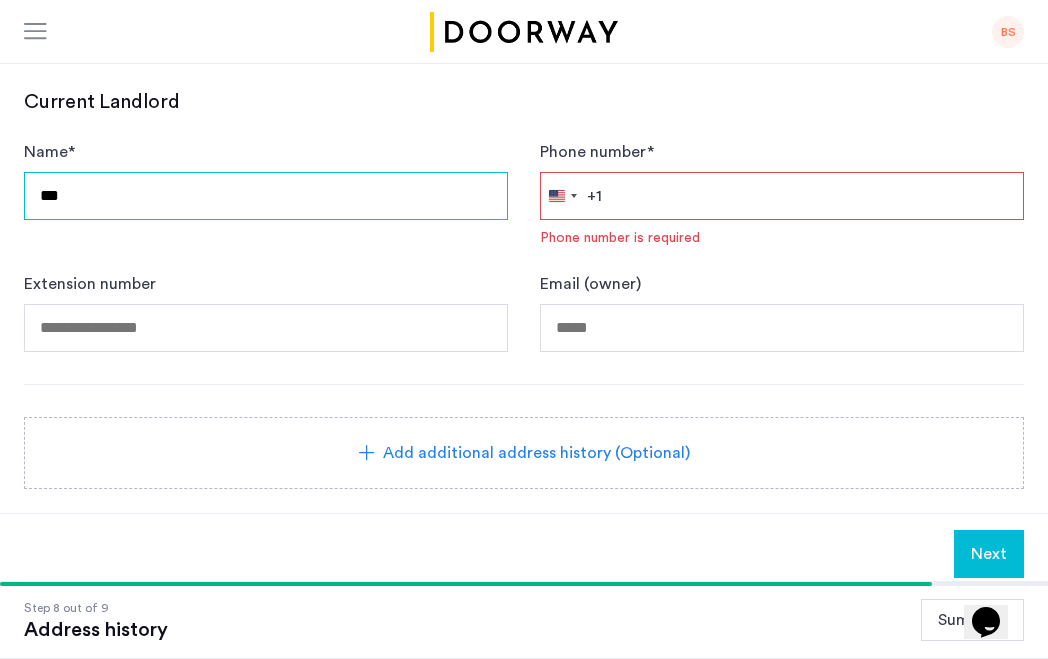 drag, startPoint x: 73, startPoint y: 199, endPoint x: 32, endPoint y: 199, distance: 41 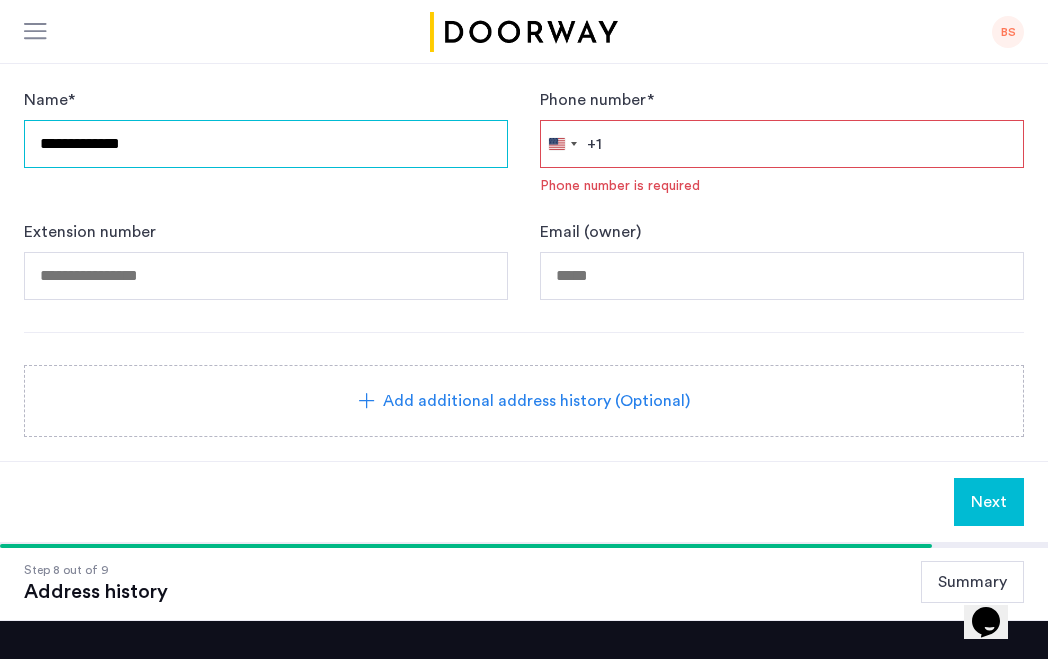 type on "**********" 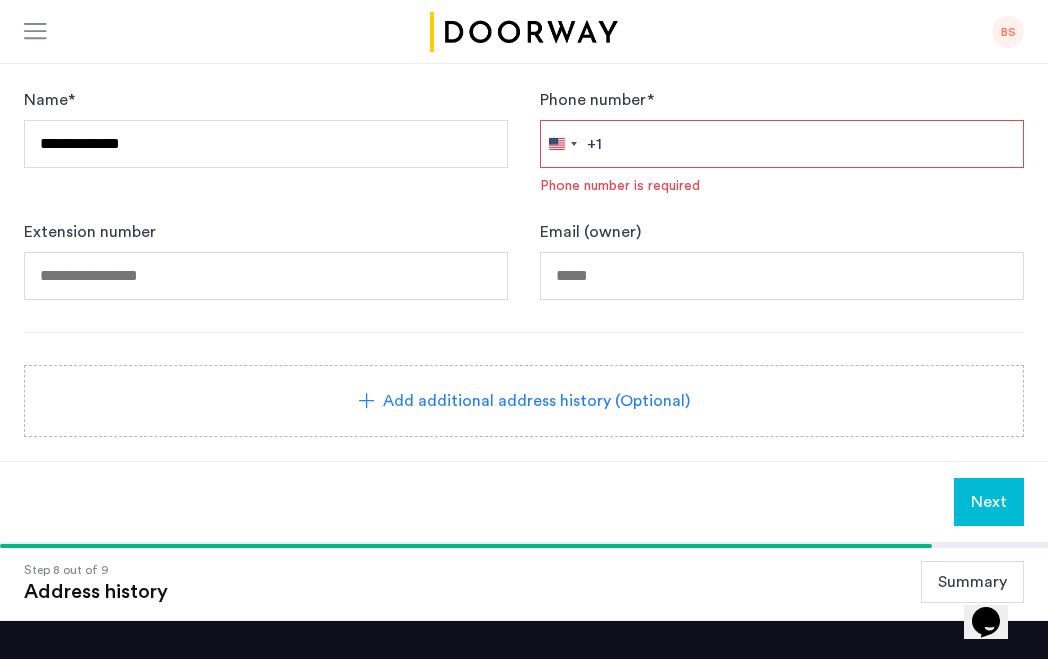 click on "Phone number  *" at bounding box center [782, 144] 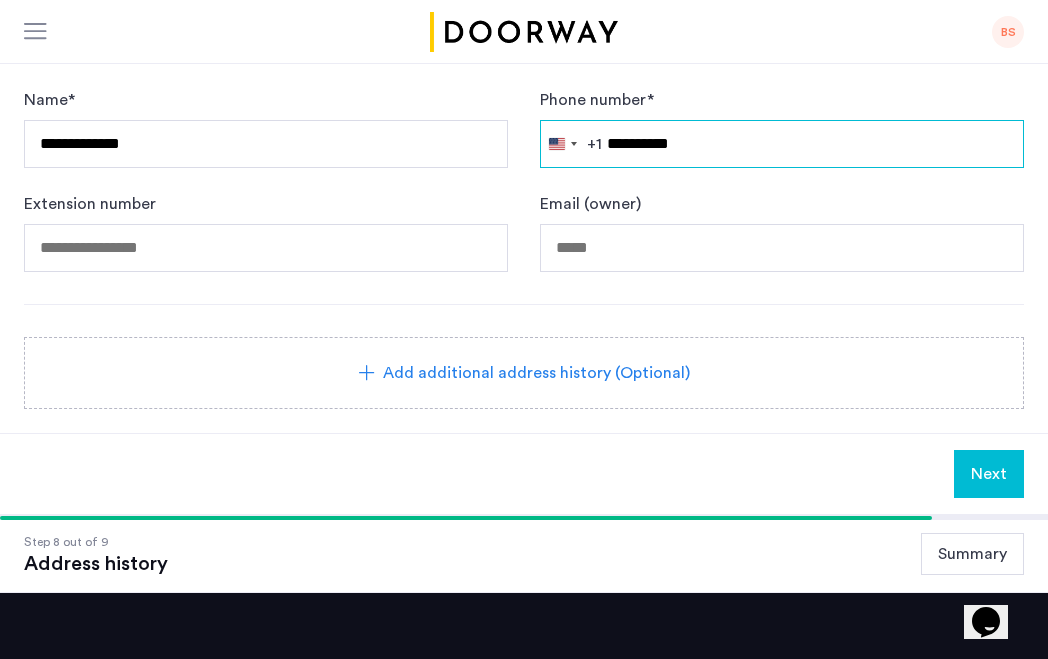 type on "**********" 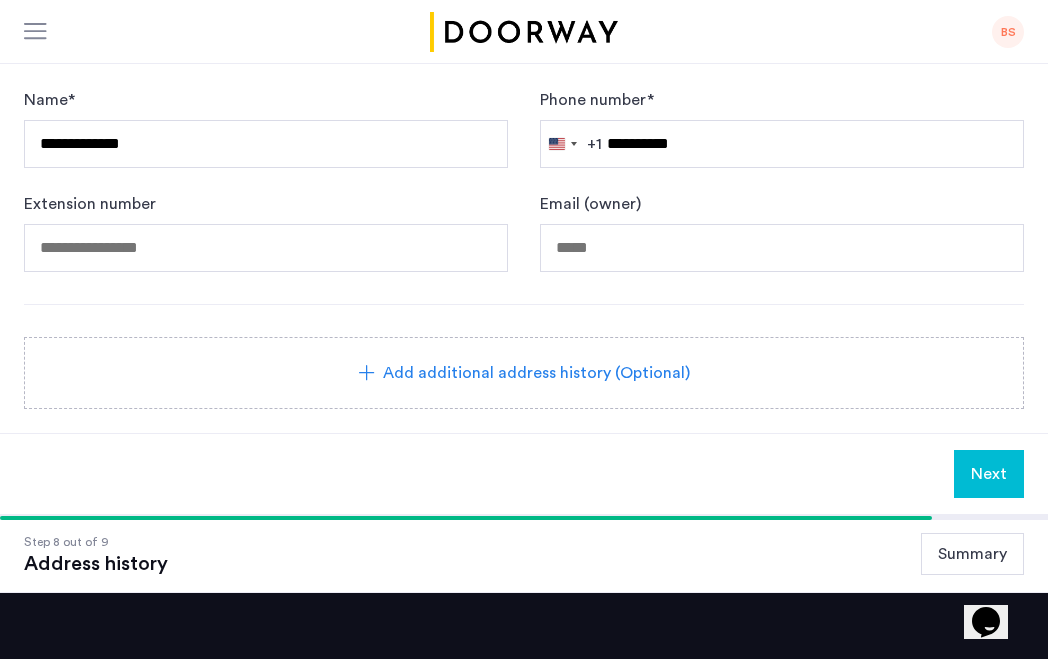 click on "Next" 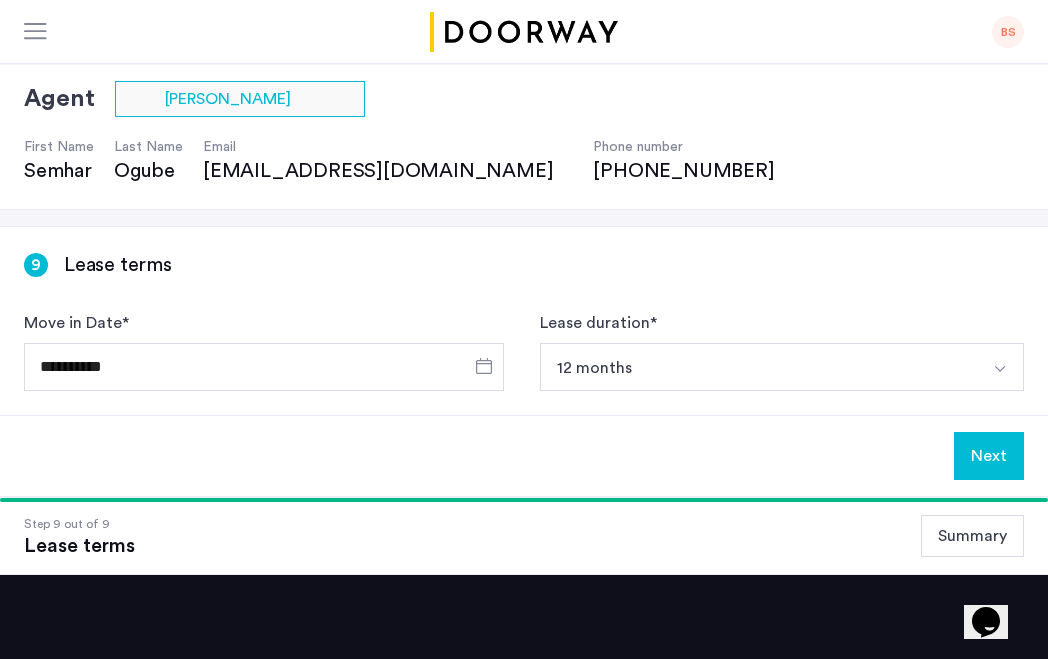 scroll, scrollTop: 123, scrollLeft: 0, axis: vertical 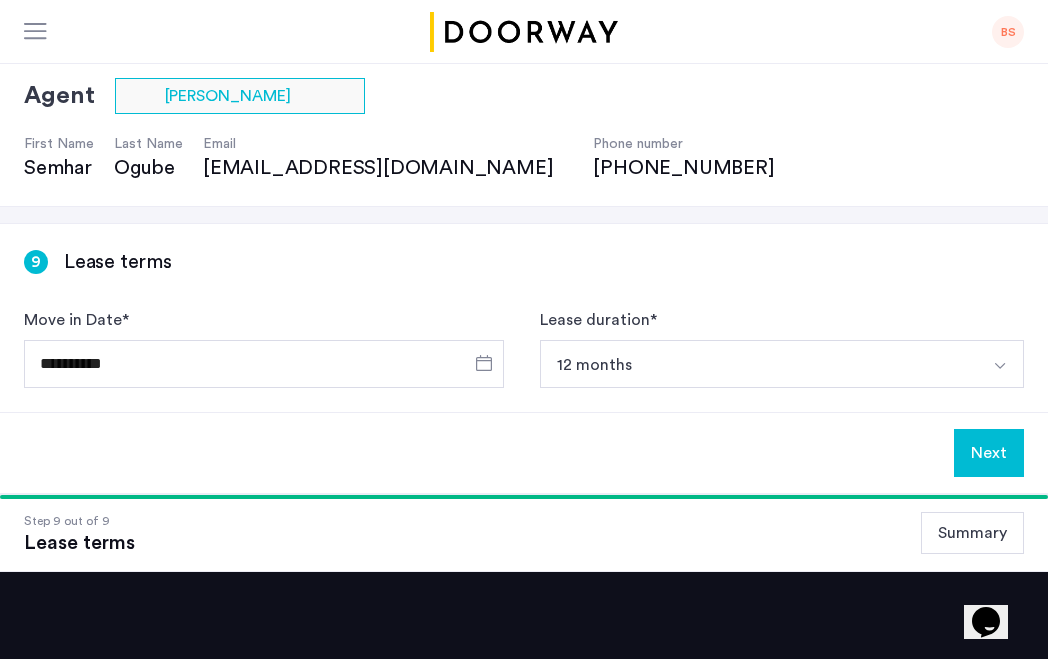 click on "Next" 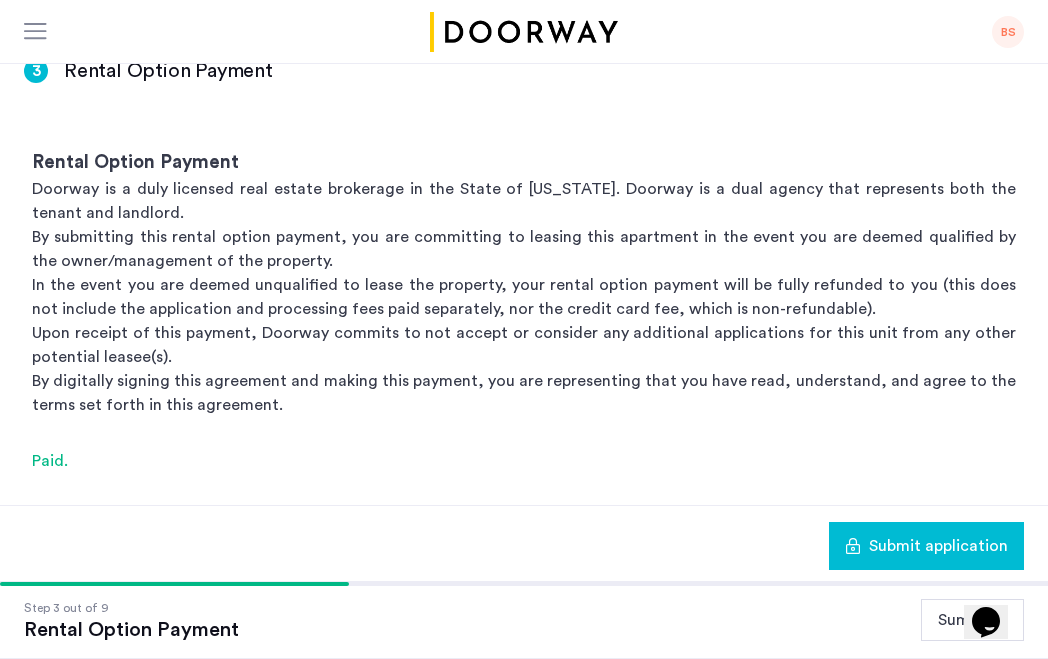 scroll, scrollTop: 458, scrollLeft: 0, axis: vertical 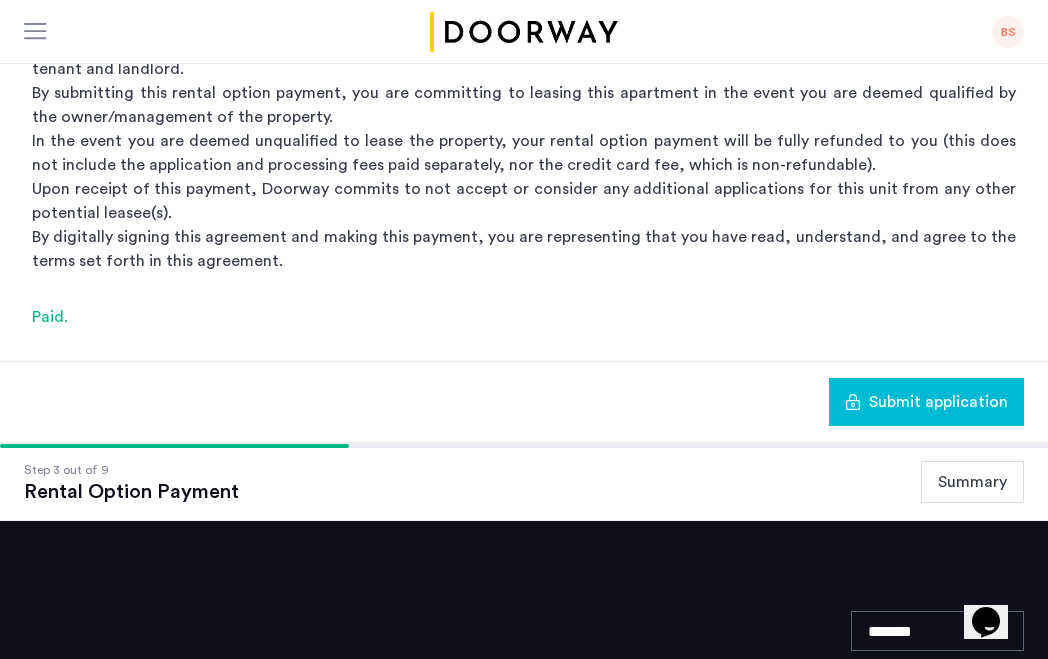 click on "Submit application" 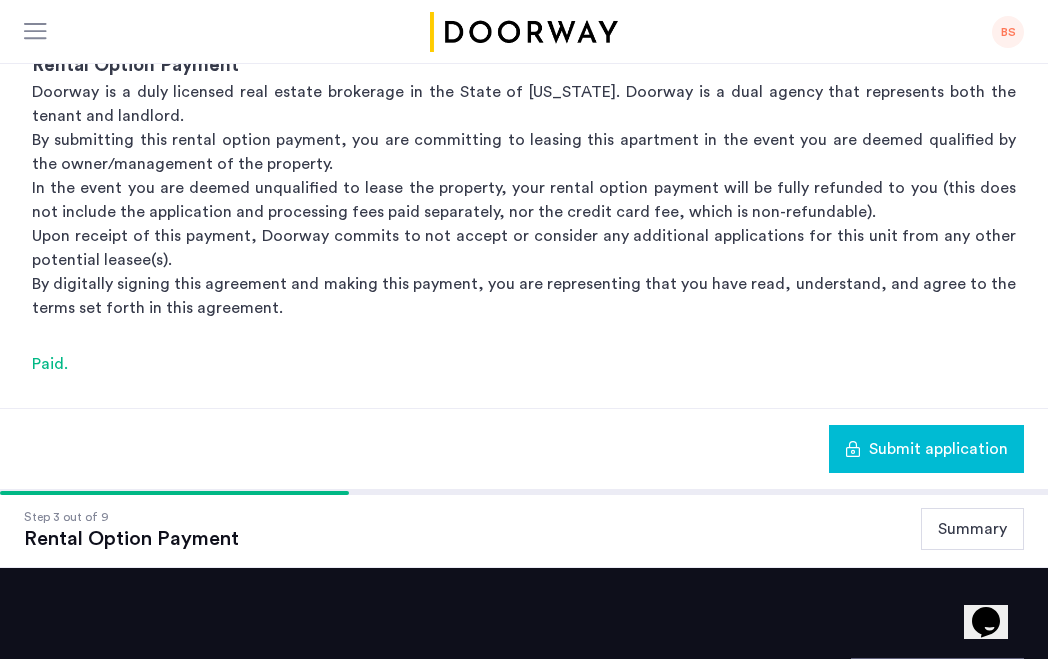 scroll, scrollTop: 418, scrollLeft: 0, axis: vertical 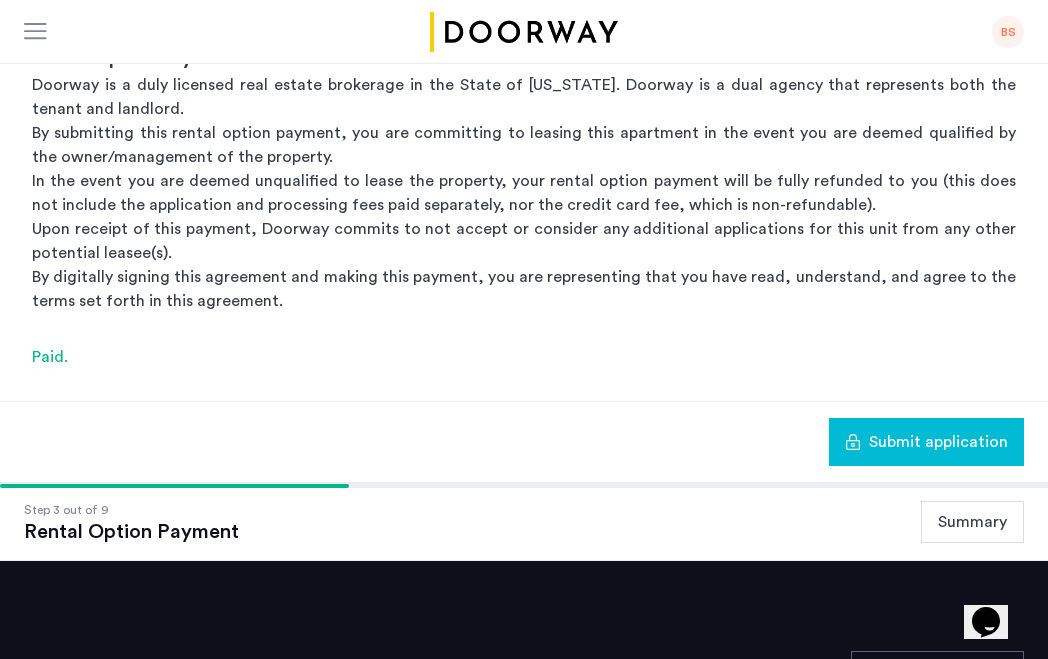 click on "Submit application" 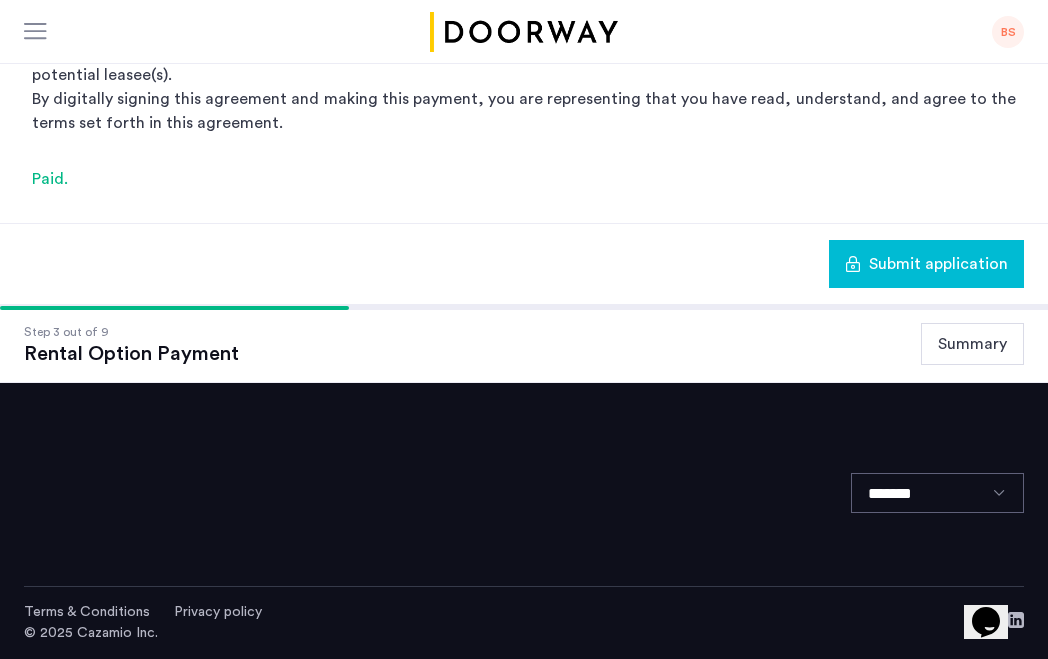 scroll, scrollTop: 596, scrollLeft: 0, axis: vertical 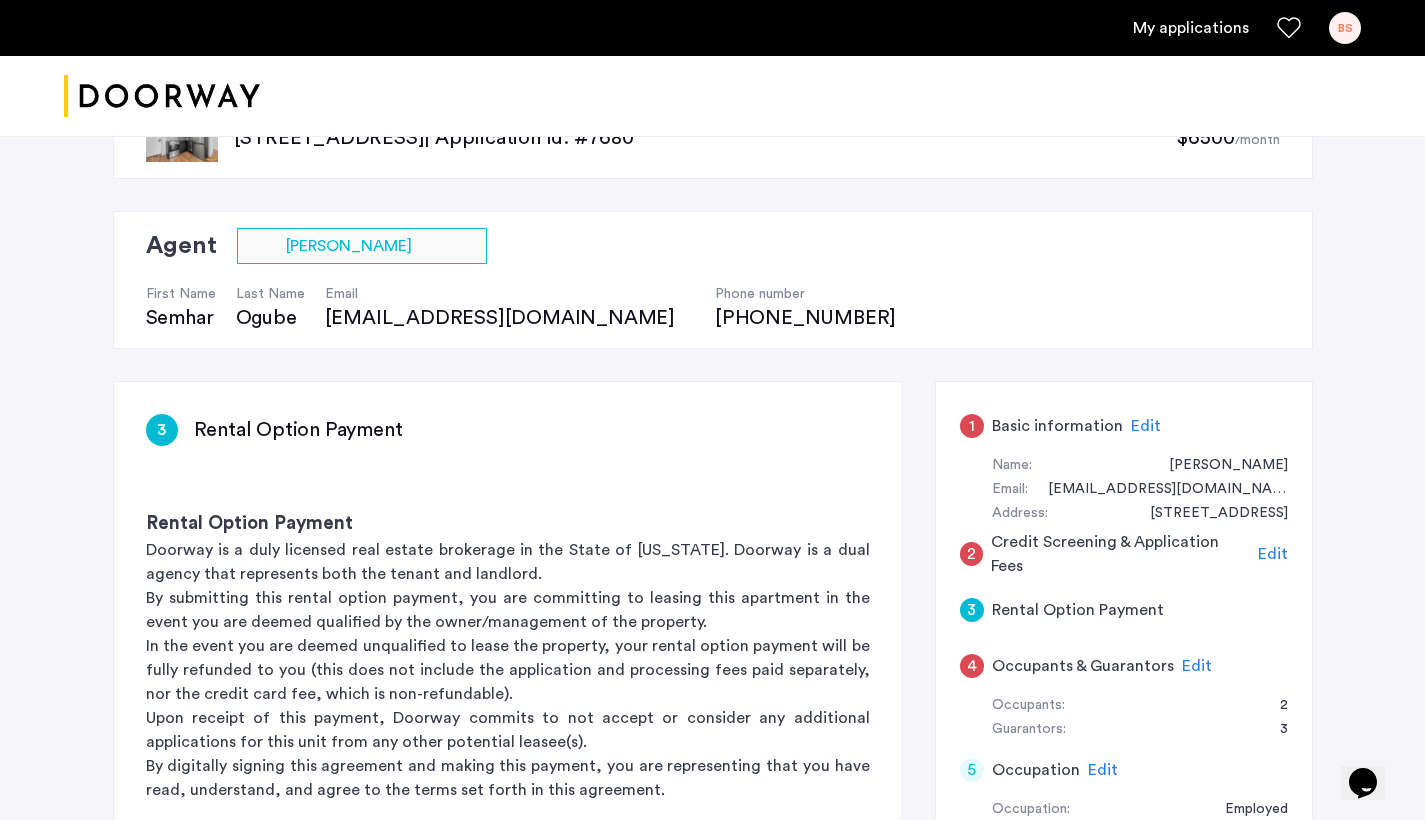 click on "1 Basic information Edit" 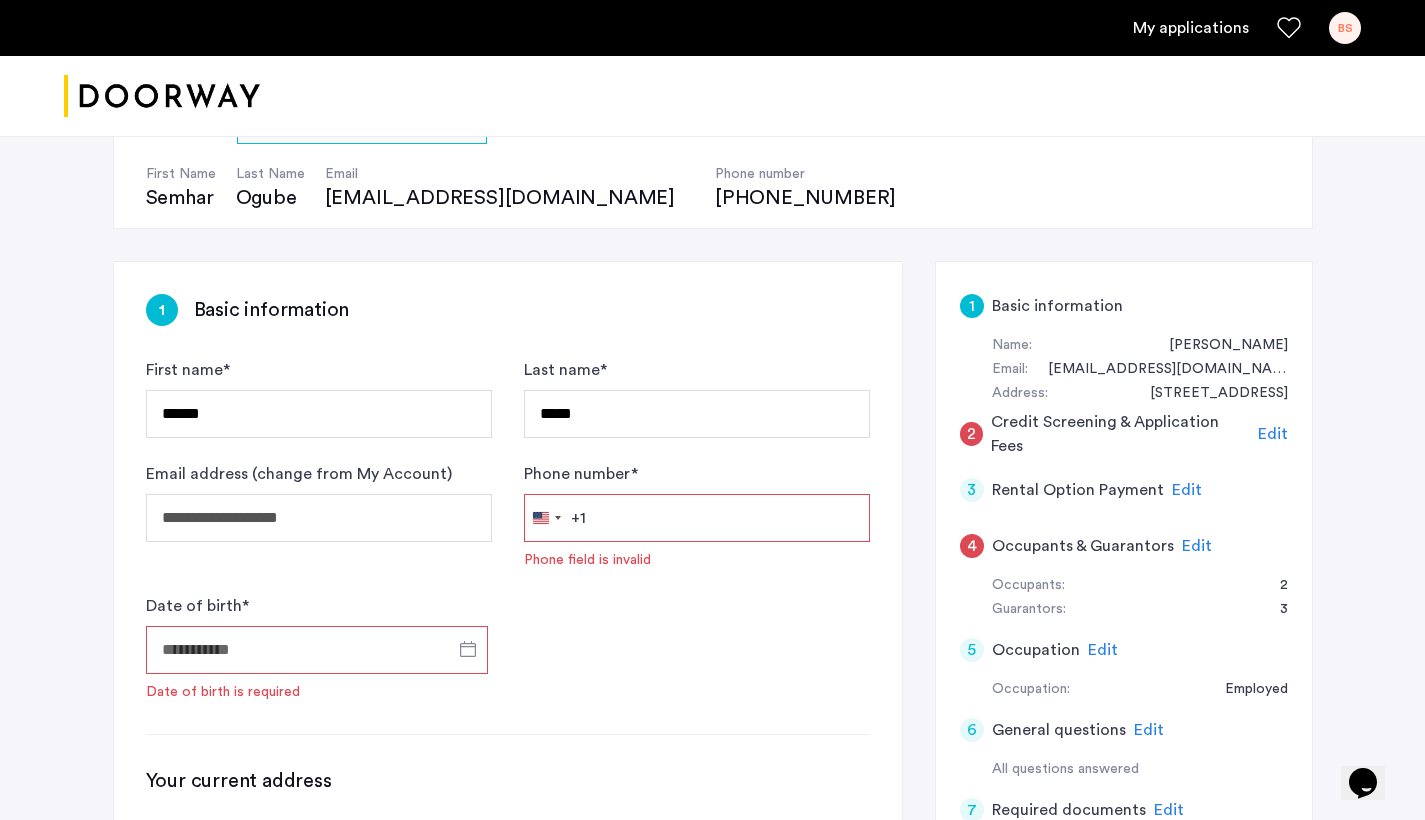 scroll, scrollTop: 193, scrollLeft: 0, axis: vertical 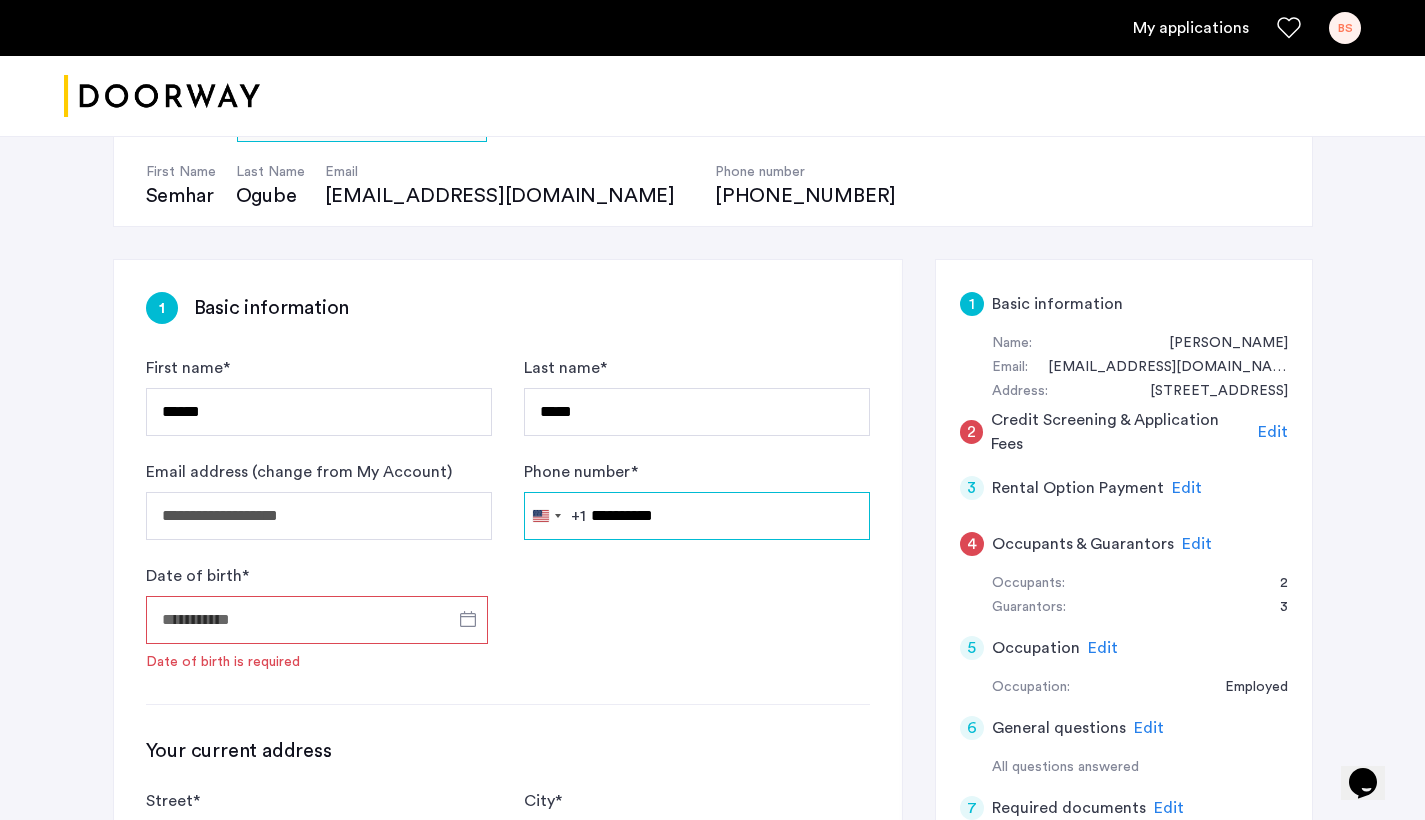 type on "**********" 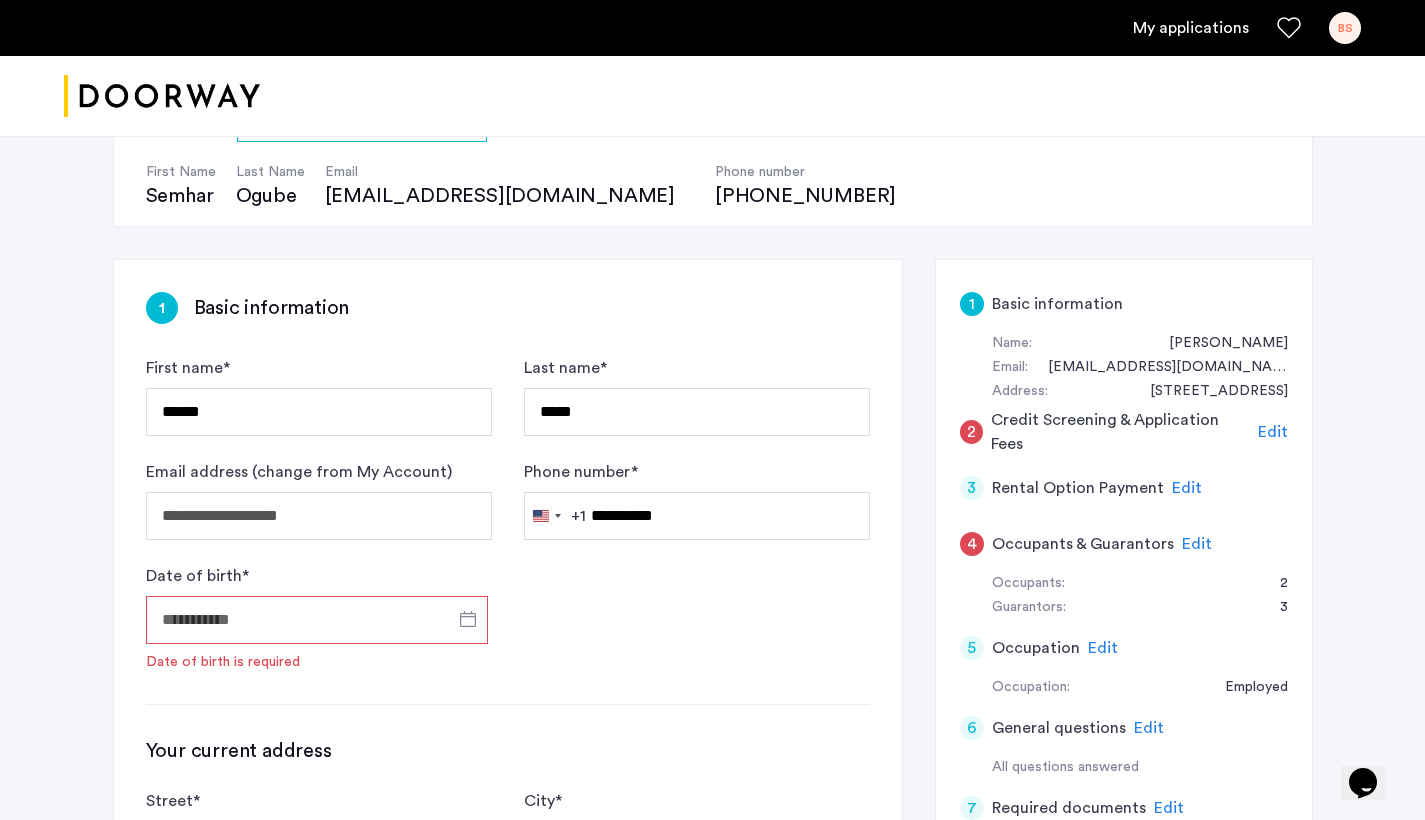 click on "Date of birth  *" at bounding box center [317, 620] 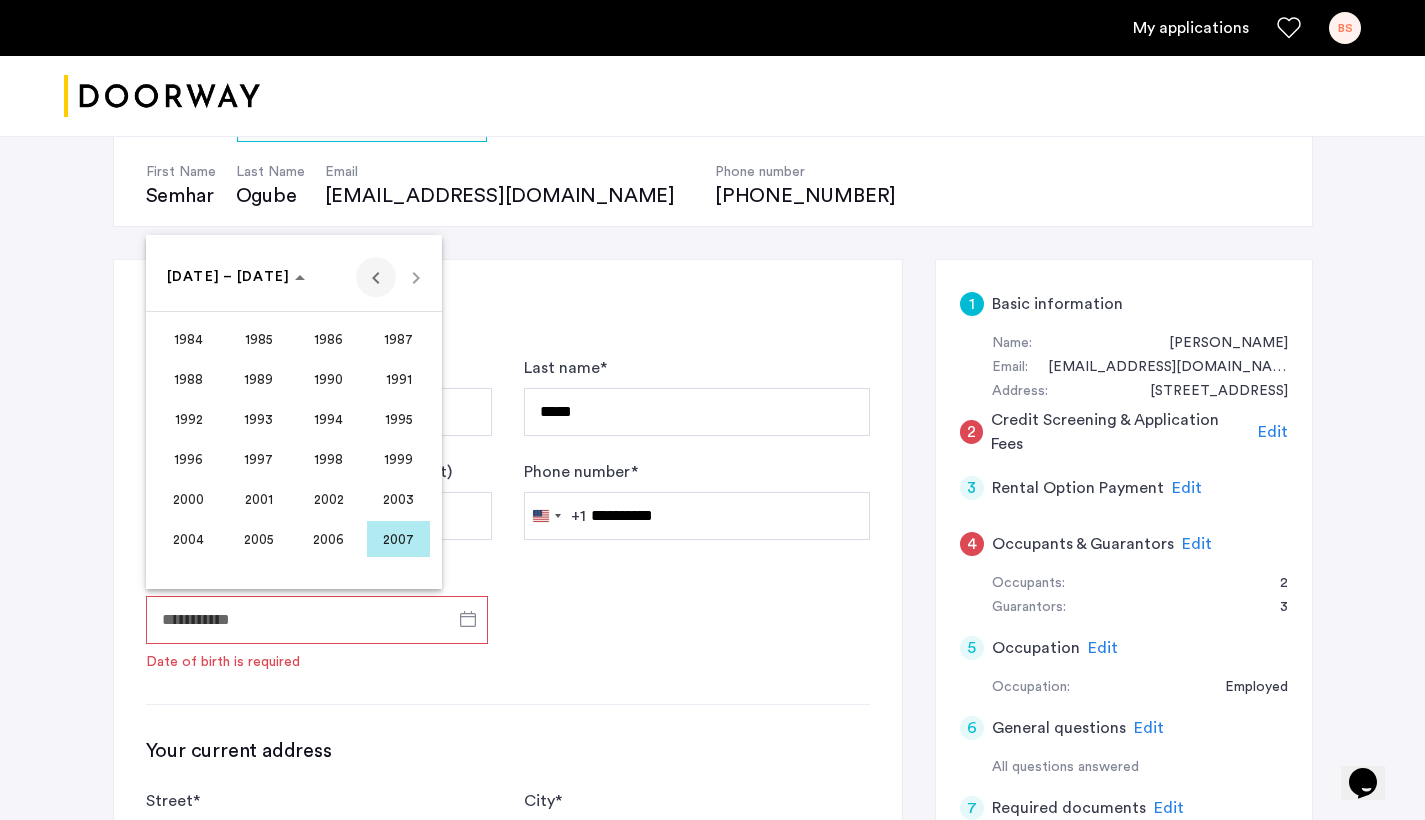 click at bounding box center (376, 277) 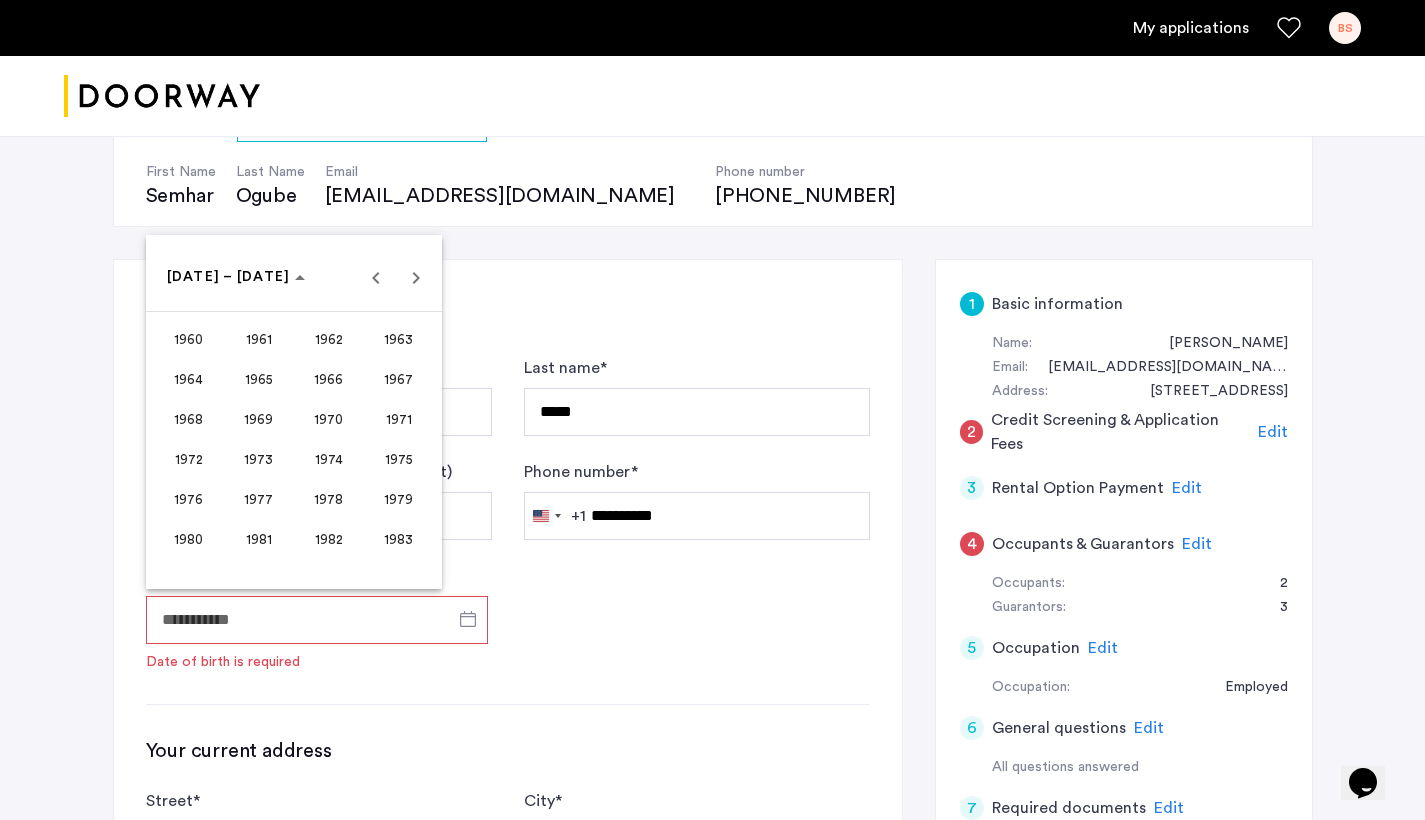 click on "1961" at bounding box center (258, 339) 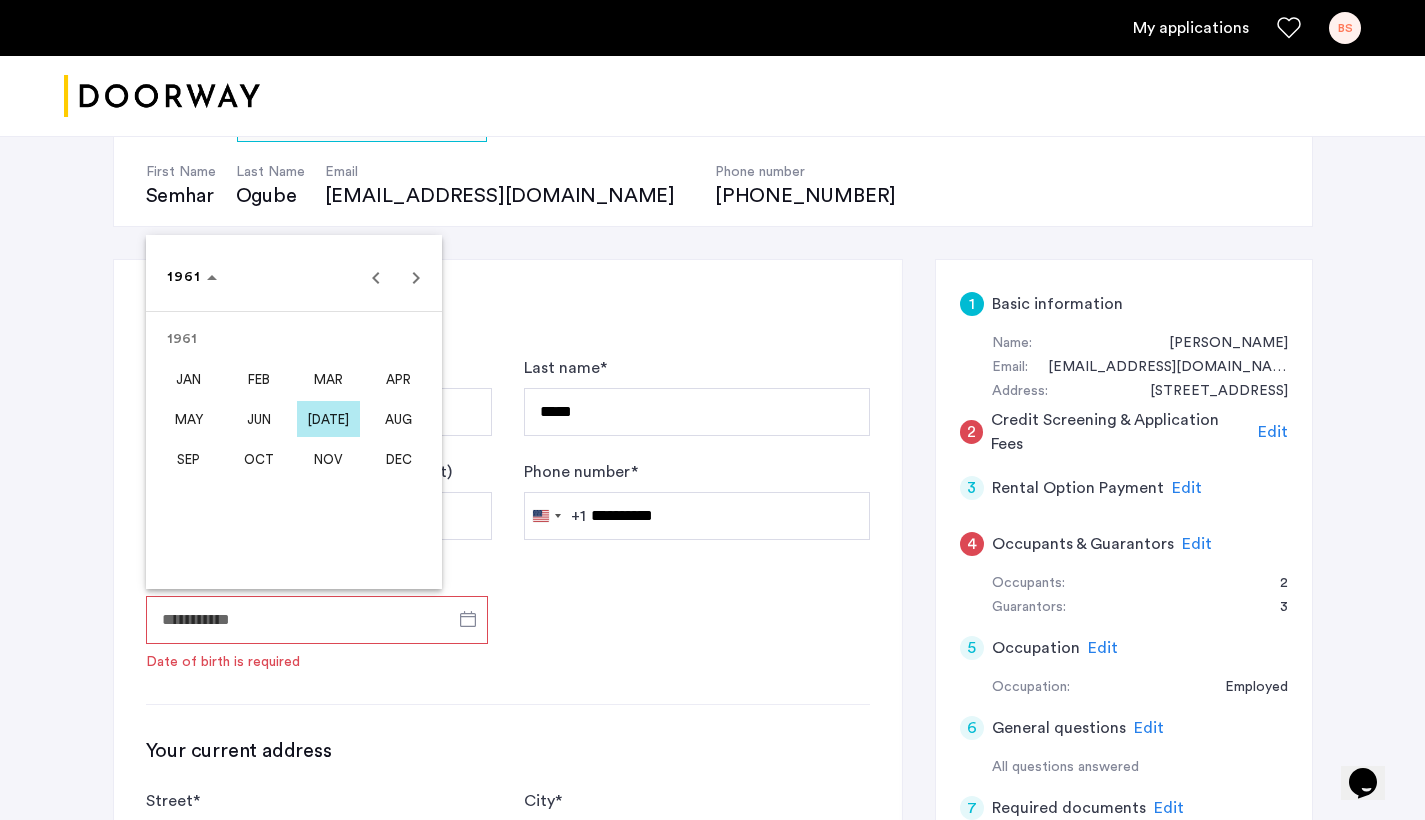 click on "NOV" at bounding box center [328, 459] 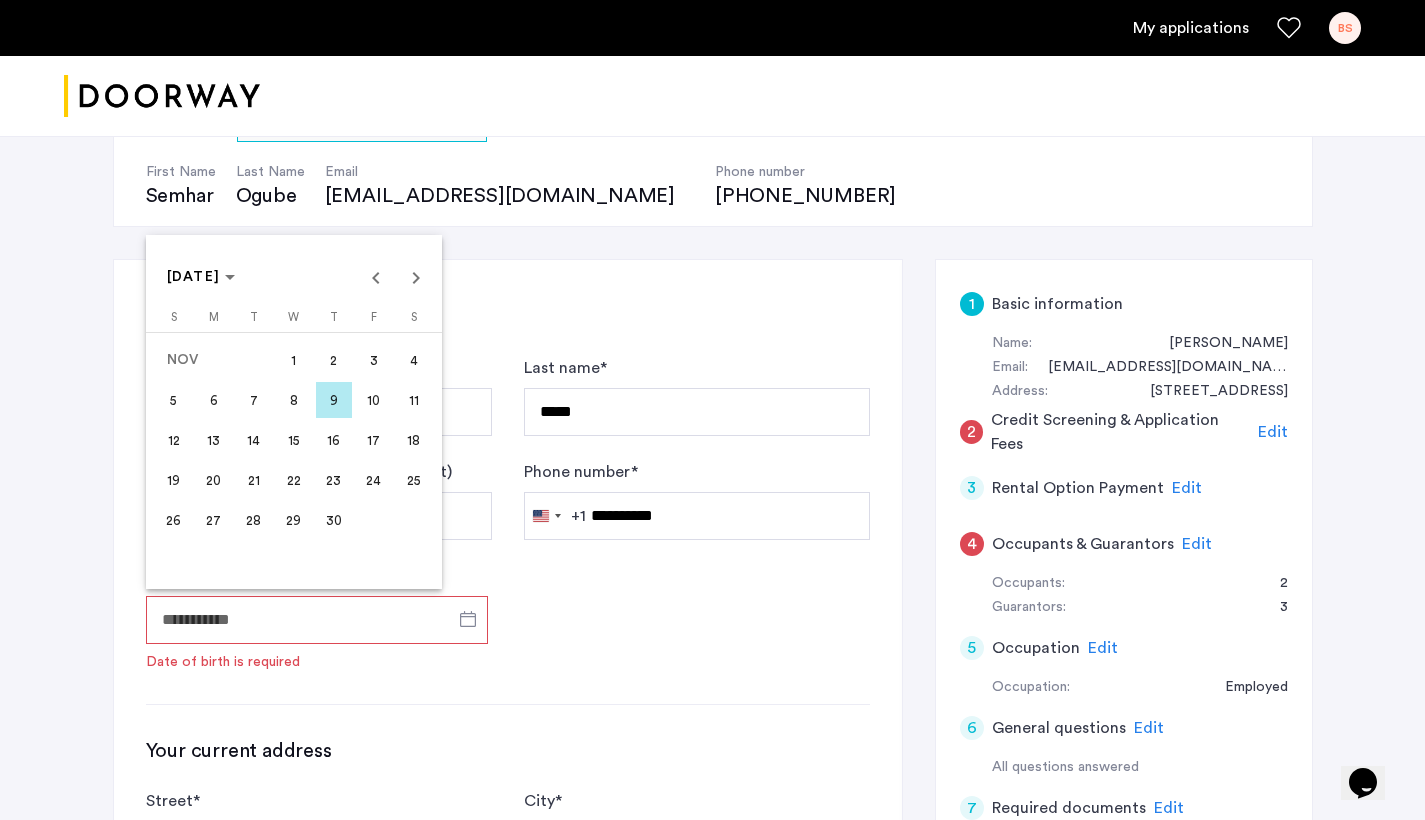 click on "15" at bounding box center [294, 440] 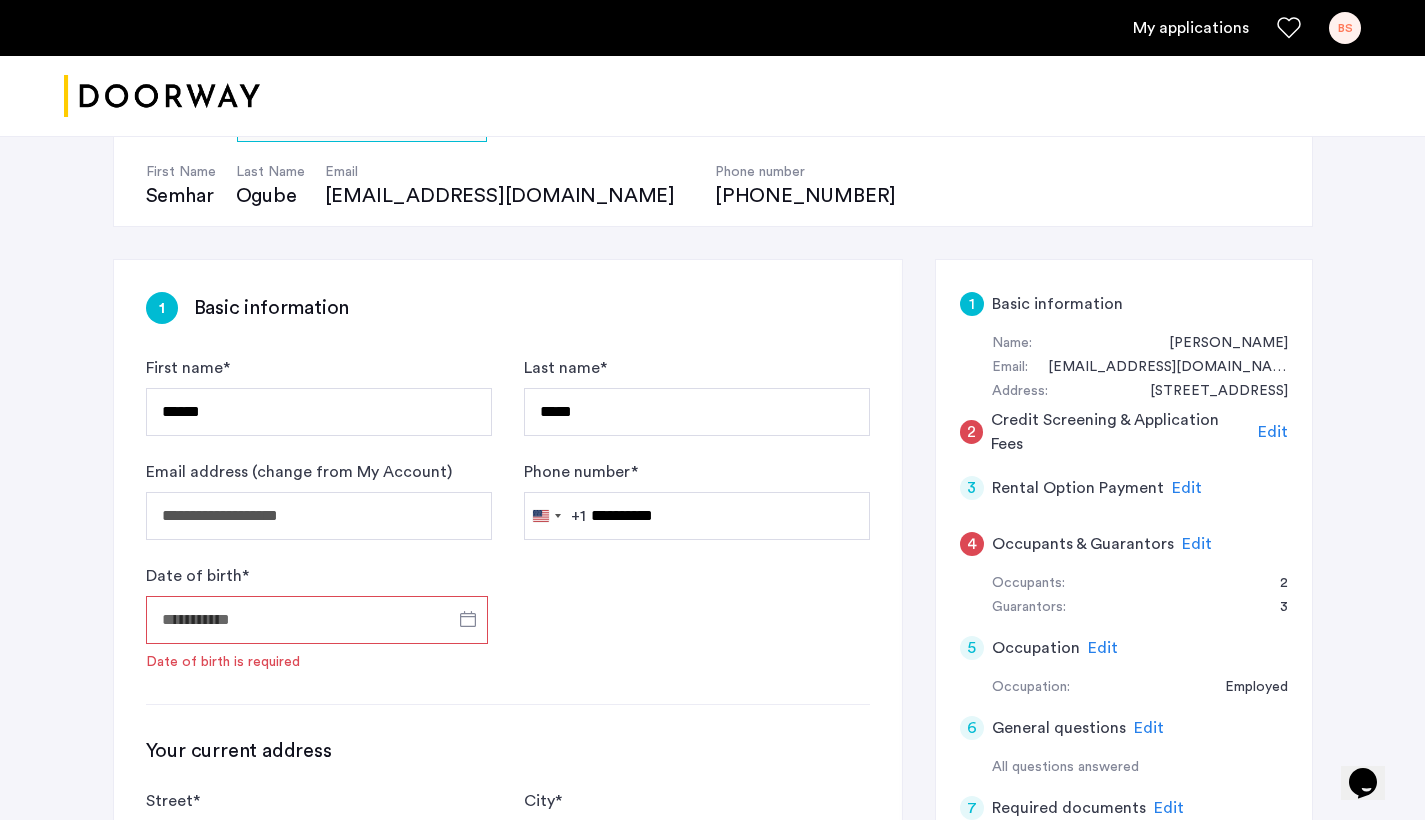 type on "**********" 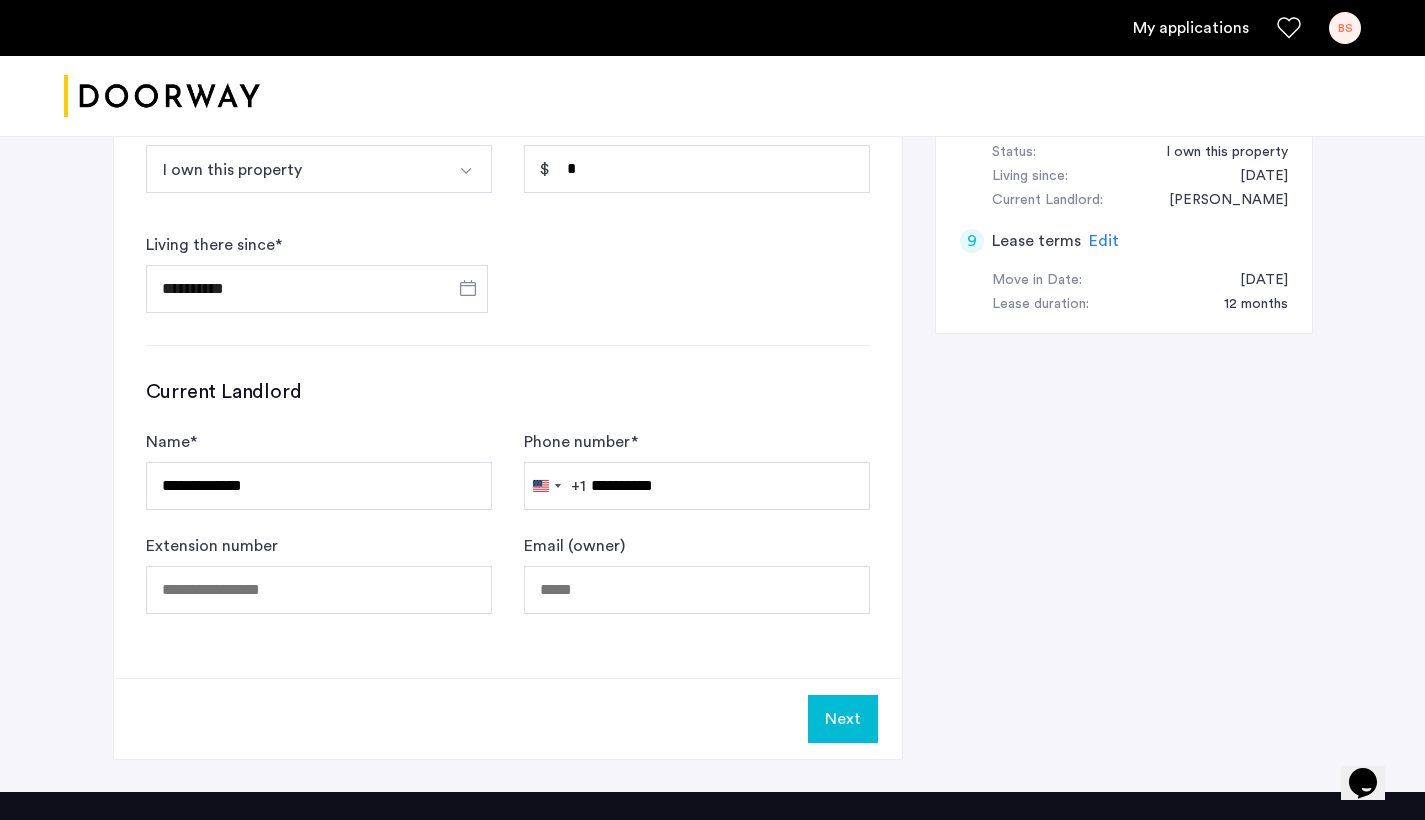 scroll, scrollTop: 1193, scrollLeft: 0, axis: vertical 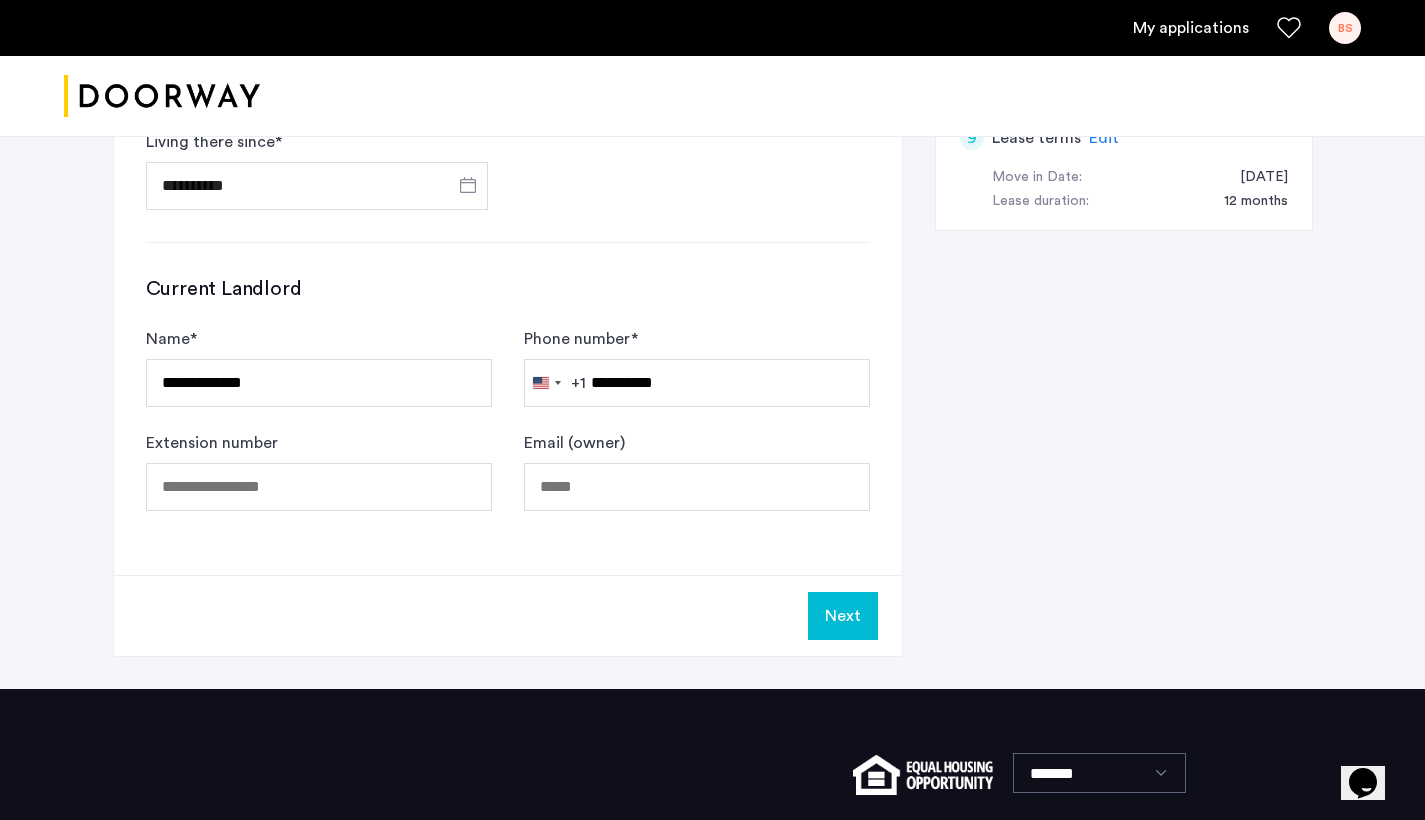 click on "Next" 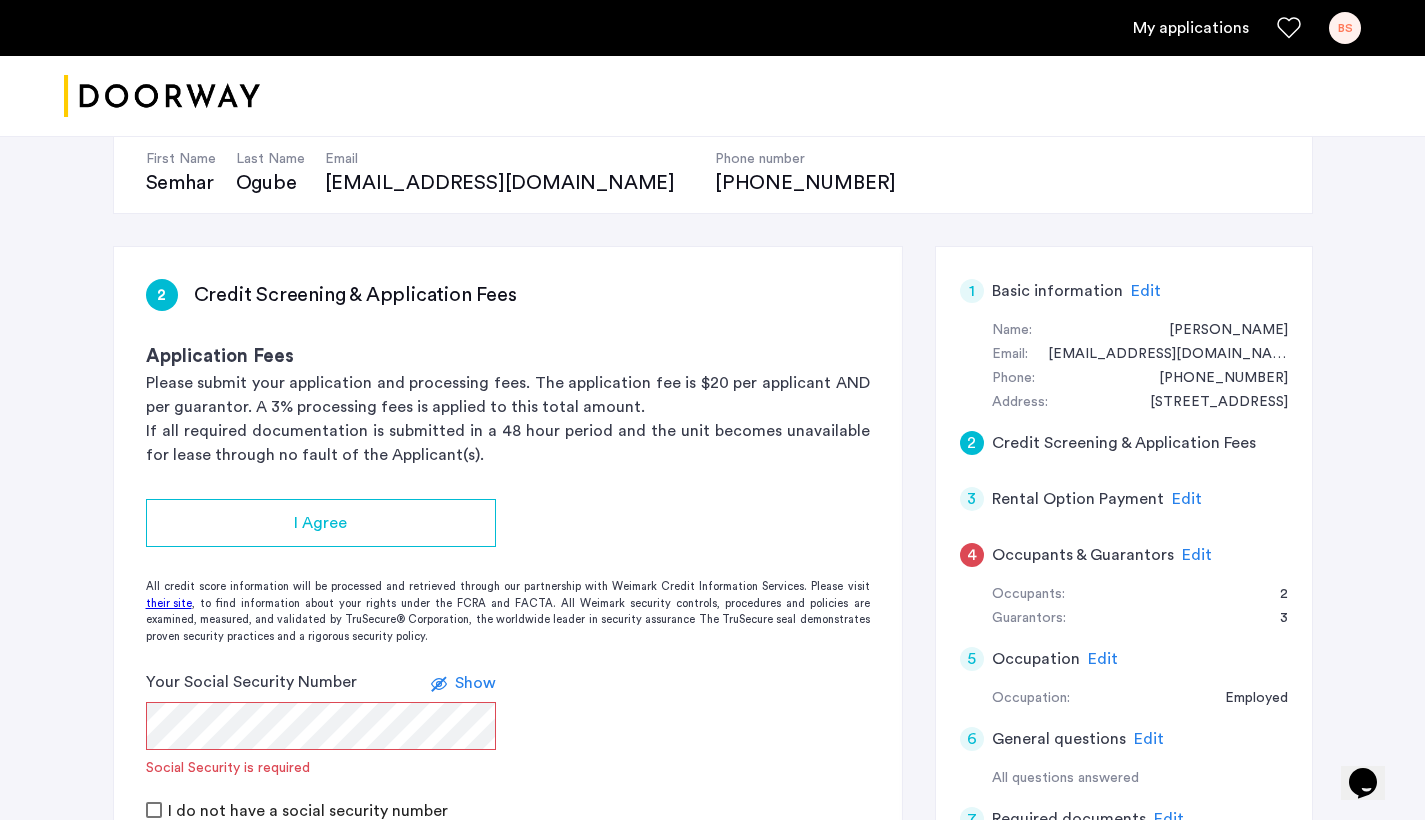 scroll, scrollTop: 236, scrollLeft: 0, axis: vertical 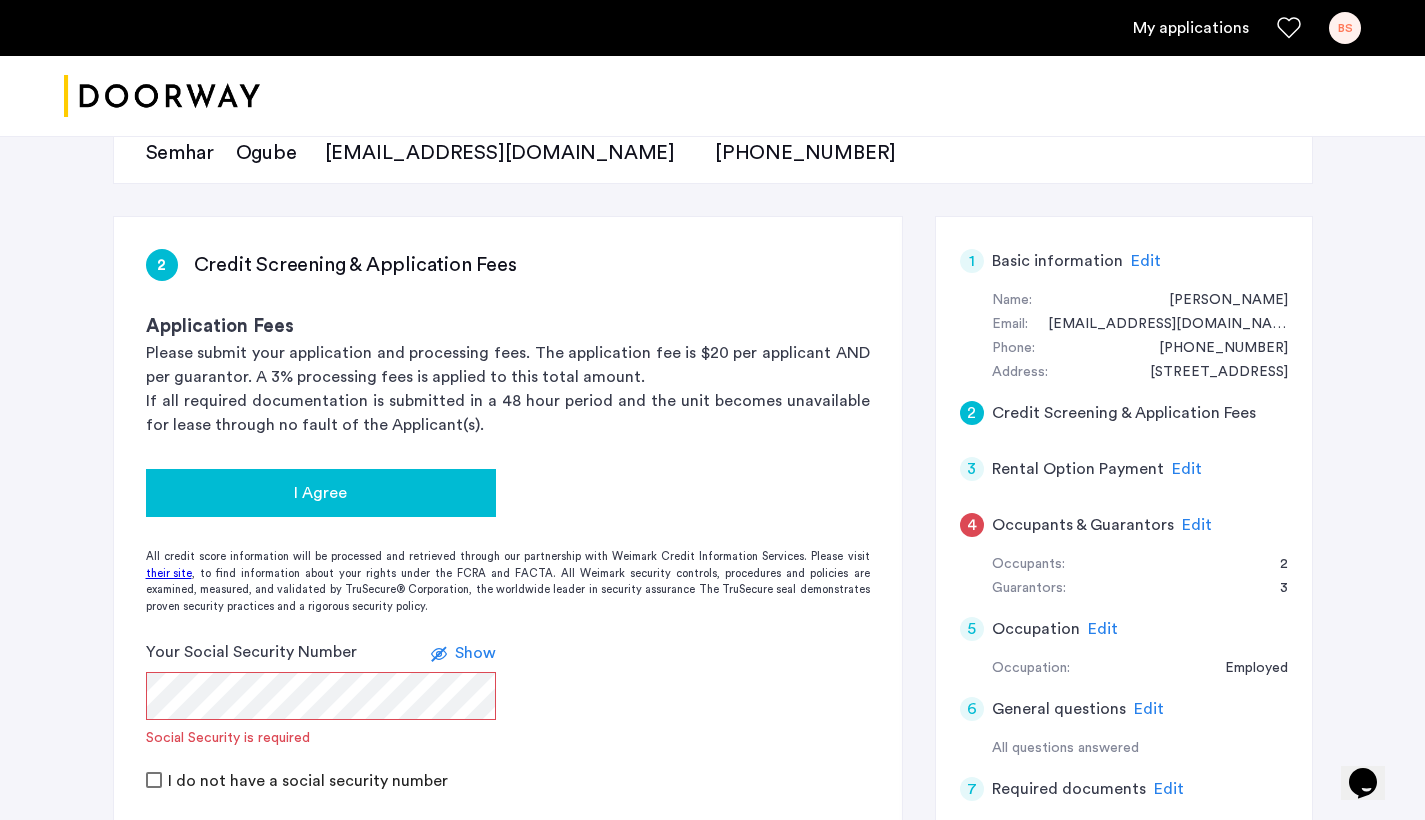 click on "I Agree" 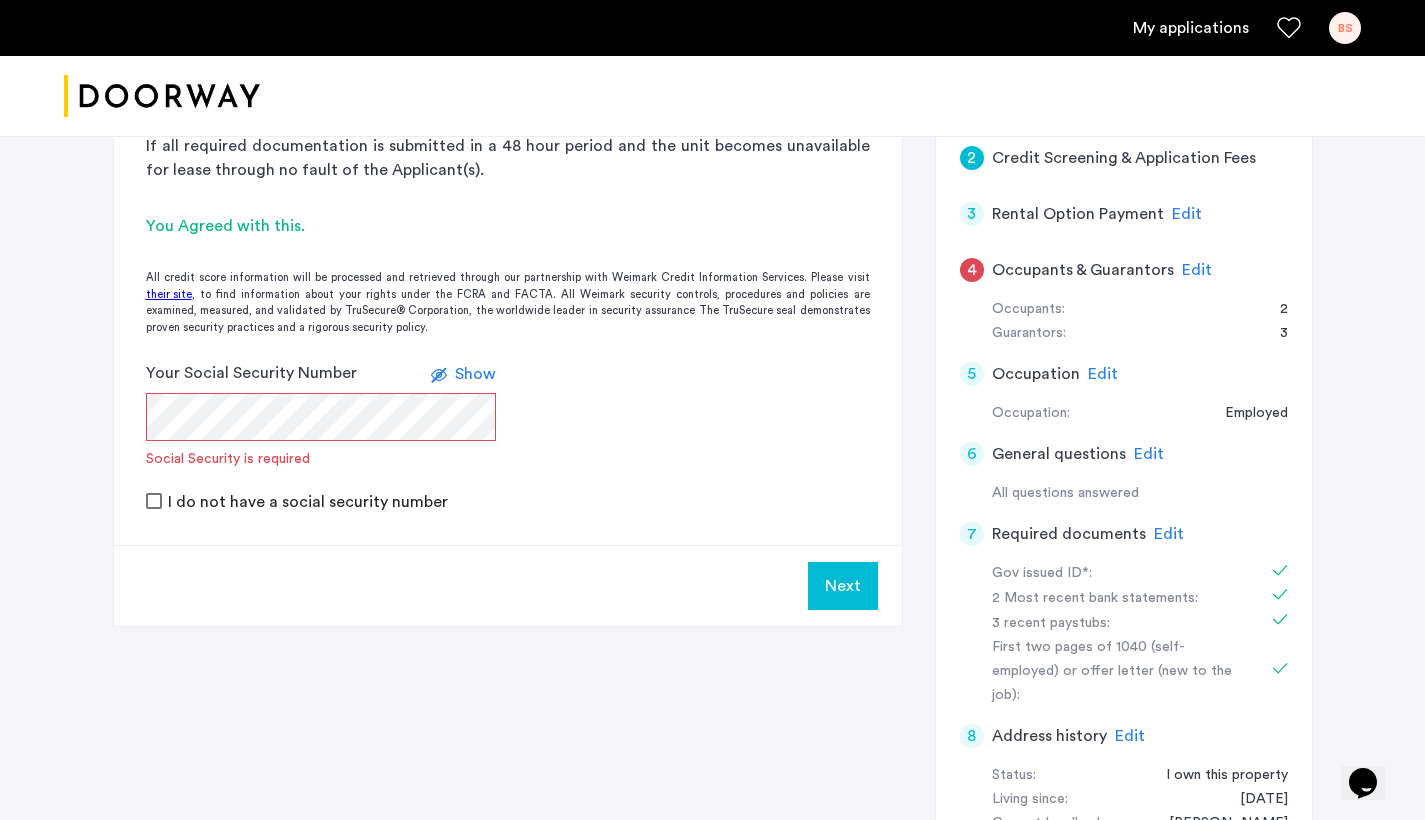 scroll, scrollTop: 547, scrollLeft: 0, axis: vertical 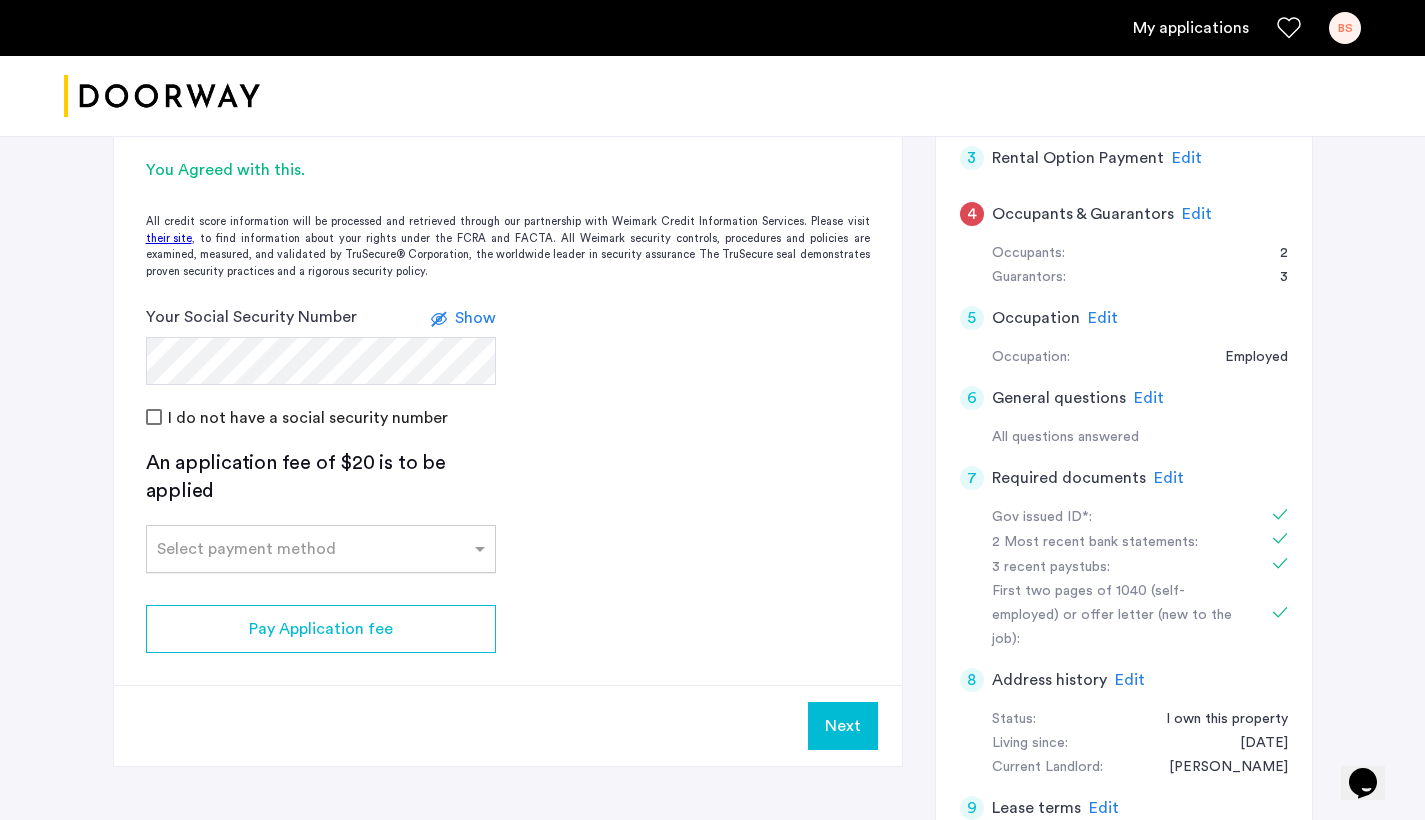 click 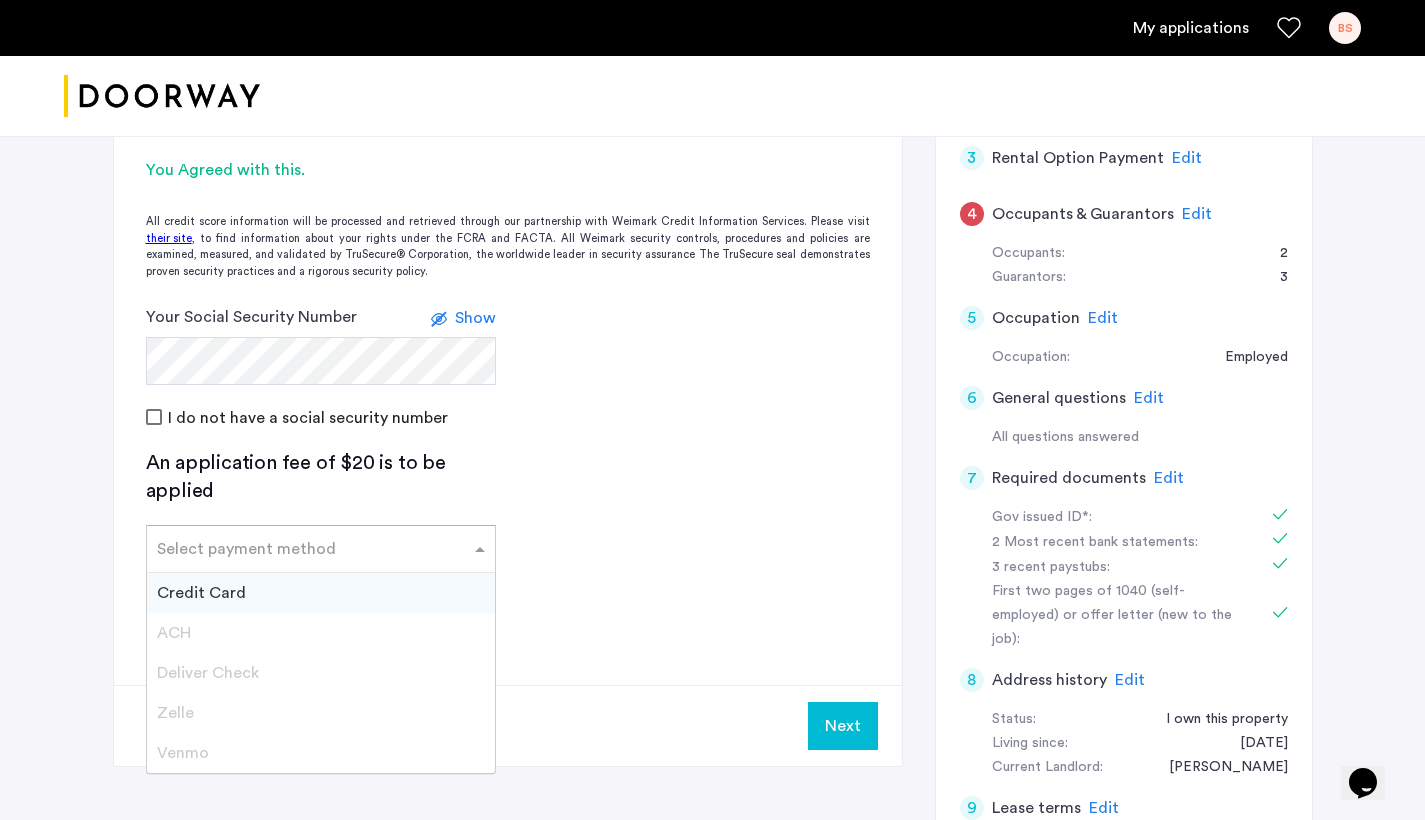 click on "Credit Card" at bounding box center [321, 593] 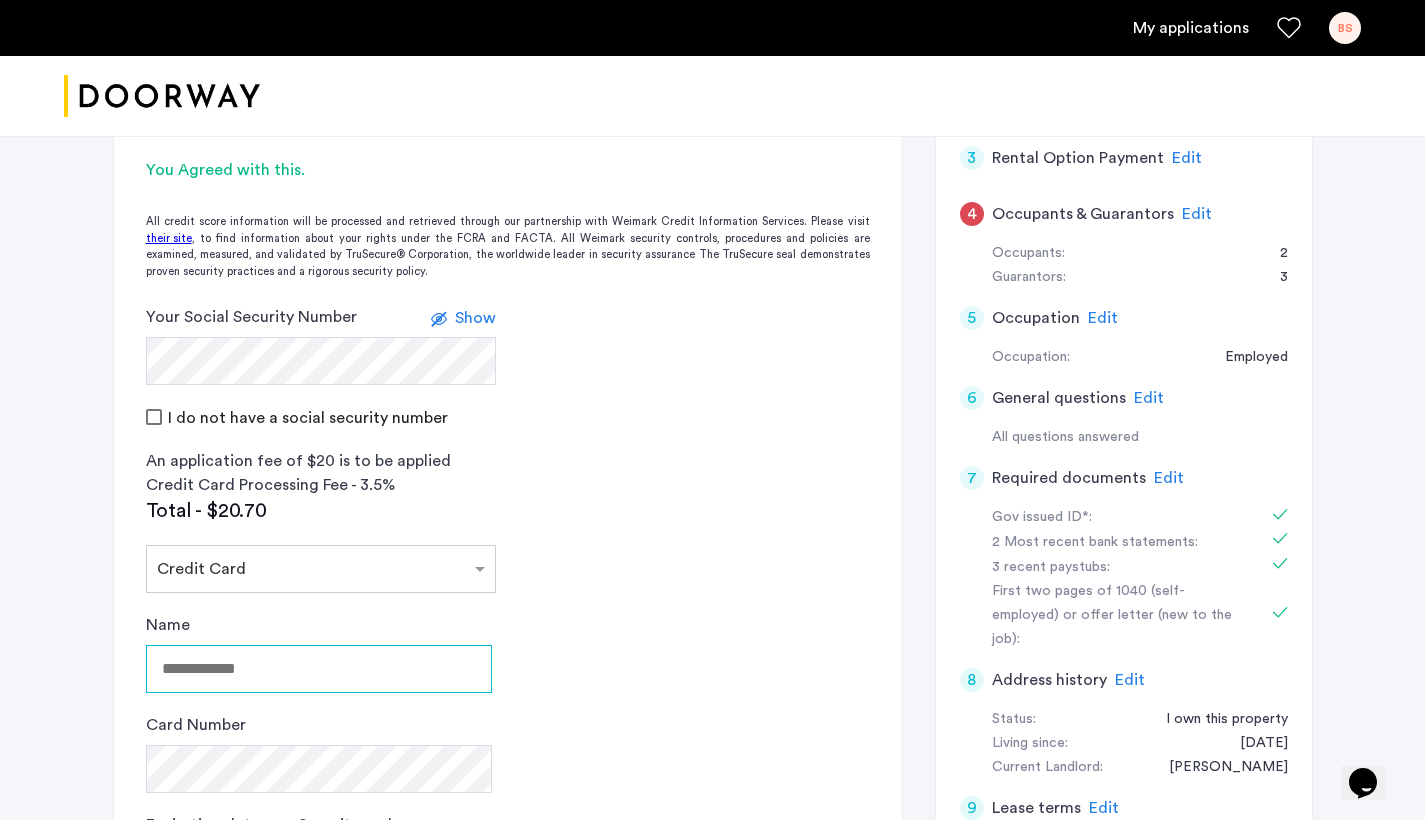 click on "Name" at bounding box center (319, 669) 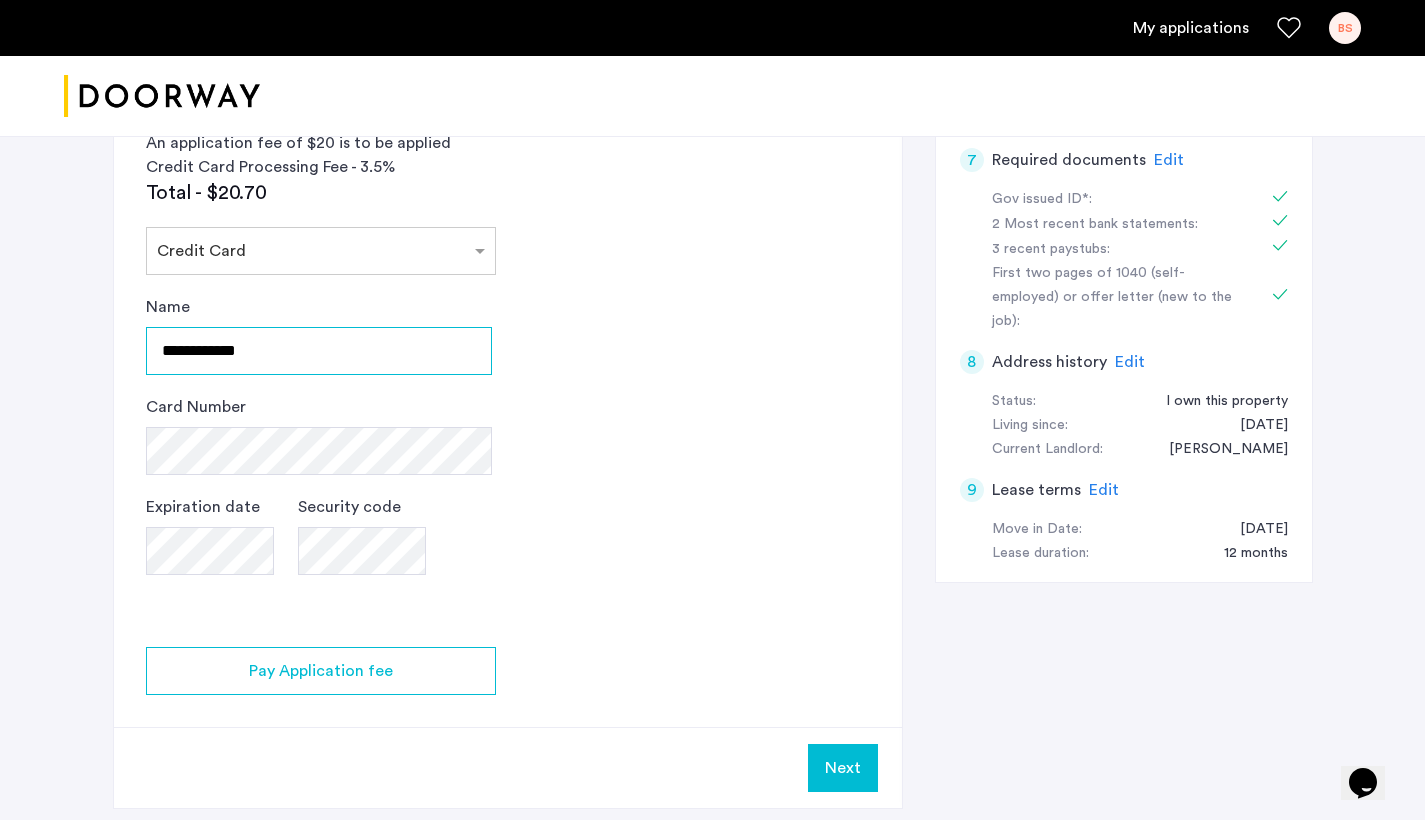 scroll, scrollTop: 868, scrollLeft: 0, axis: vertical 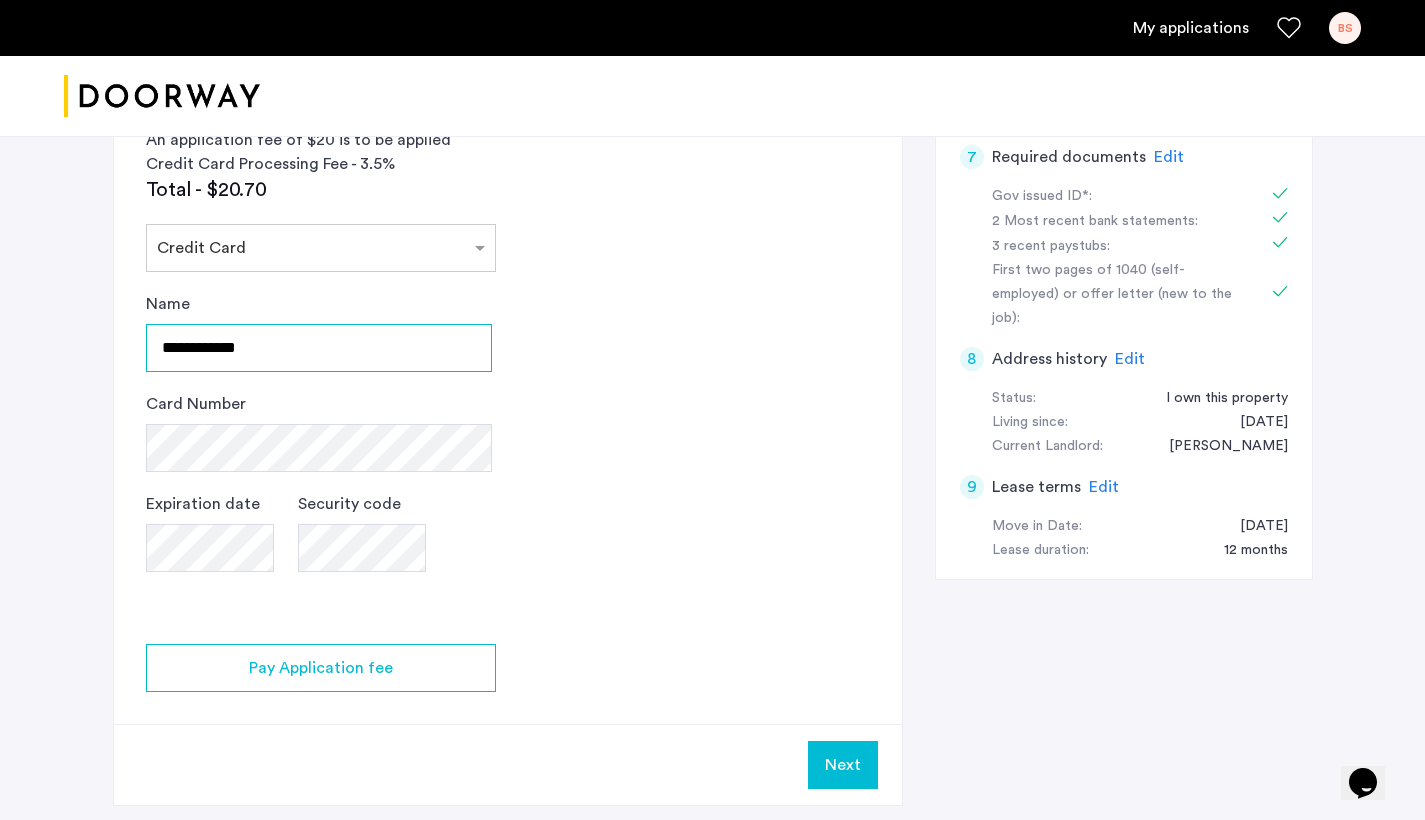 type on "**********" 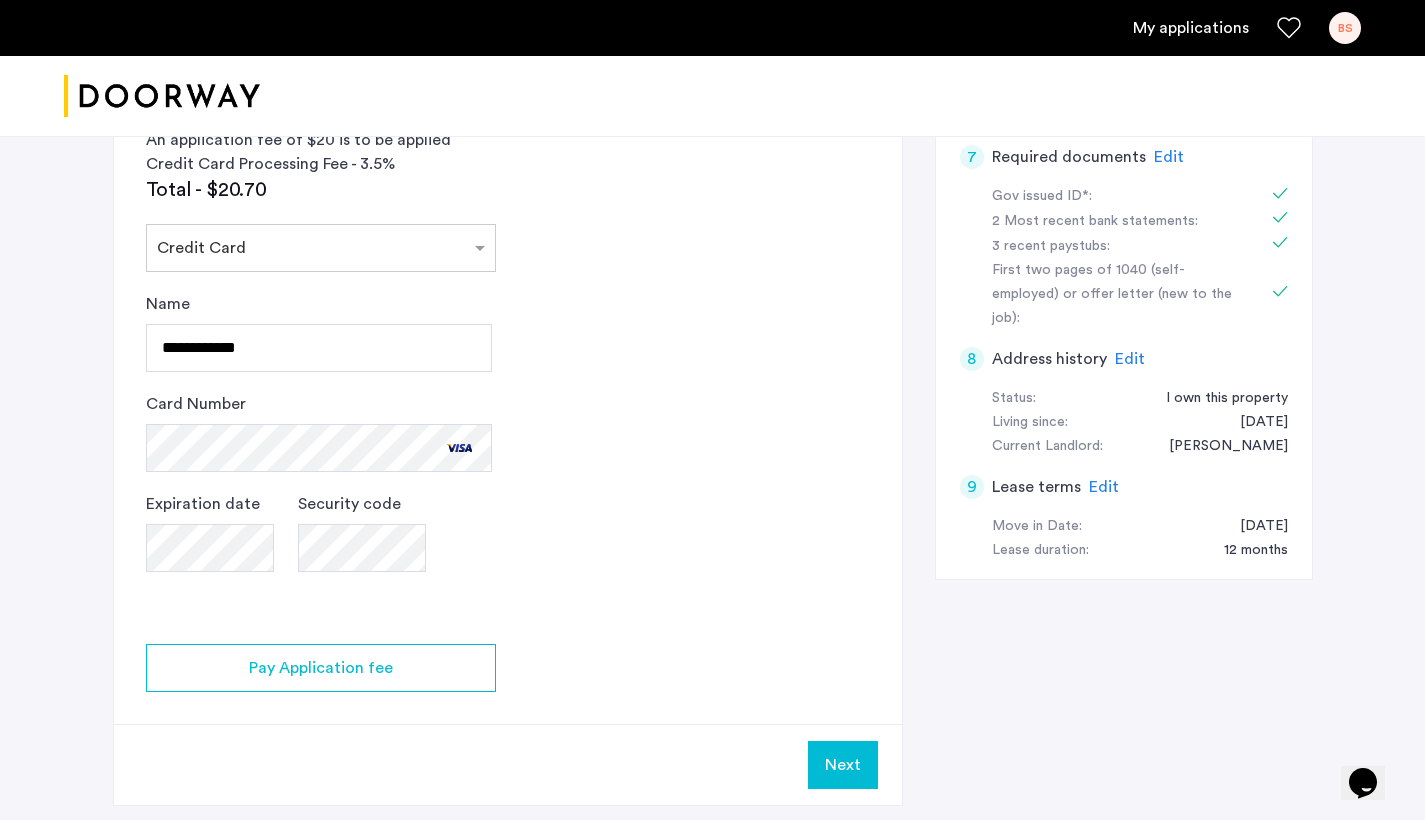click on "Next" at bounding box center [843, 765] 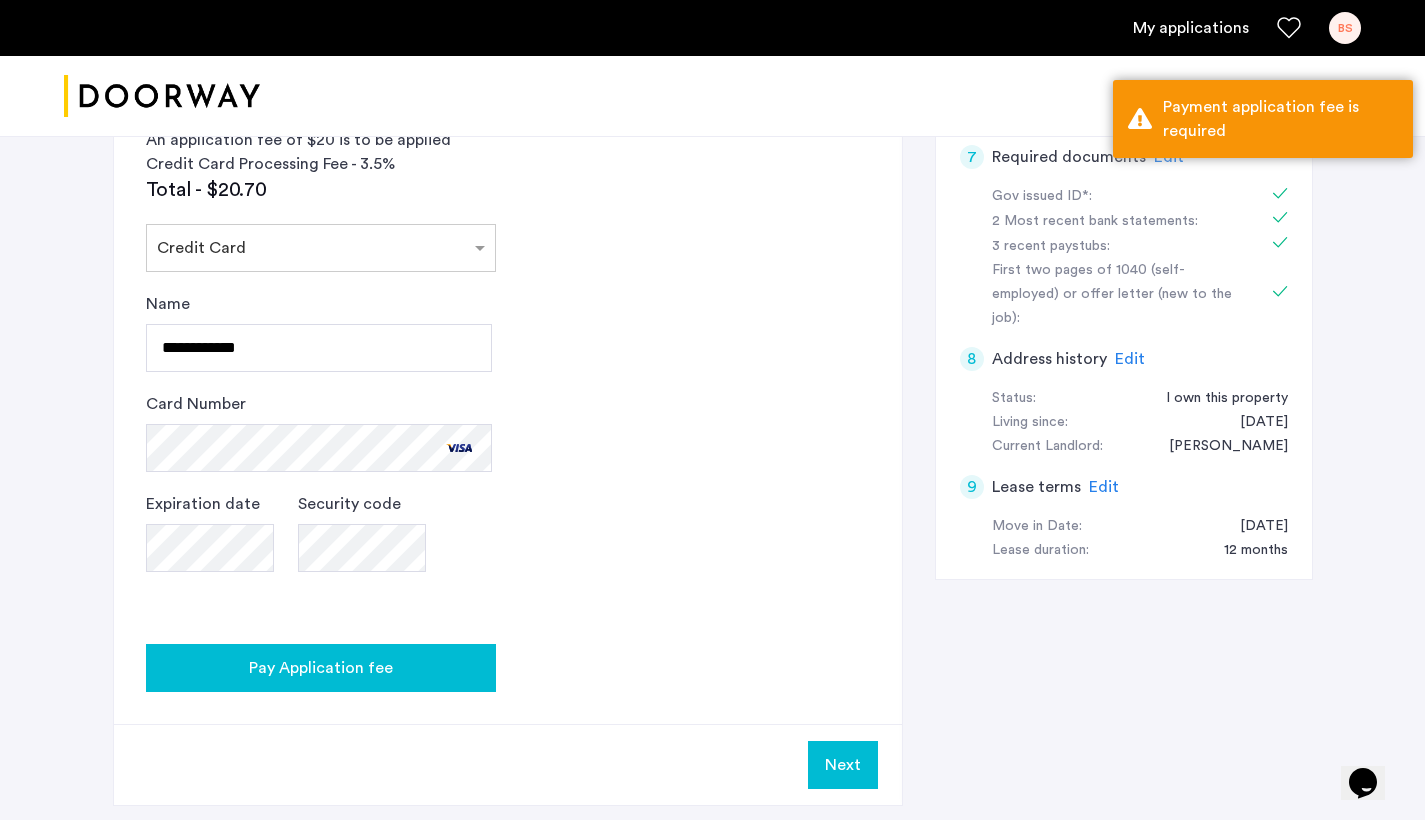 click on "Pay Application fee" 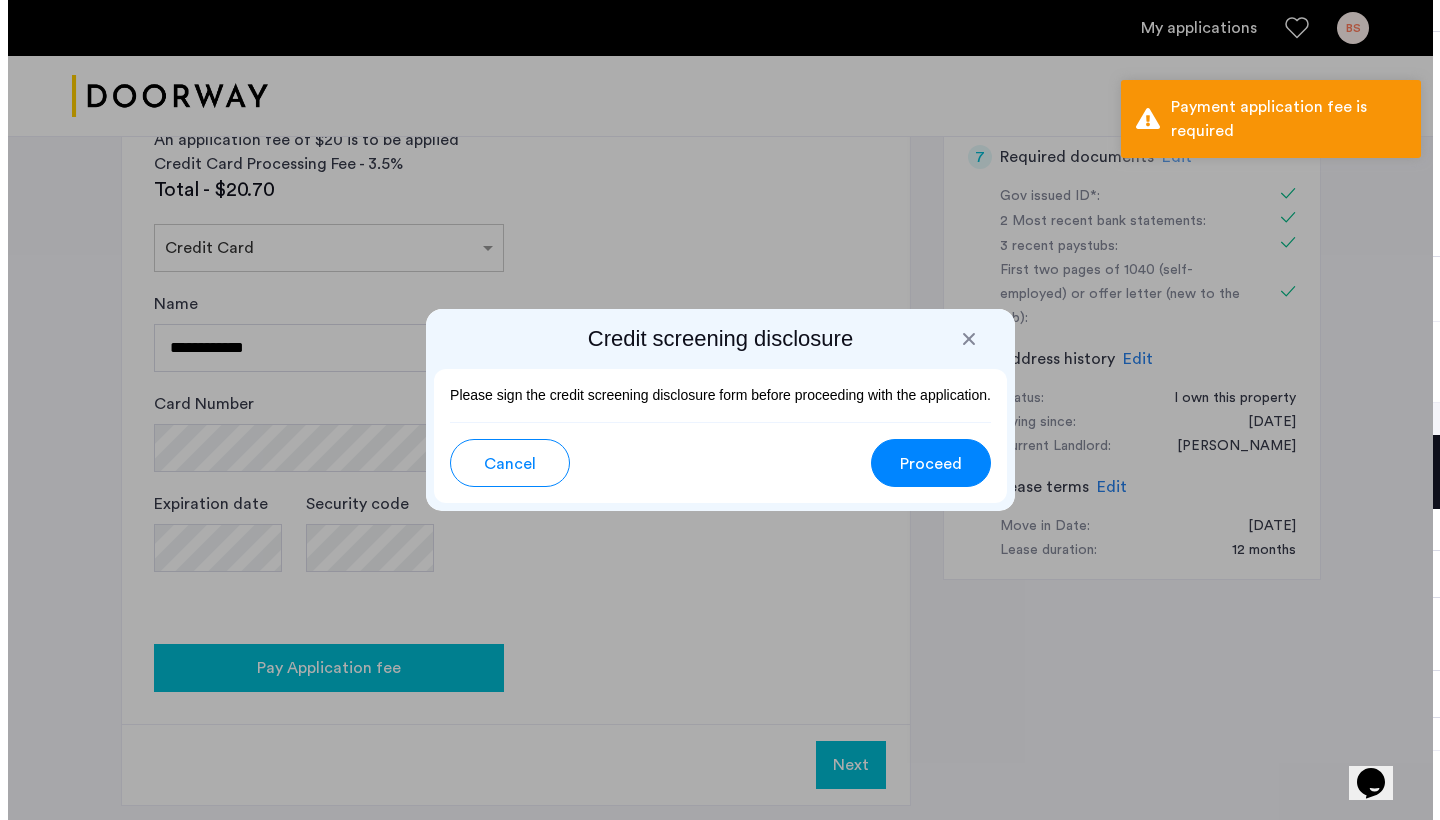 scroll, scrollTop: 0, scrollLeft: 0, axis: both 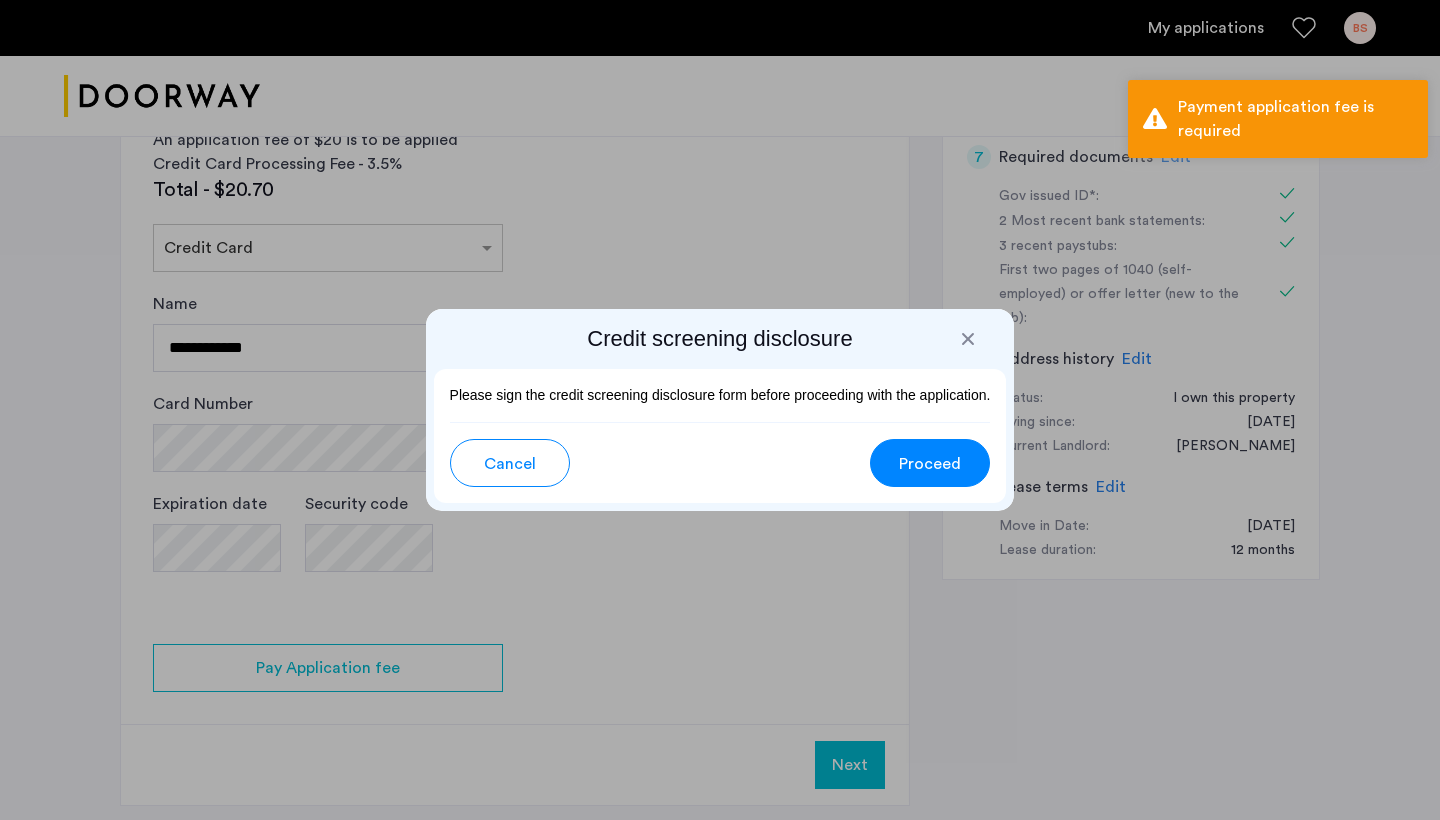 click on "Proceed" at bounding box center [930, 464] 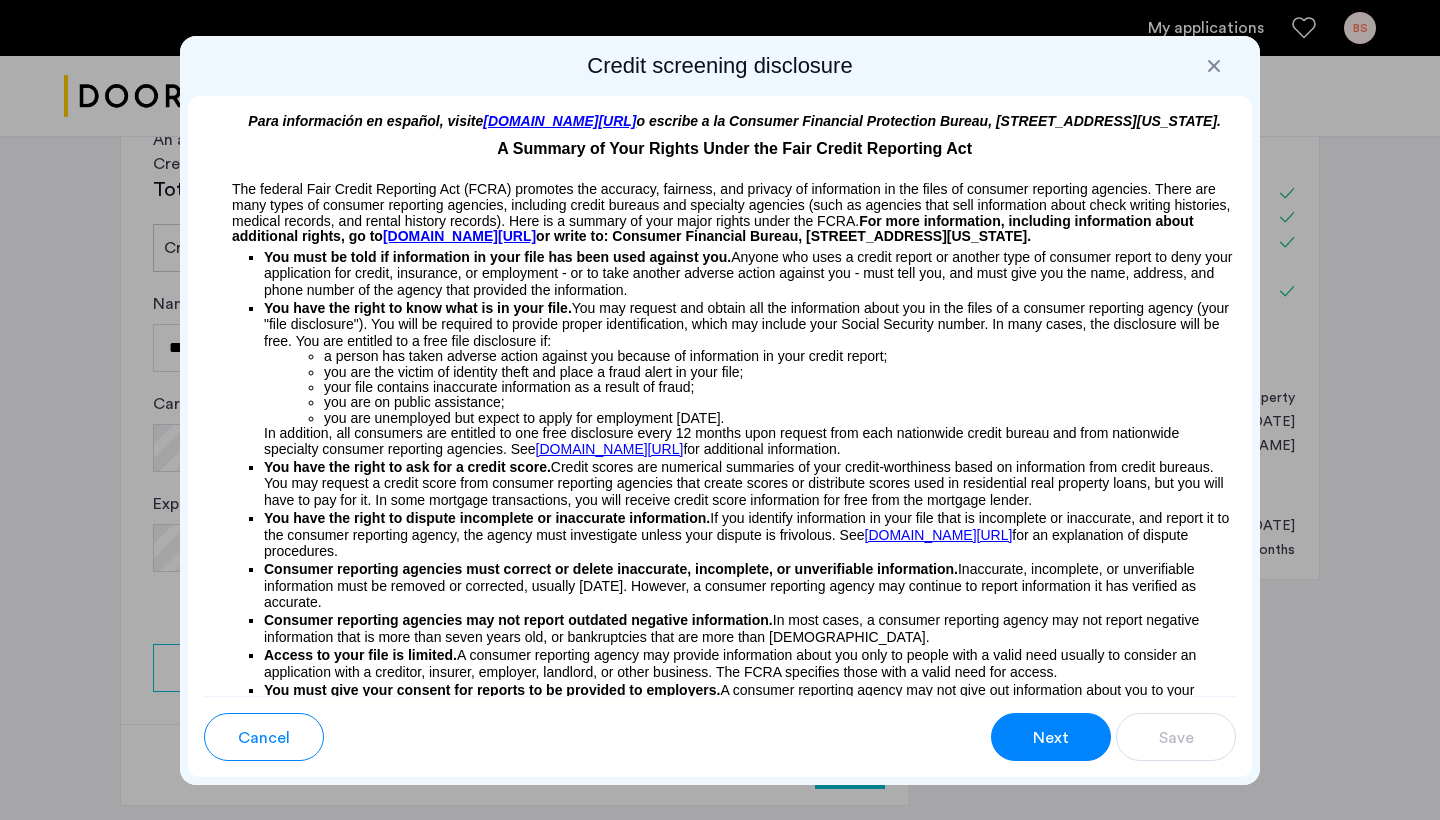 click on "Next" at bounding box center [1051, 737] 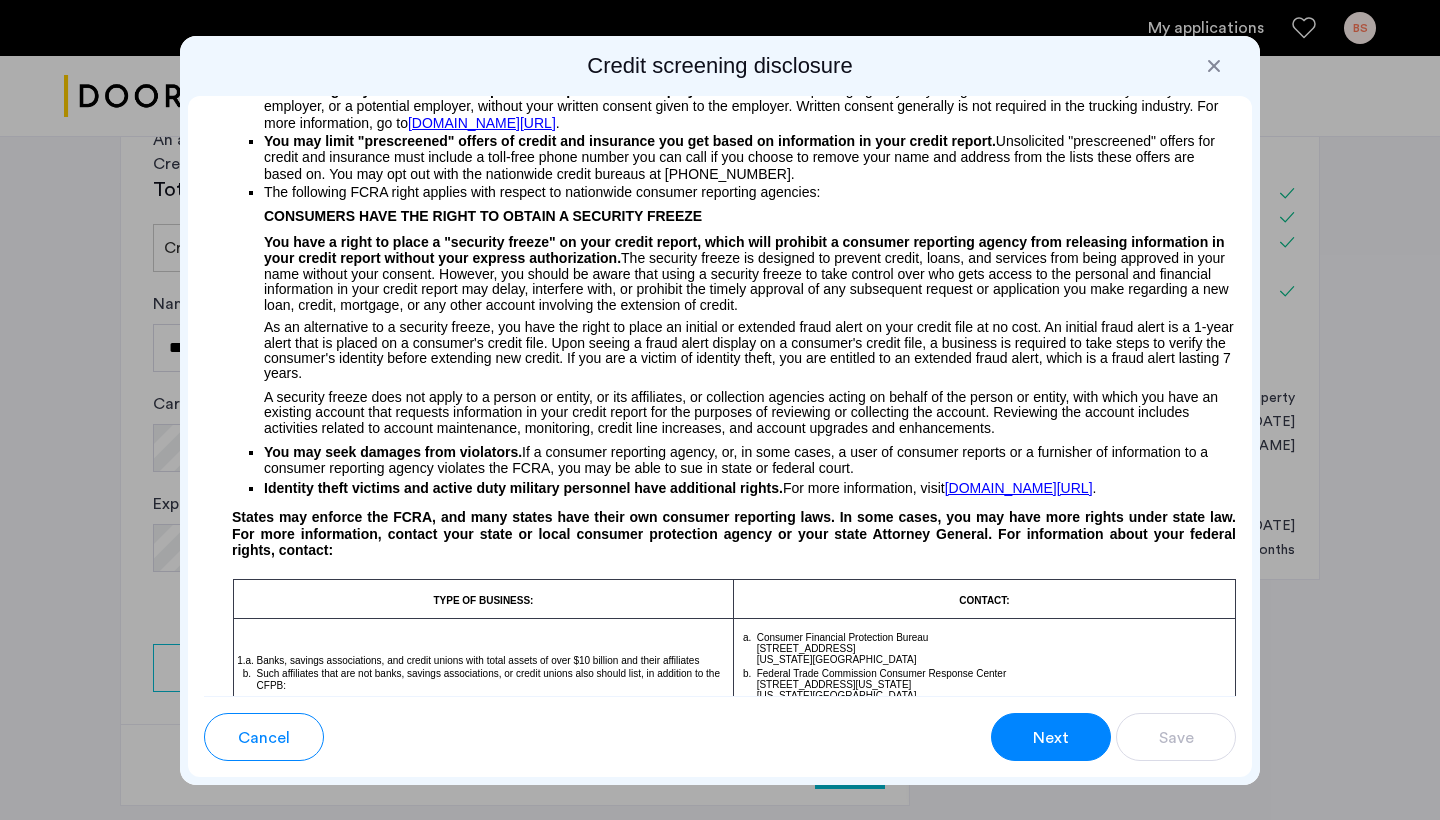 click on "Next" at bounding box center [1051, 737] 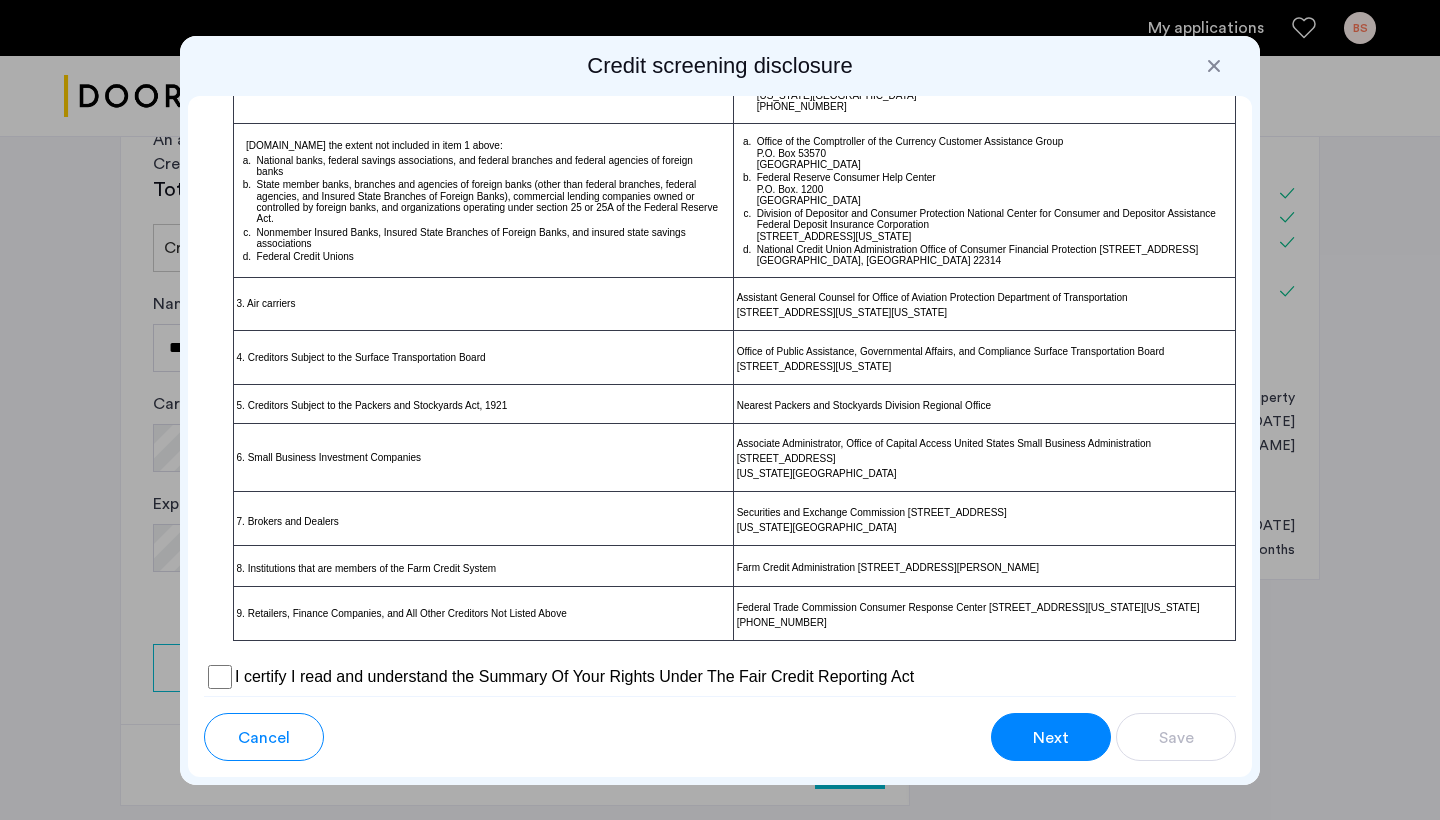 click on "Next" at bounding box center [1051, 737] 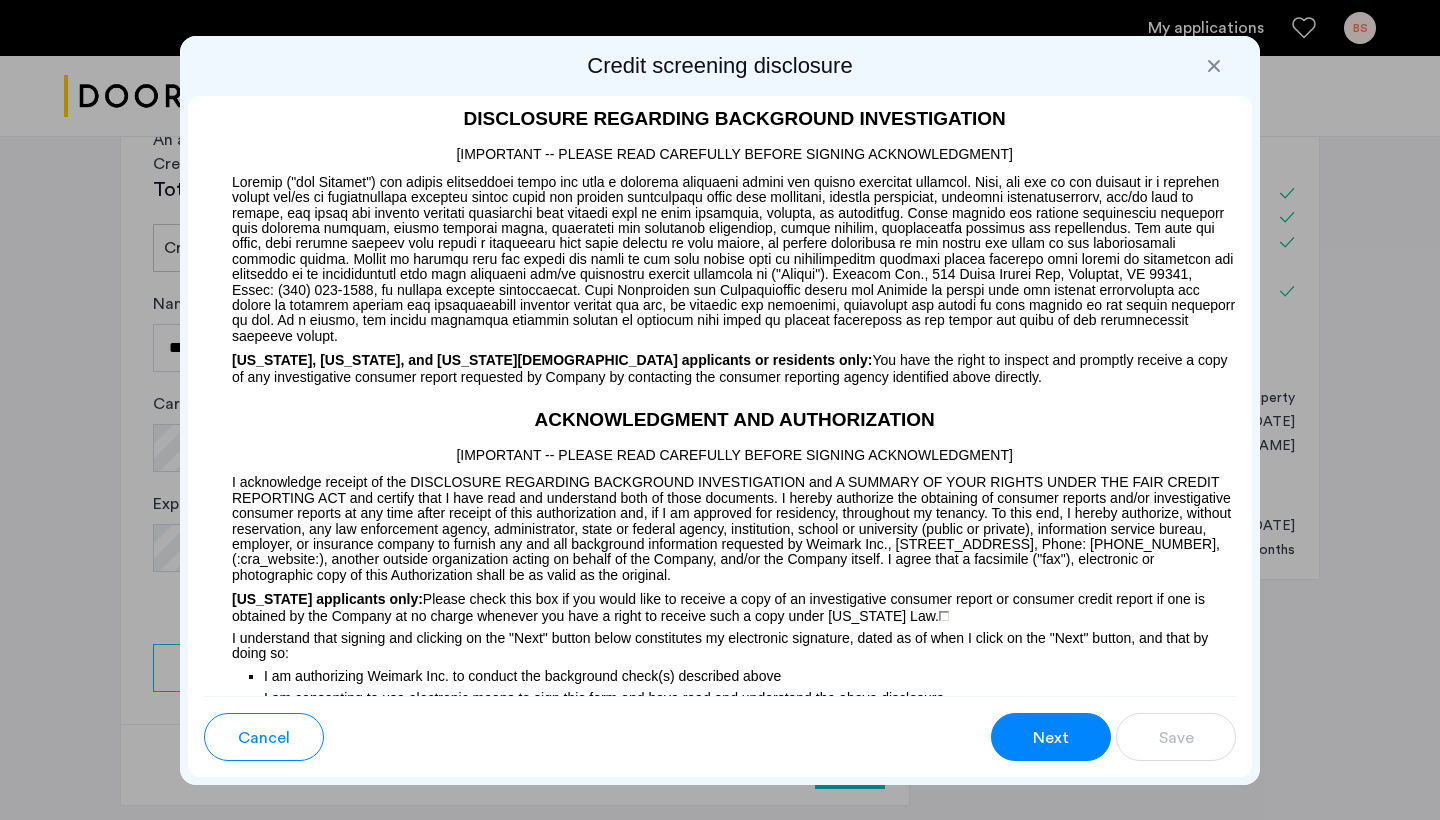 click on "Next" at bounding box center (1051, 737) 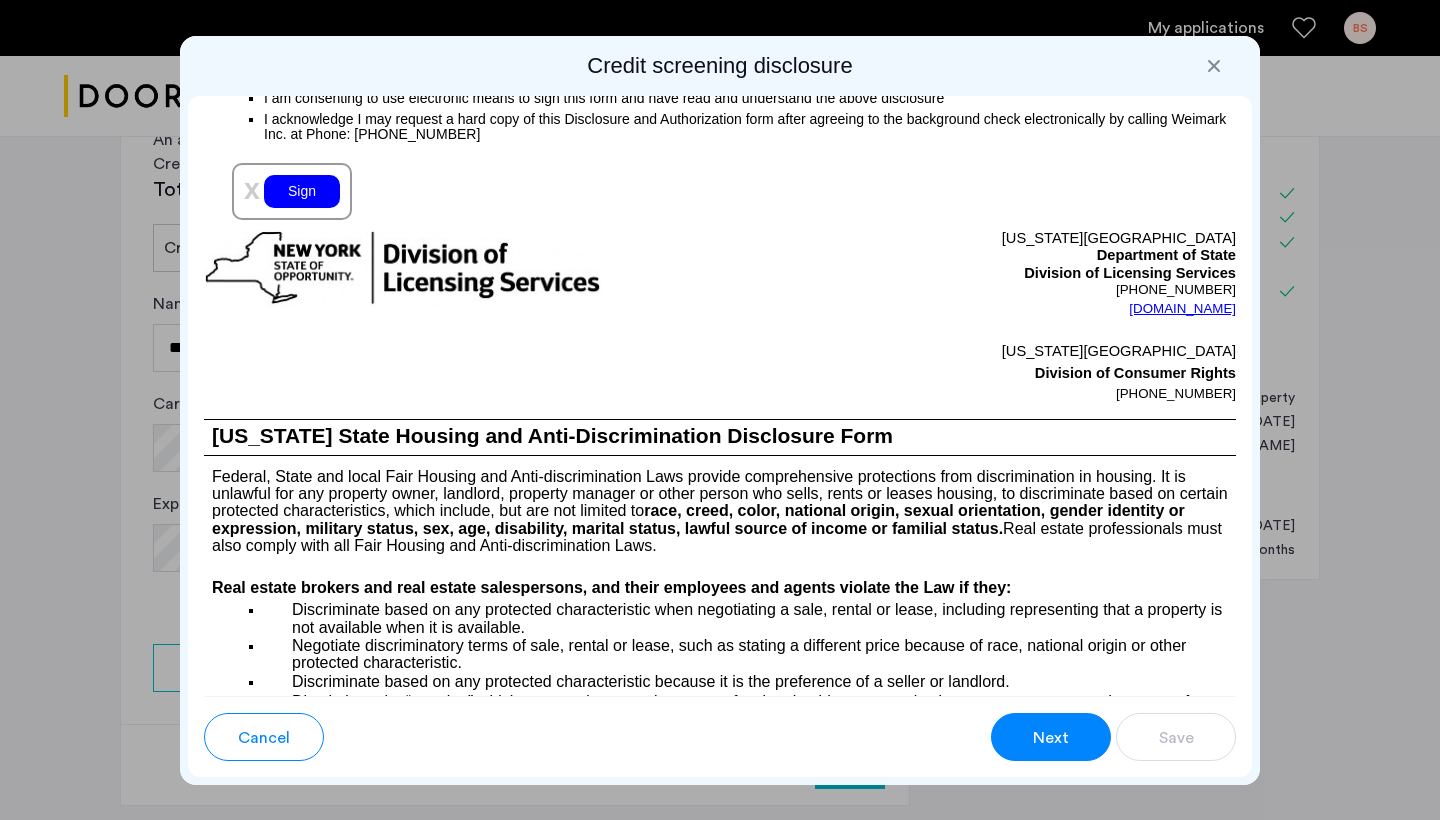 click on "Next" at bounding box center (1051, 737) 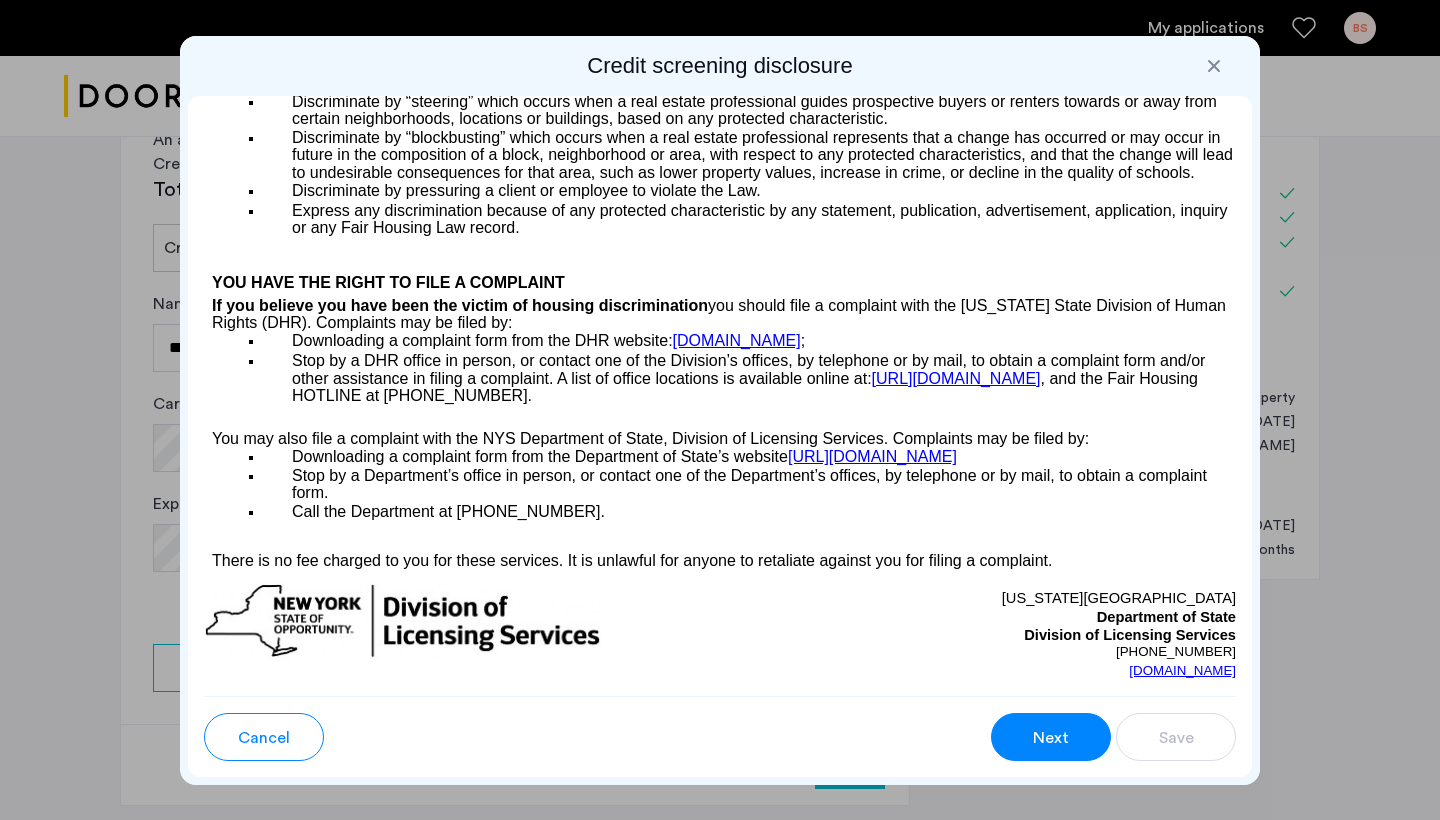 click on "Next" at bounding box center [1051, 737] 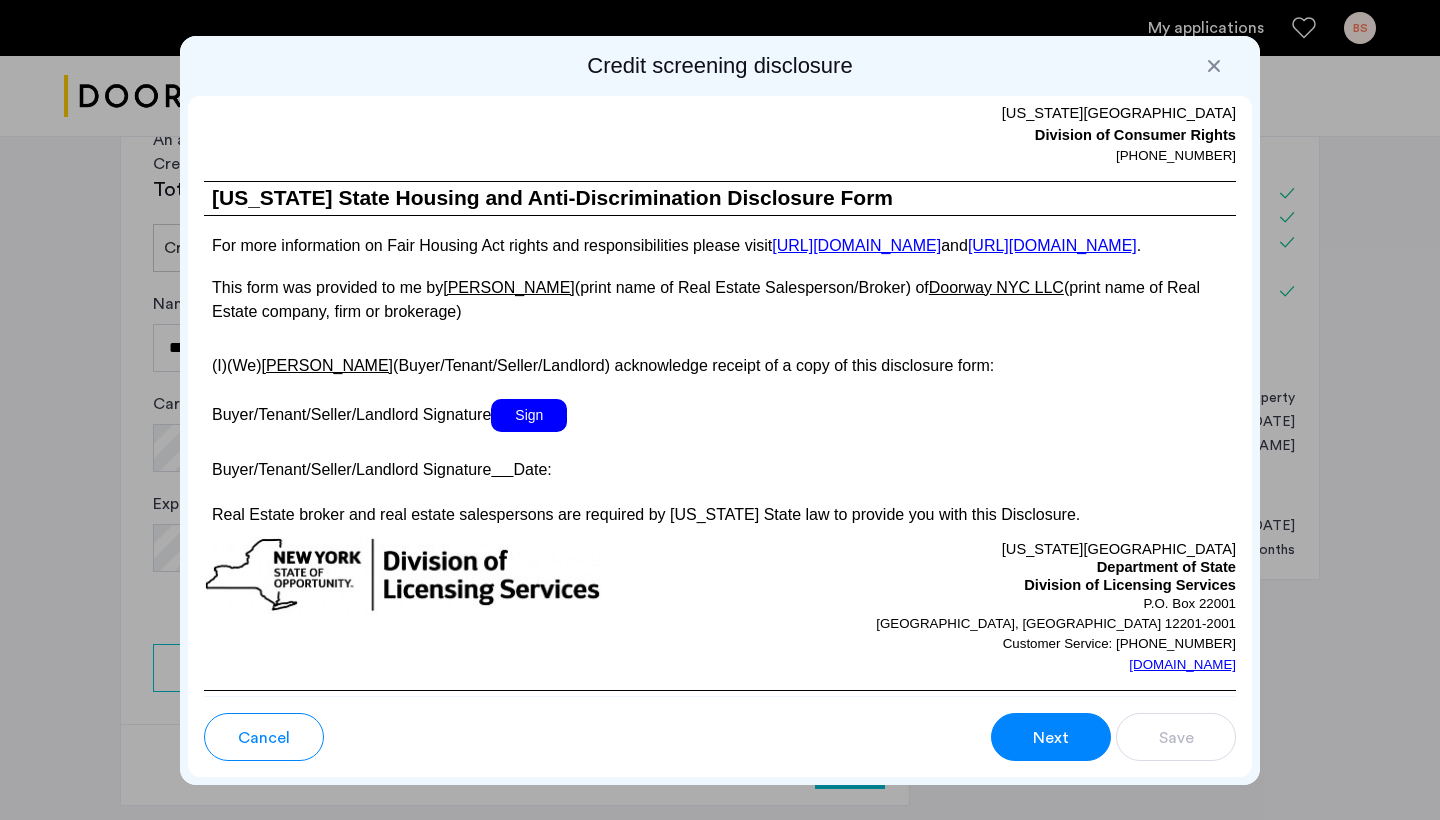 click on "Next" at bounding box center (1051, 738) 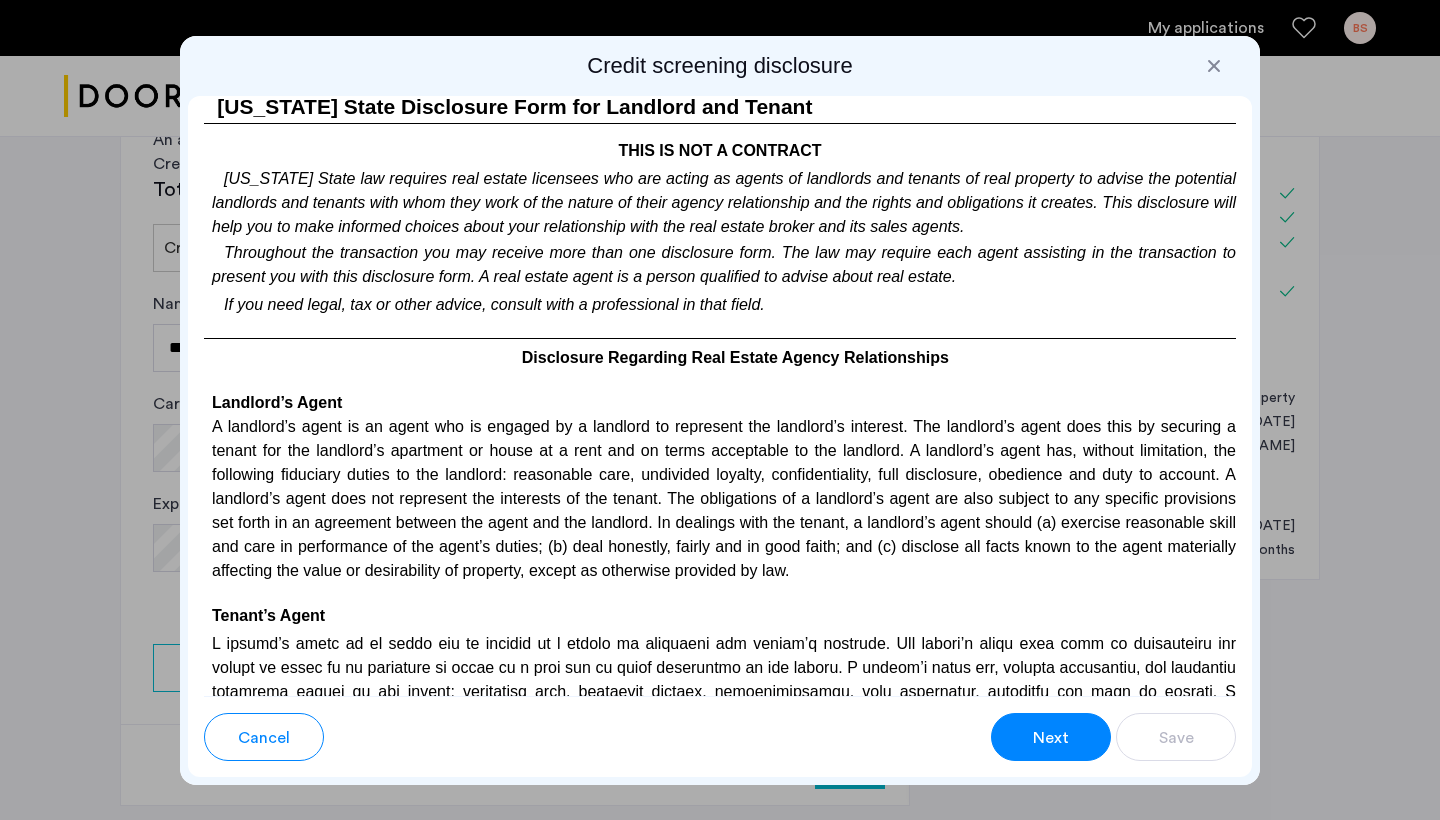 click on "Next" at bounding box center (1051, 738) 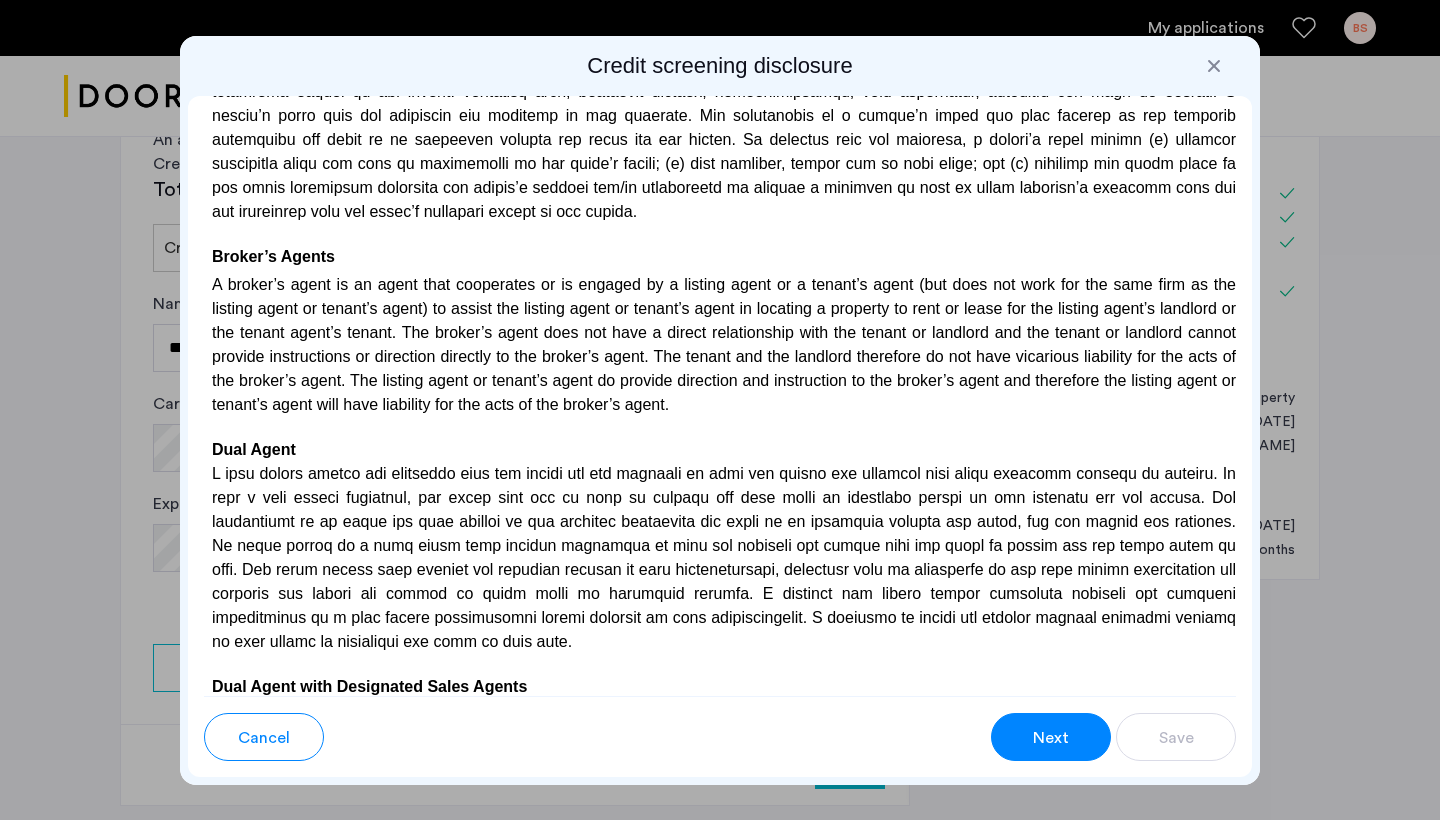 click on "Next" at bounding box center (1051, 738) 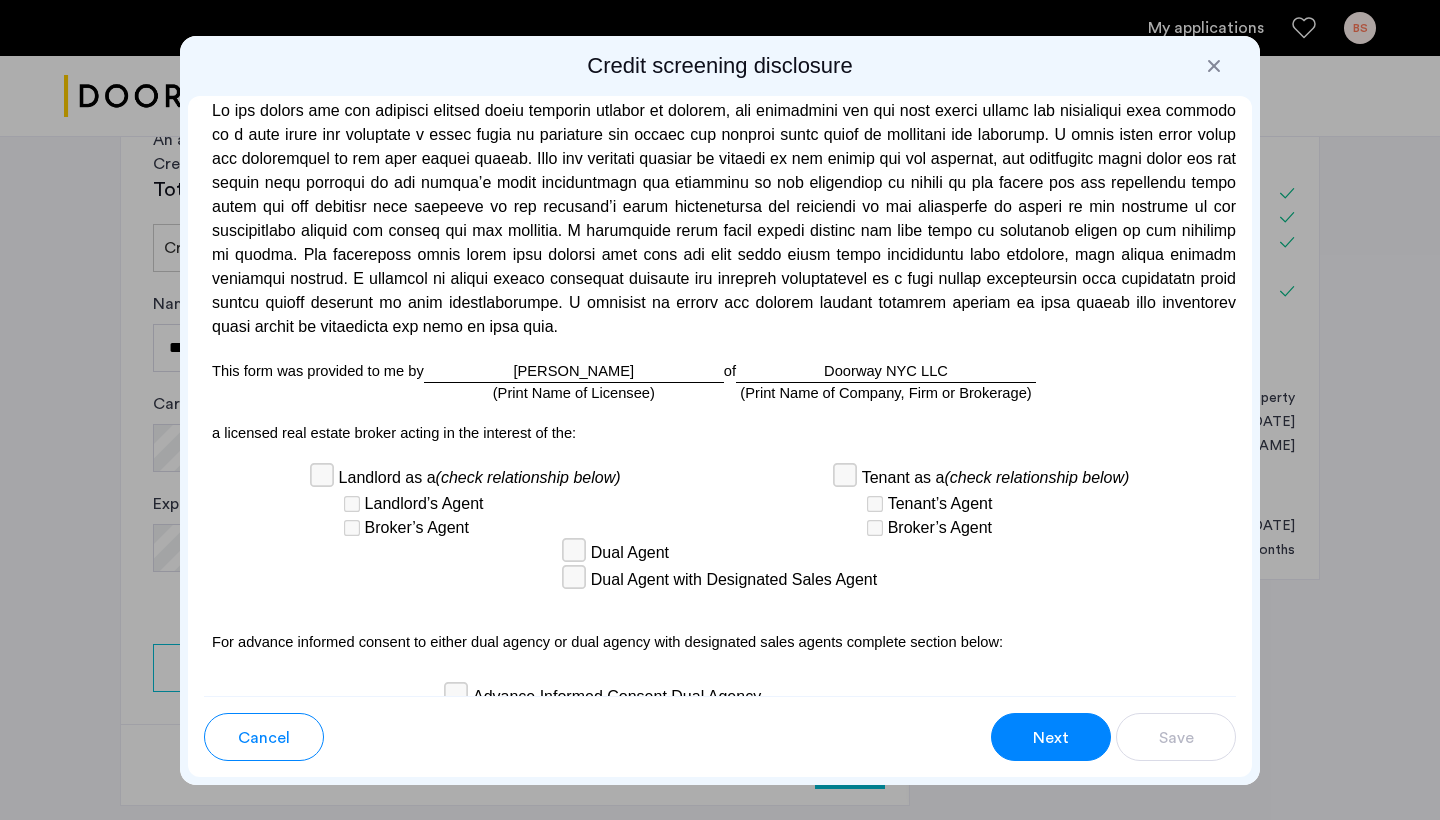 click on "Next" at bounding box center (1051, 738) 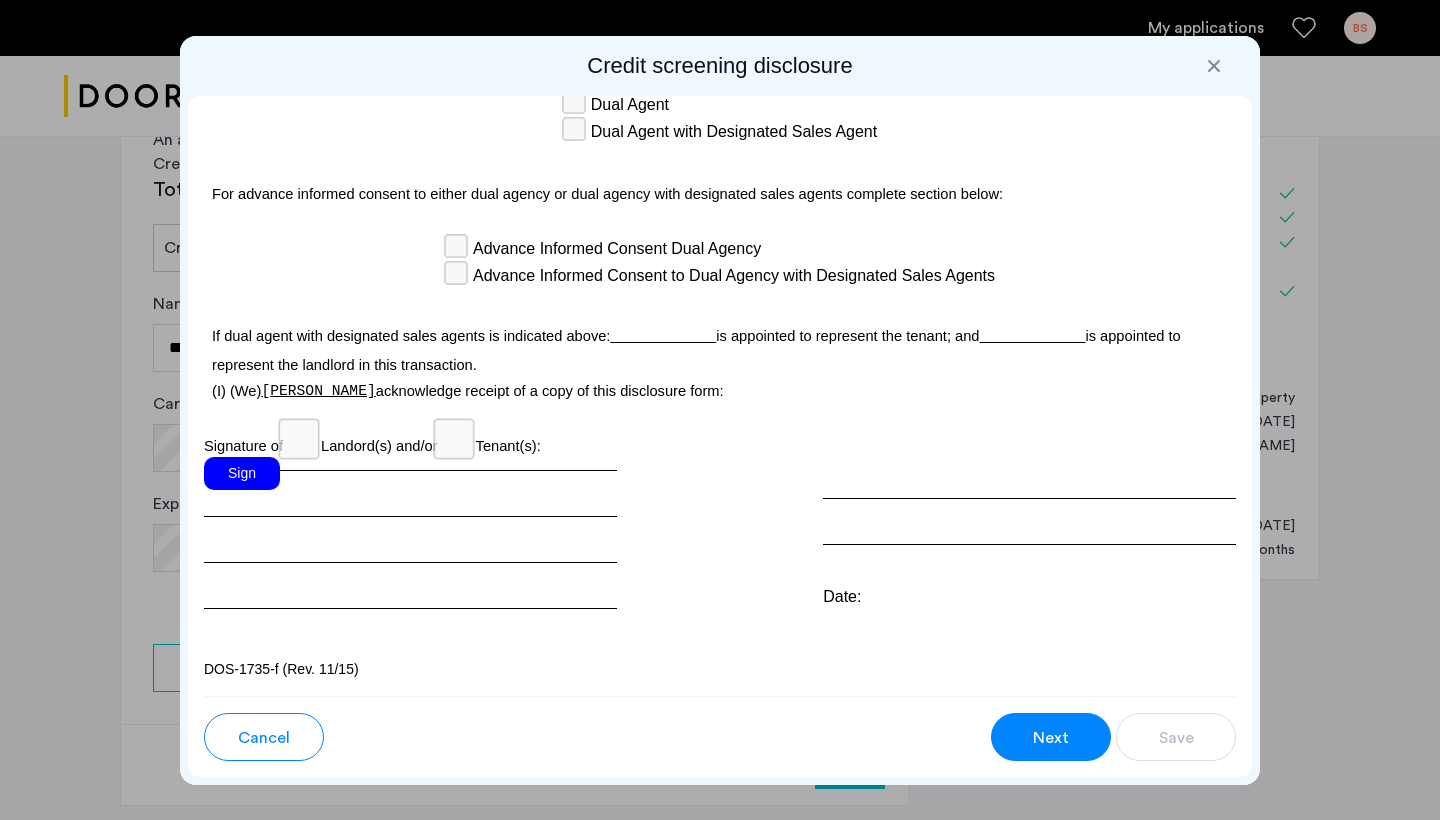 click on "Sign" at bounding box center [242, 473] 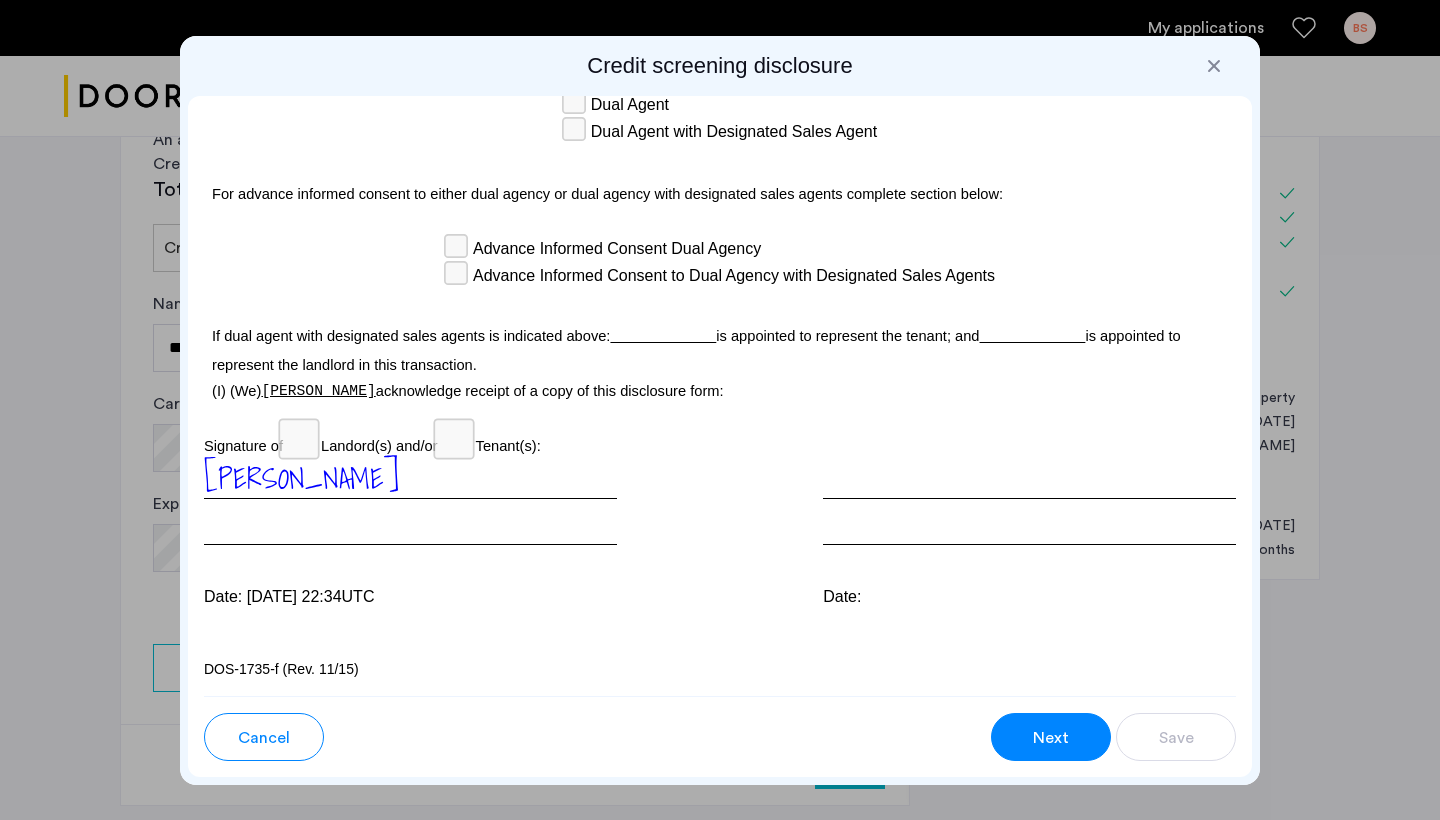 click on "[PERSON_NAME]" at bounding box center (301, 478) 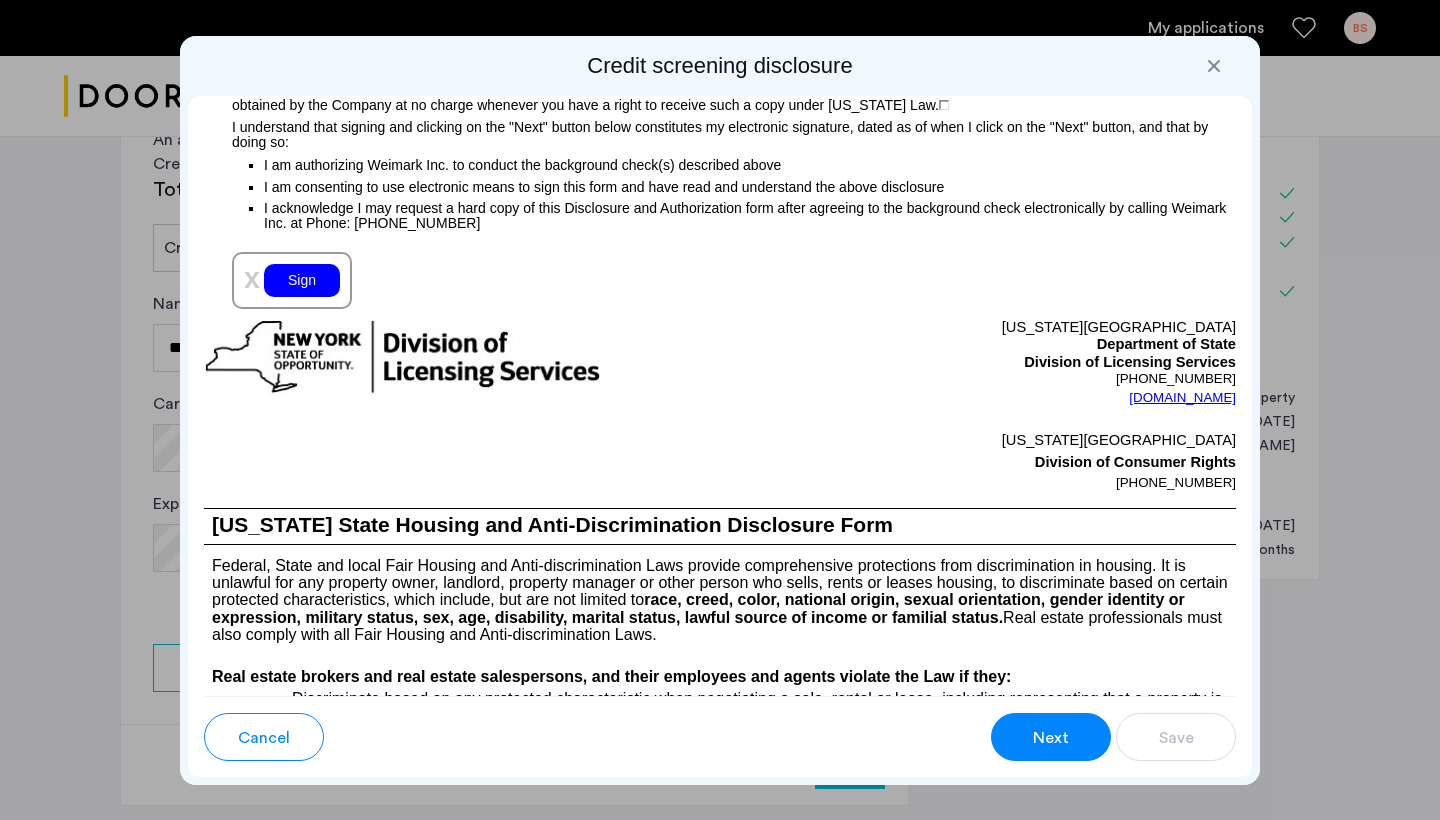 scroll, scrollTop: 2309, scrollLeft: 0, axis: vertical 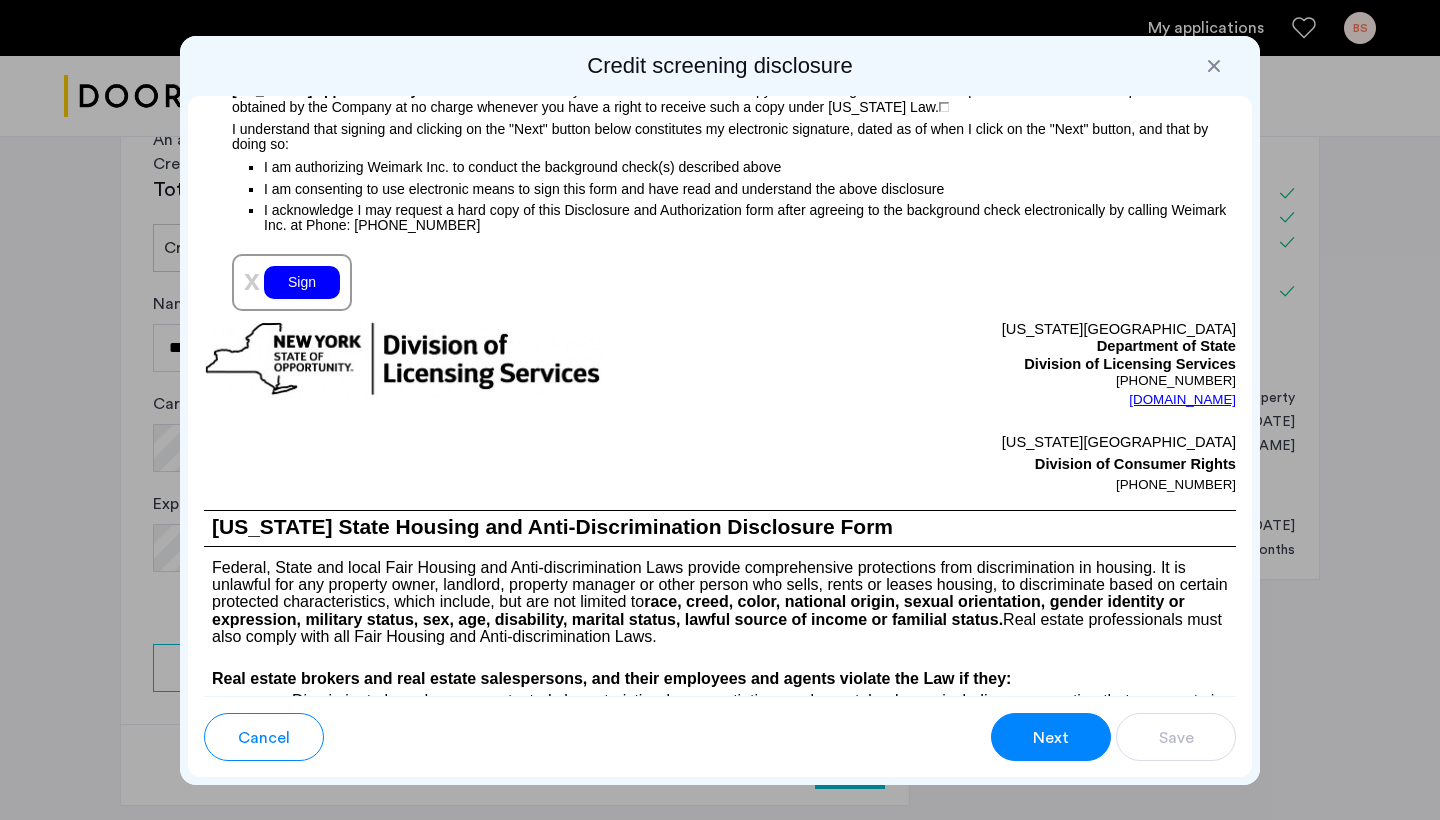 click on "Sign" at bounding box center [302, 282] 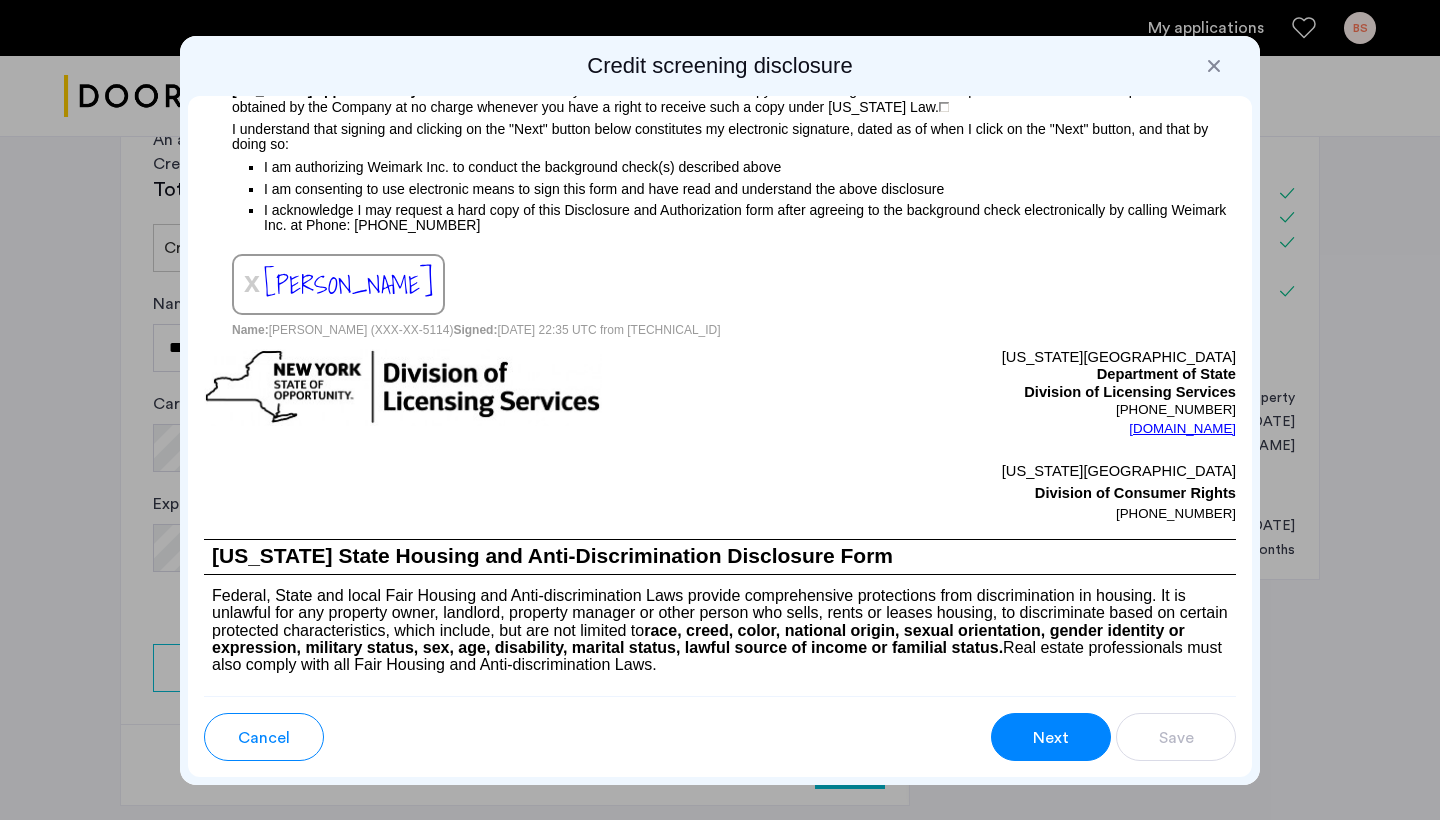 click on "Next" at bounding box center (1051, 738) 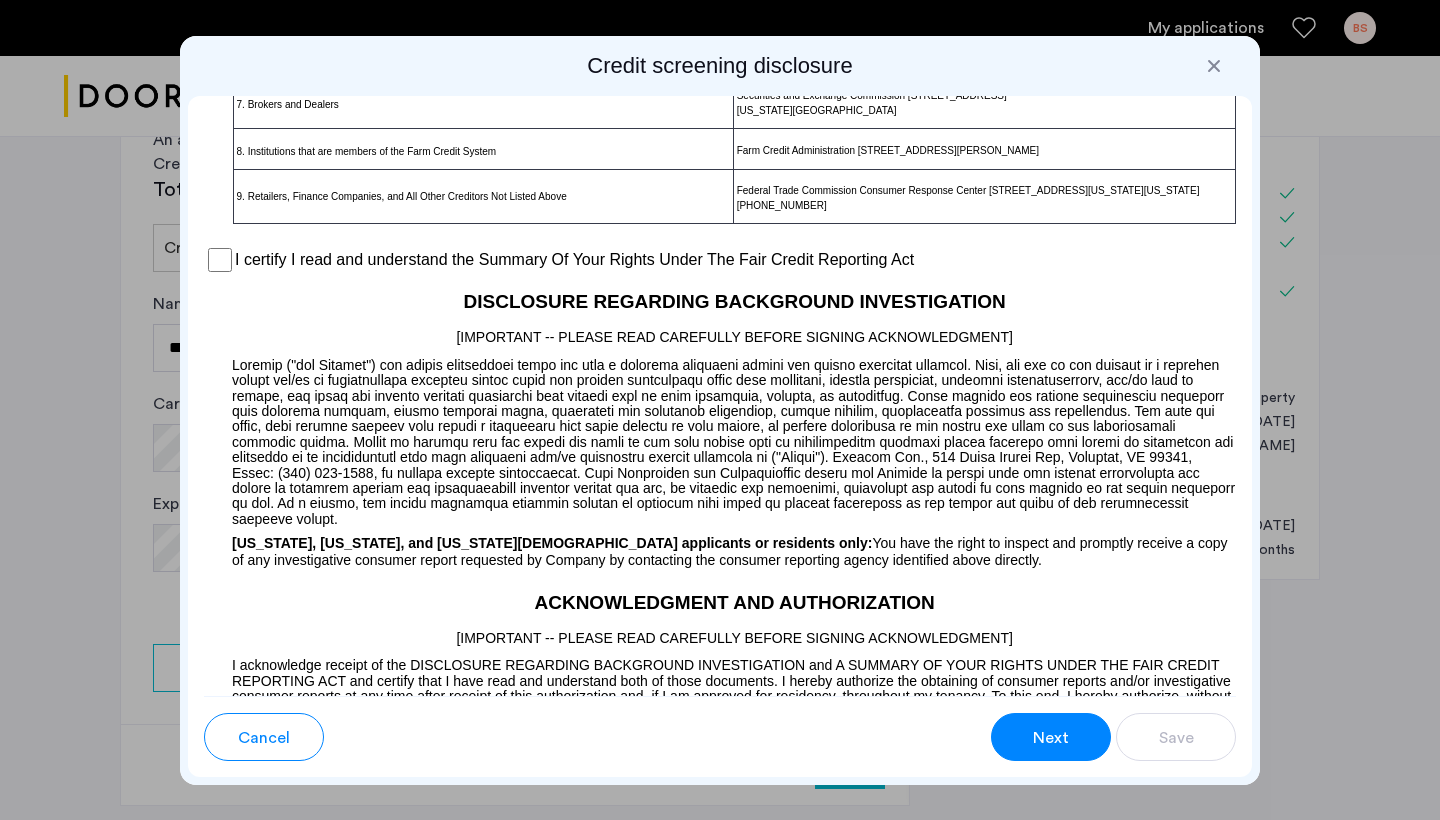 click on "Next" at bounding box center [1051, 738] 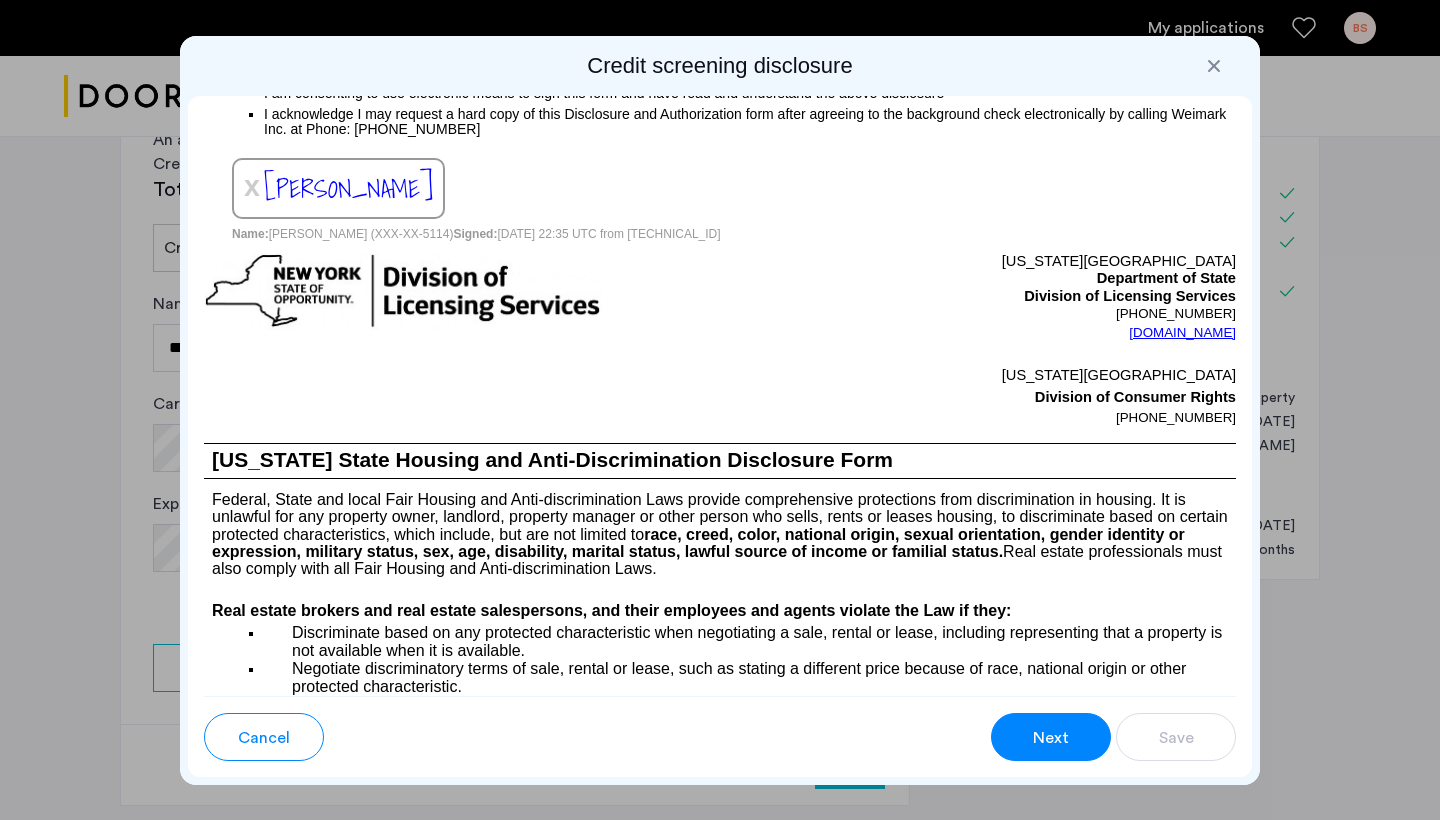 scroll, scrollTop: 2407, scrollLeft: 0, axis: vertical 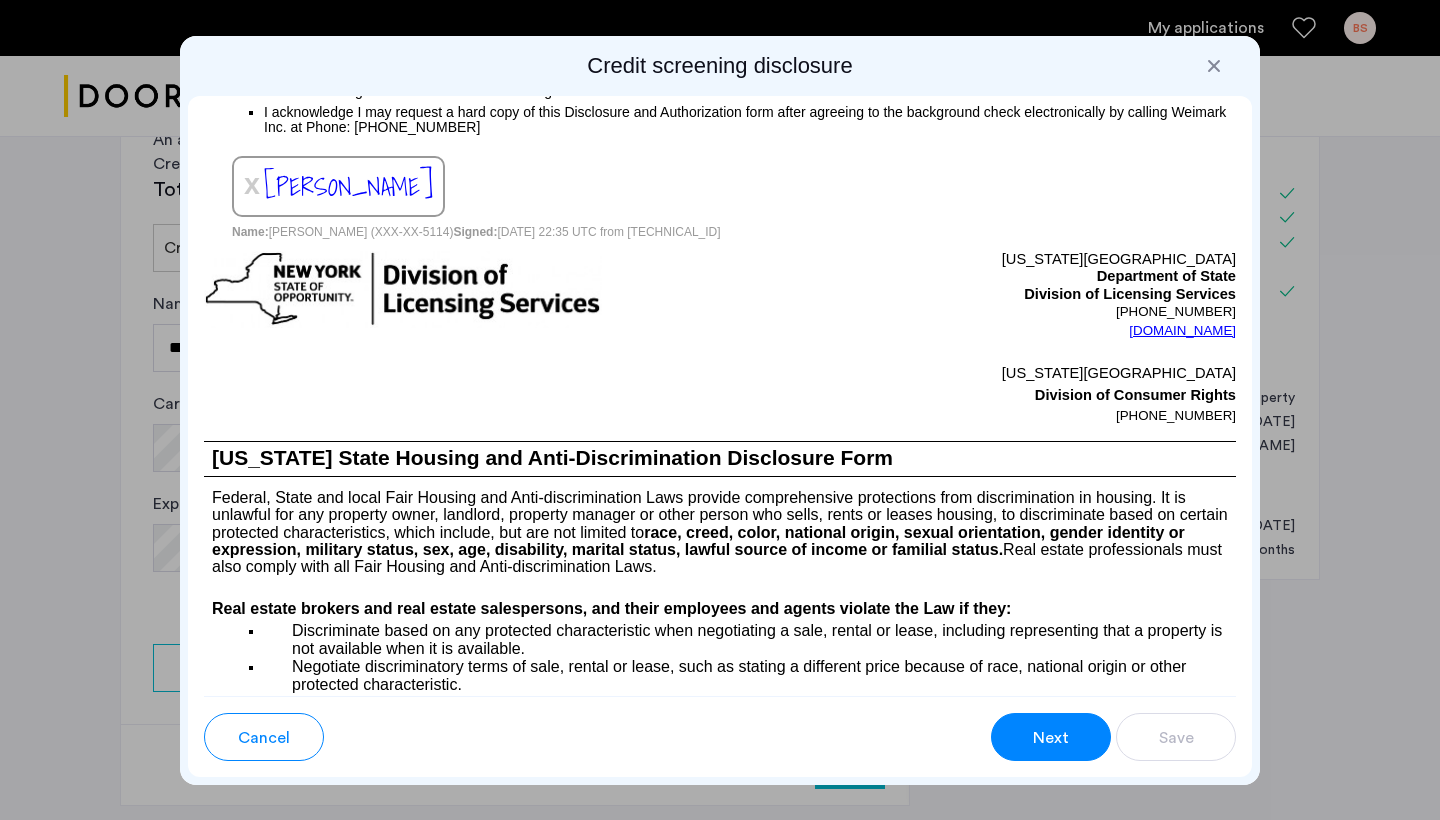 click on "Next" at bounding box center [1051, 738] 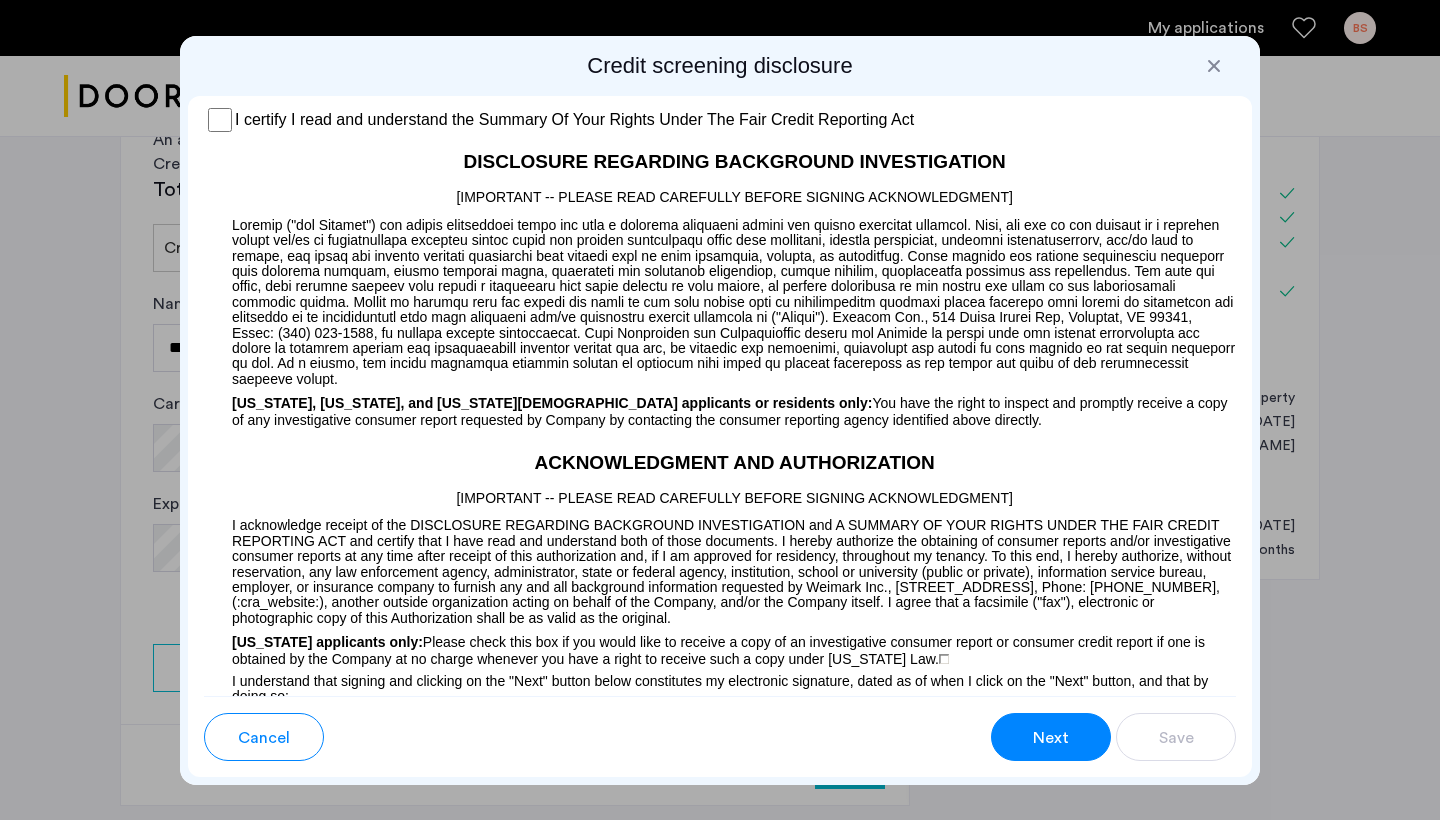 scroll, scrollTop: 1617, scrollLeft: 0, axis: vertical 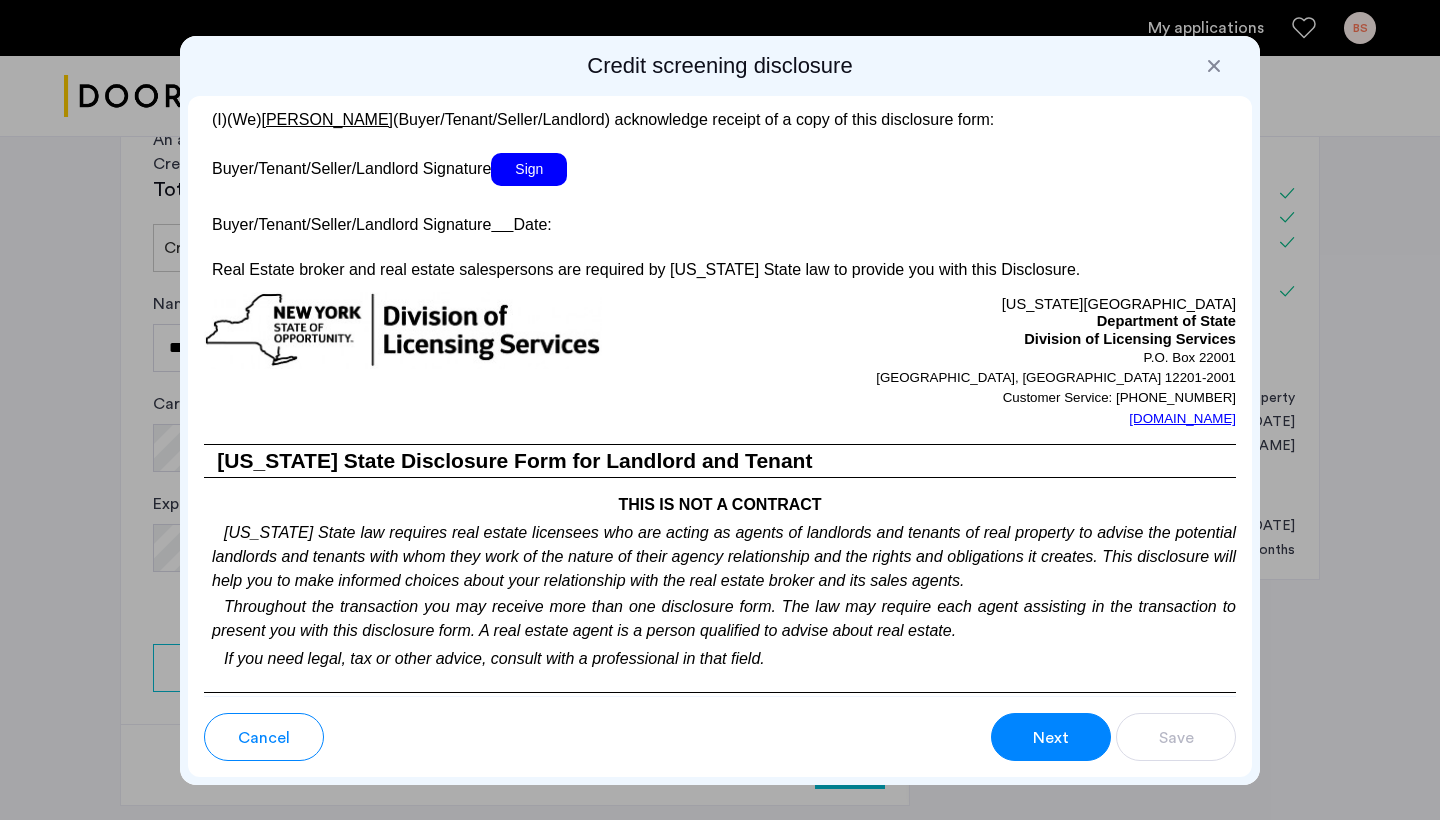 click on "Sign" at bounding box center (529, 169) 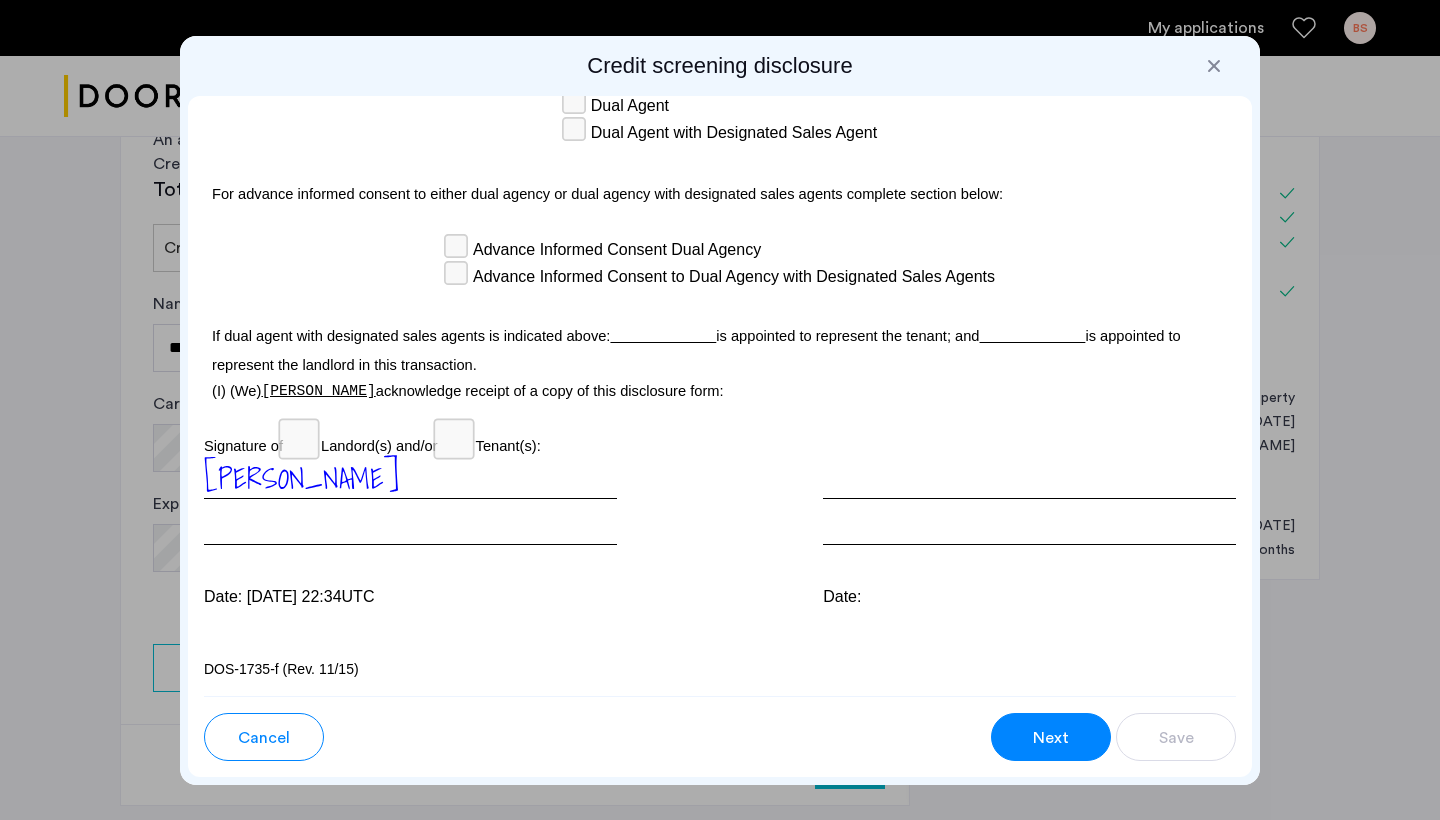 scroll, scrollTop: 6030, scrollLeft: 0, axis: vertical 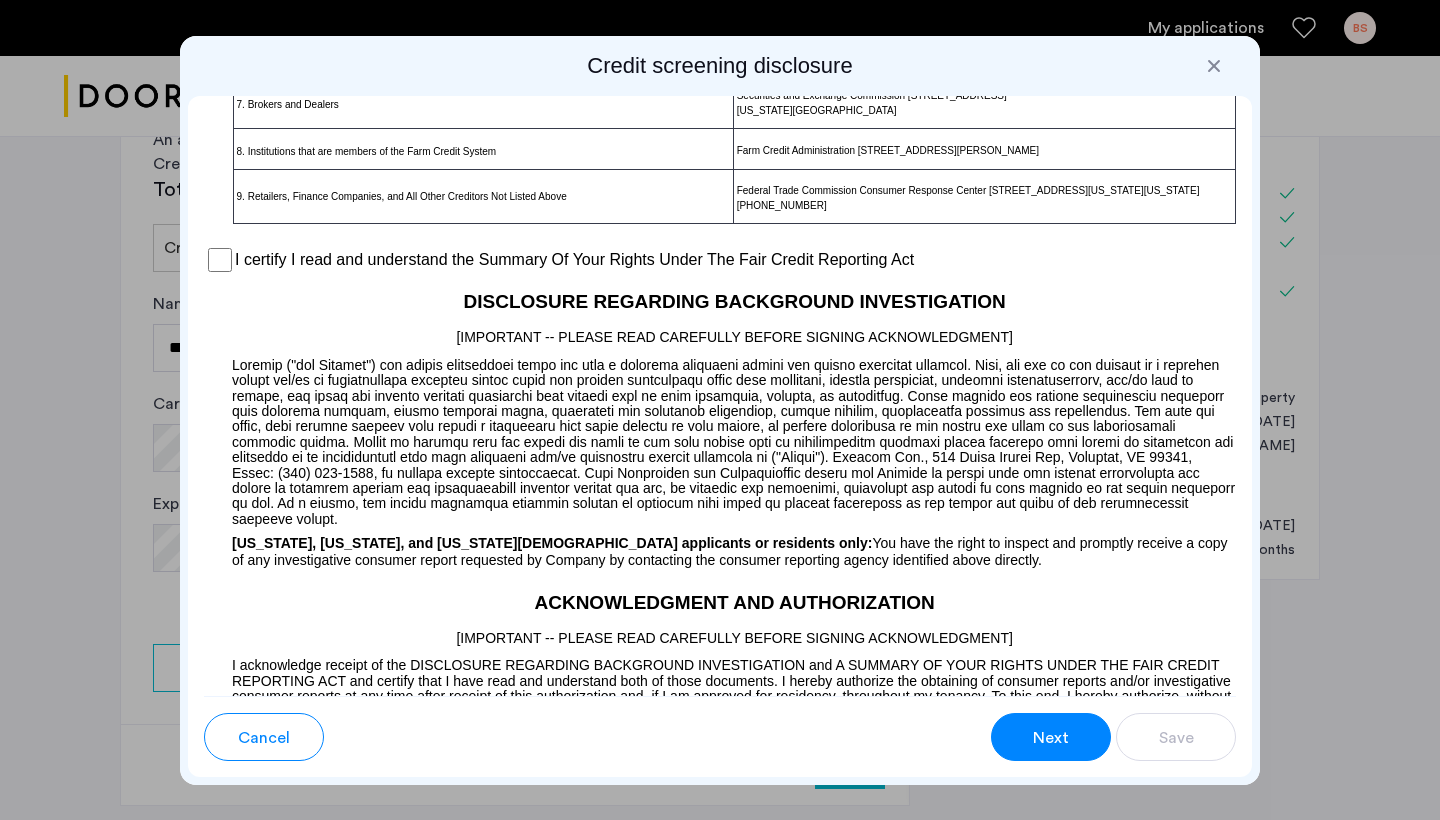 click on "Next" at bounding box center (1051, 738) 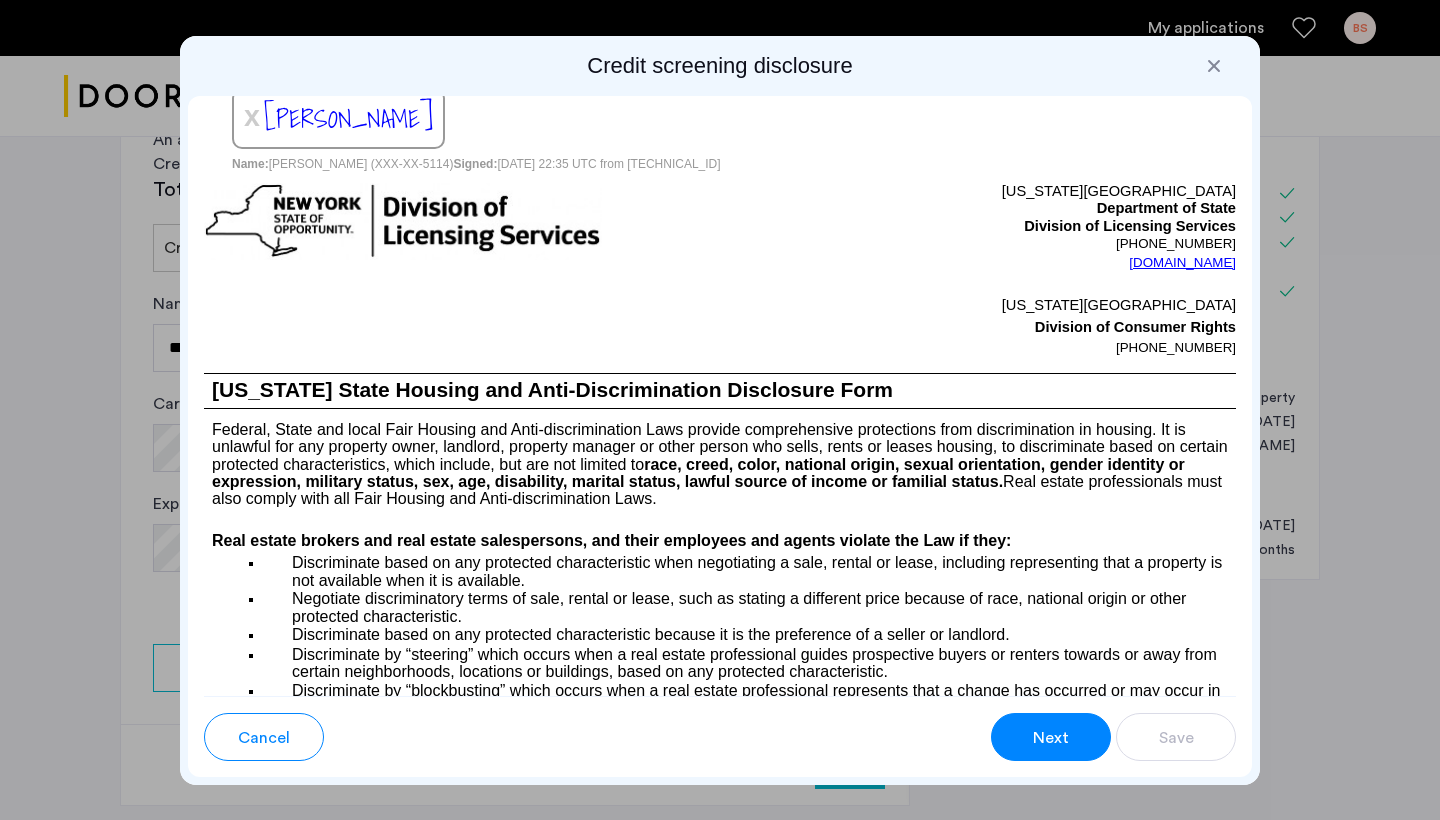 scroll, scrollTop: 2554, scrollLeft: 0, axis: vertical 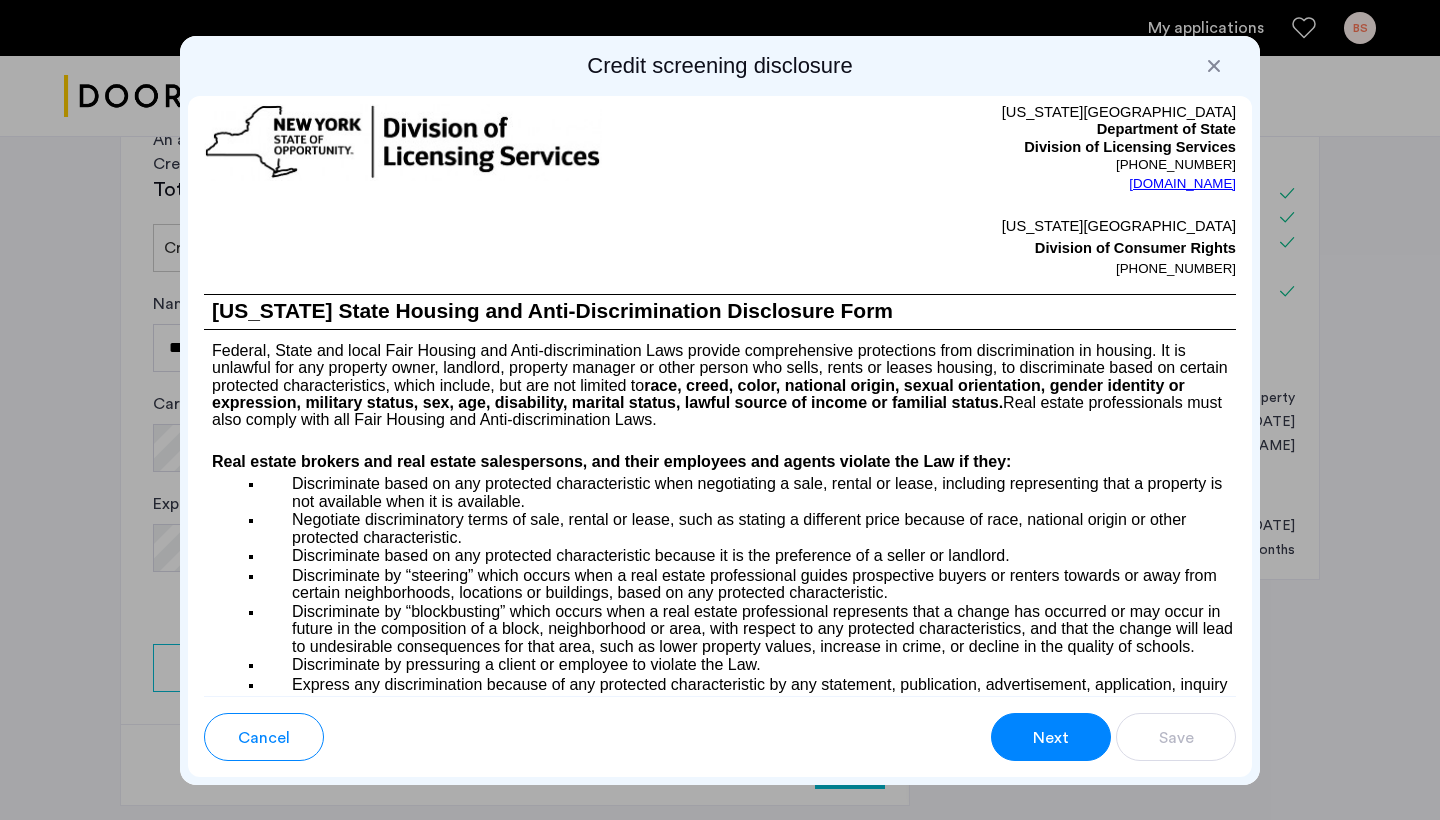 click on "Next" at bounding box center [1051, 738] 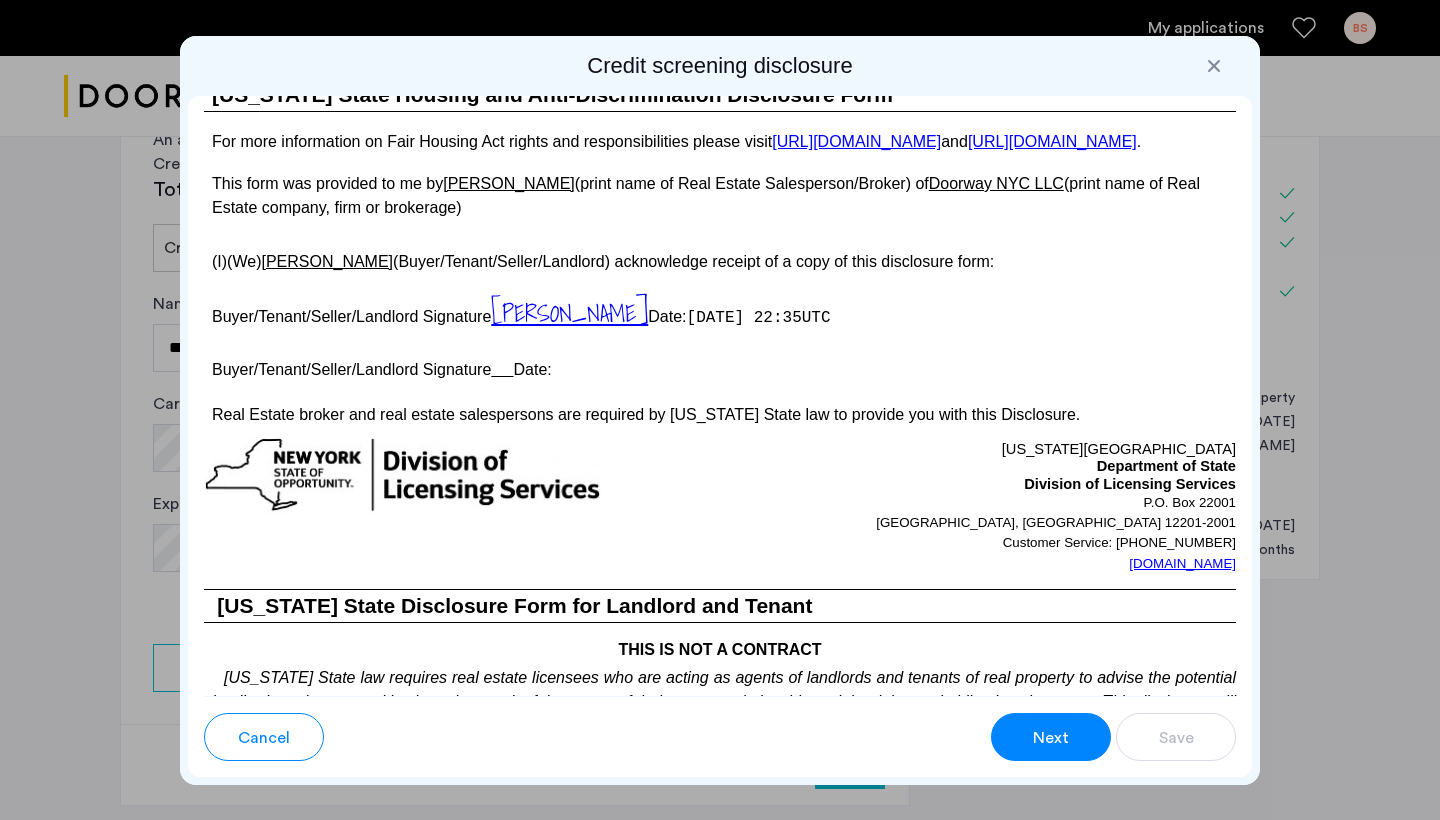 scroll, scrollTop: 3736, scrollLeft: 0, axis: vertical 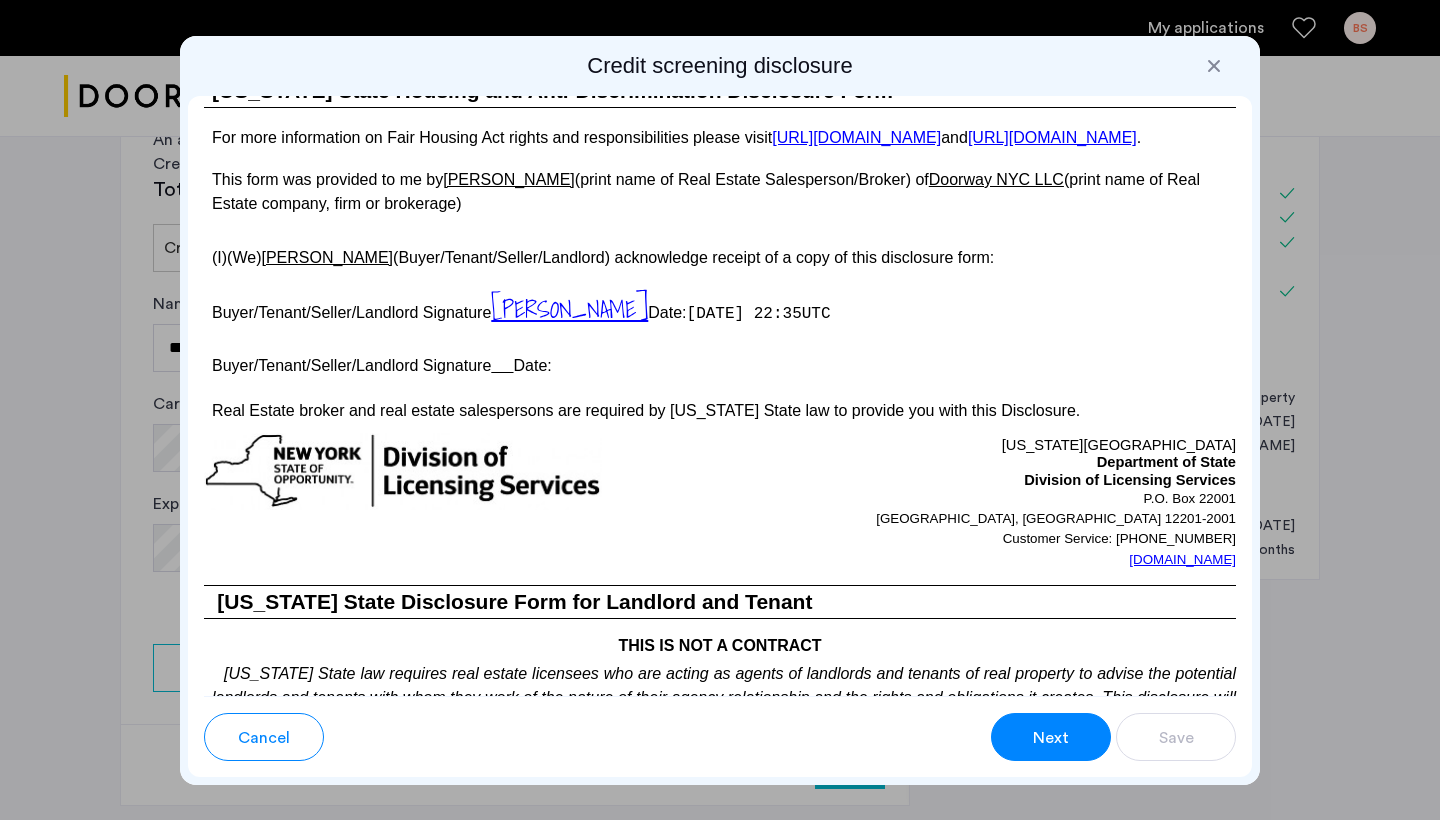 click on "Buyer/Tenant/Seller/Landlord Signature         Date:" at bounding box center (720, 362) 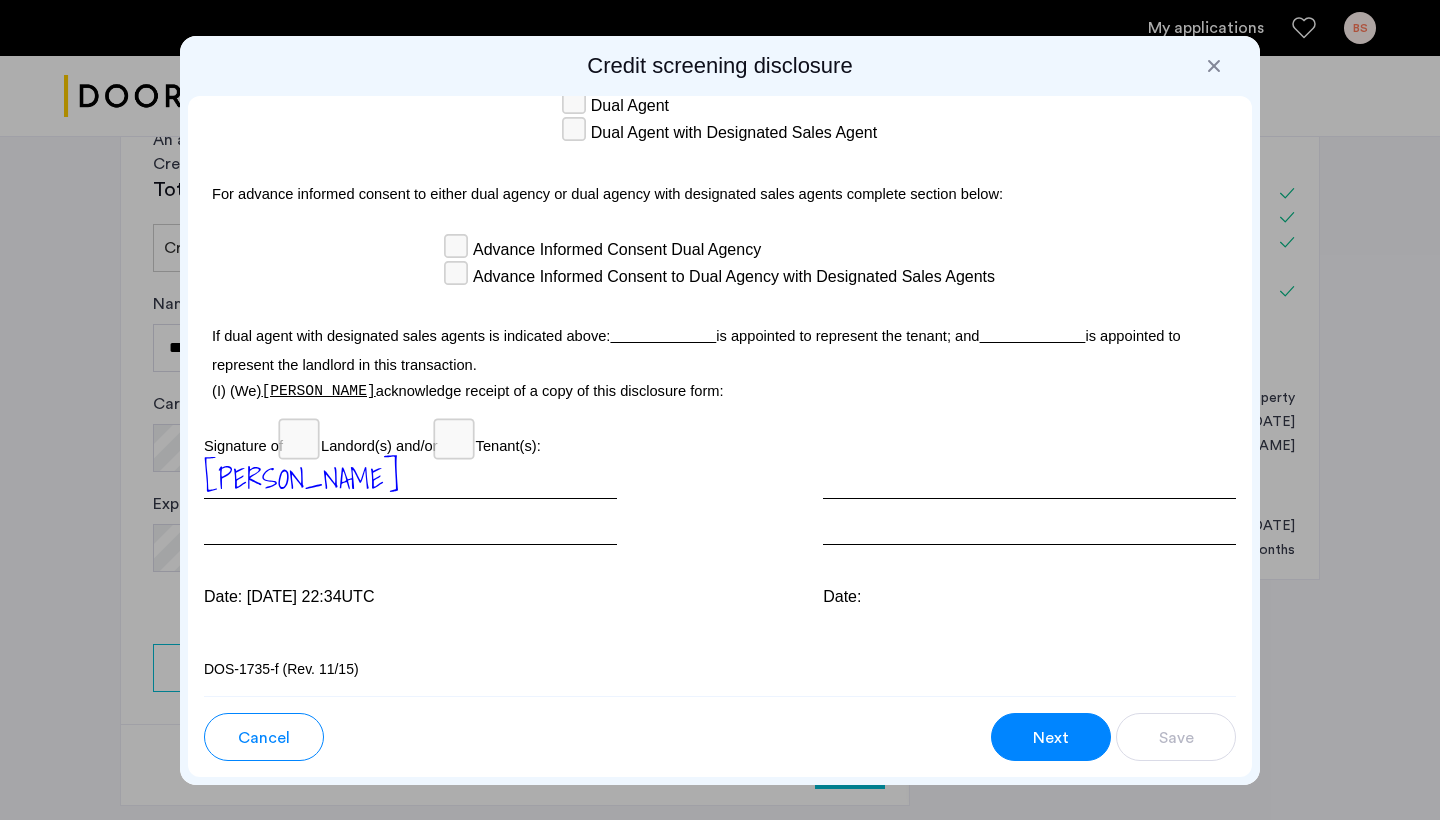 scroll, scrollTop: 6030, scrollLeft: 0, axis: vertical 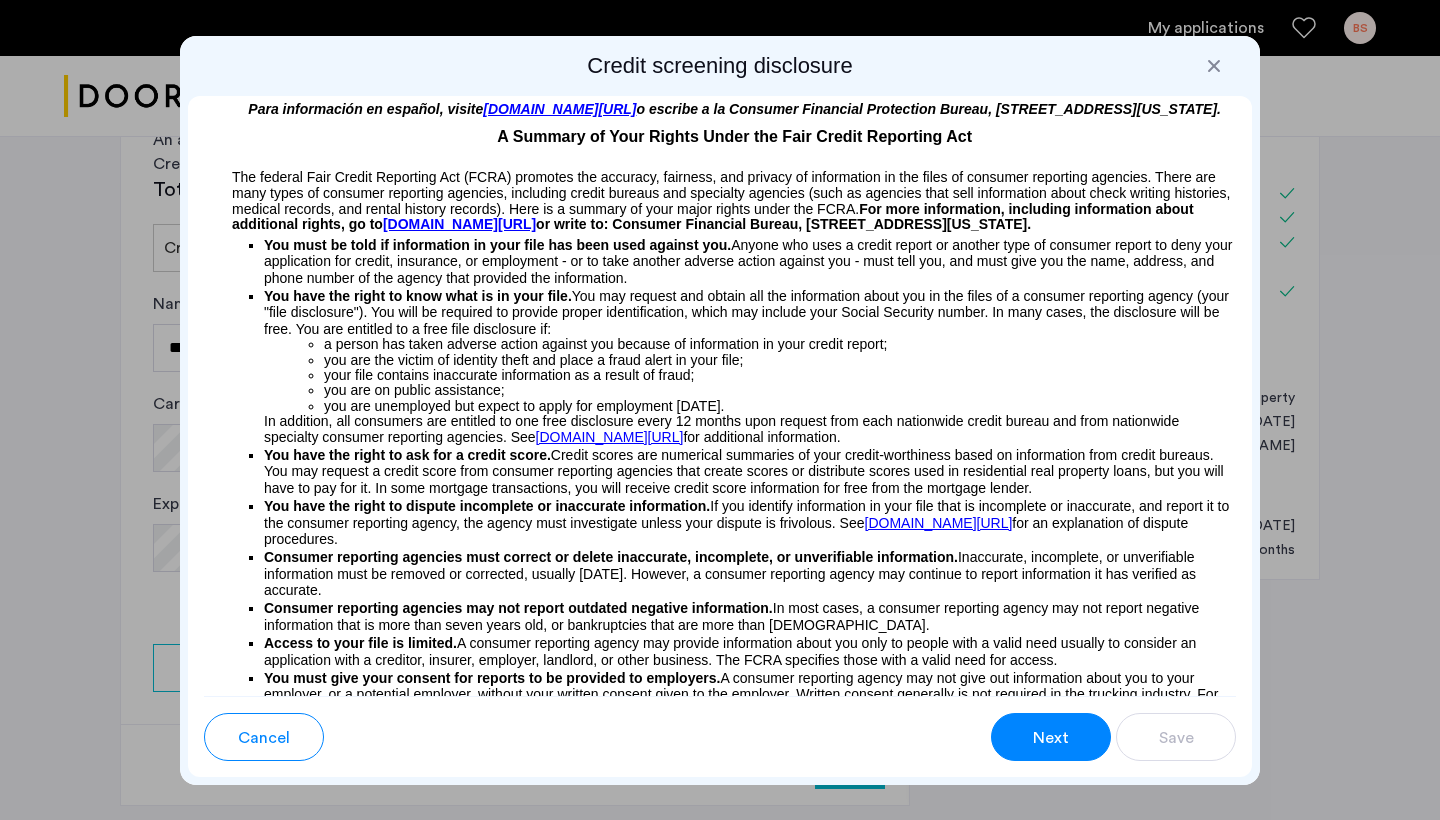 click on "Next" at bounding box center (1051, 737) 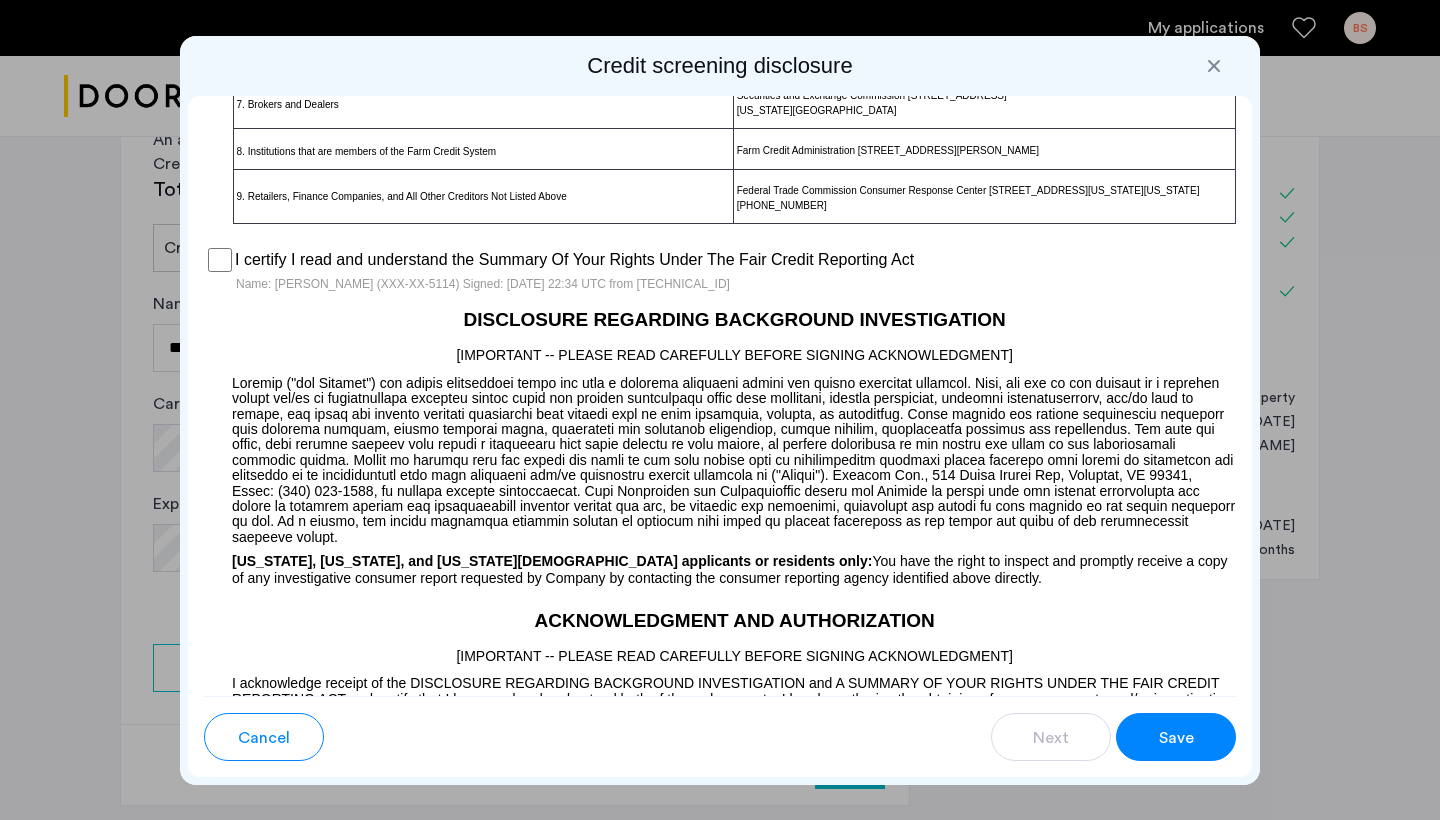 scroll, scrollTop: 1854, scrollLeft: 0, axis: vertical 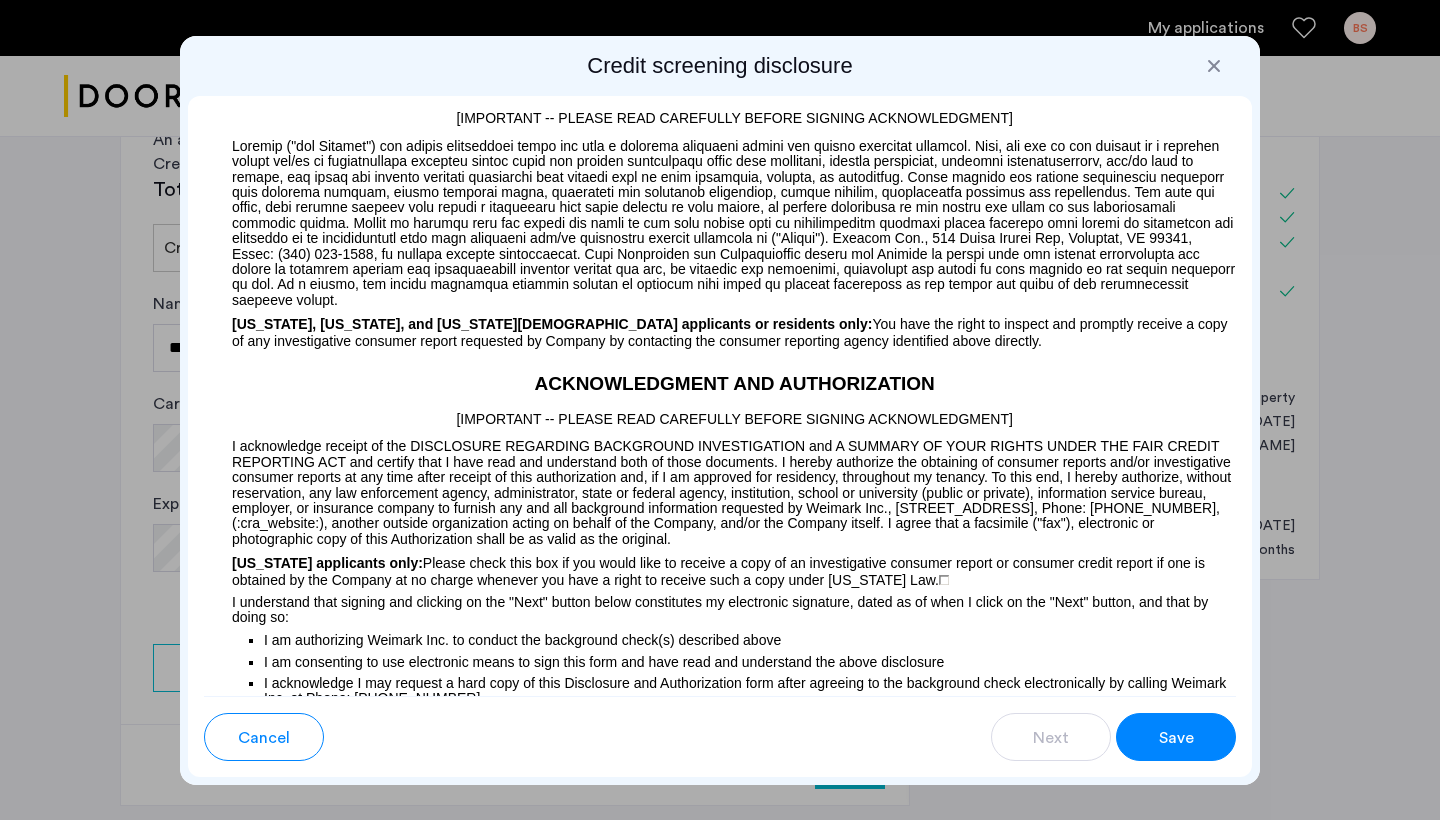 click on "Save" at bounding box center [1176, 737] 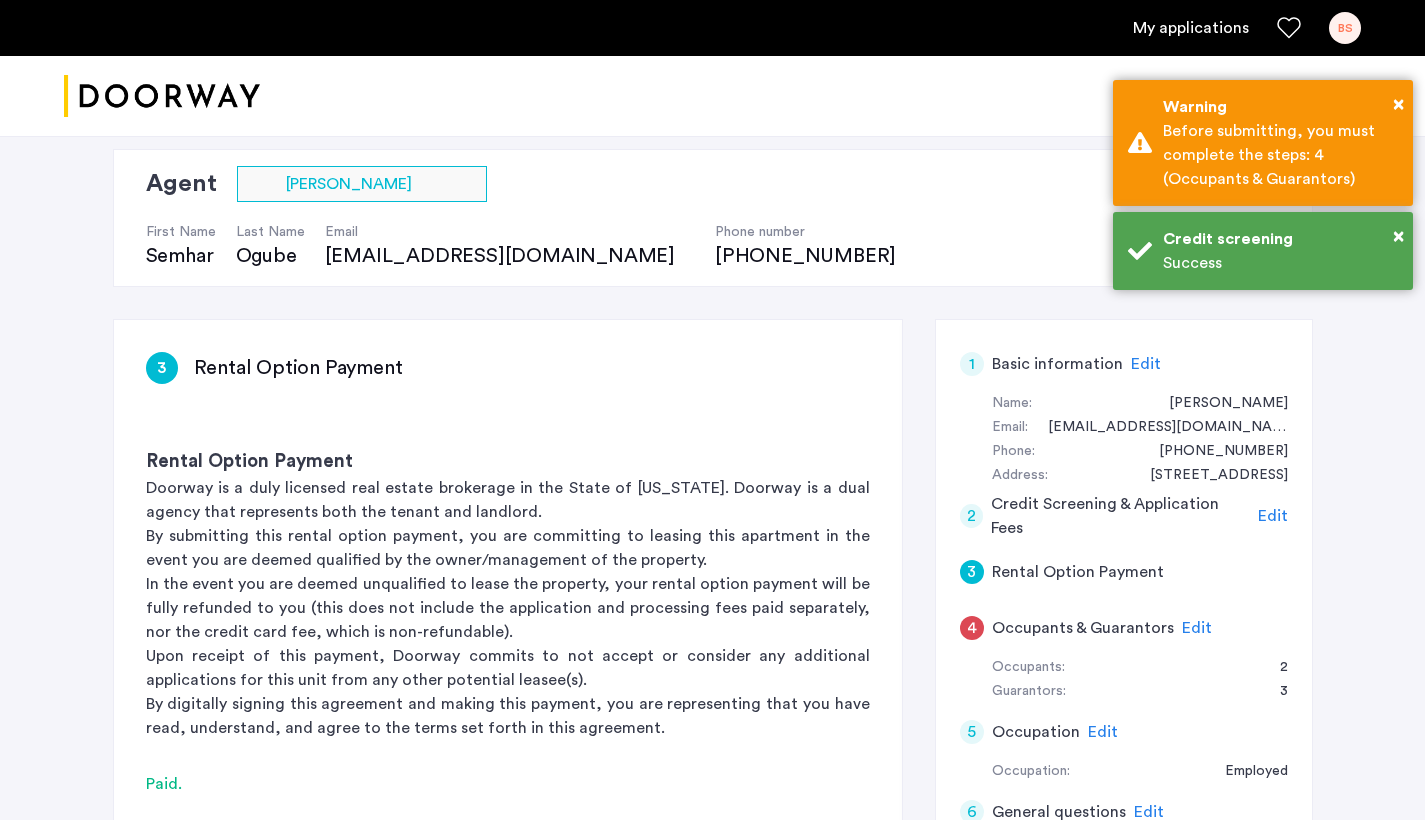 scroll, scrollTop: 134, scrollLeft: 0, axis: vertical 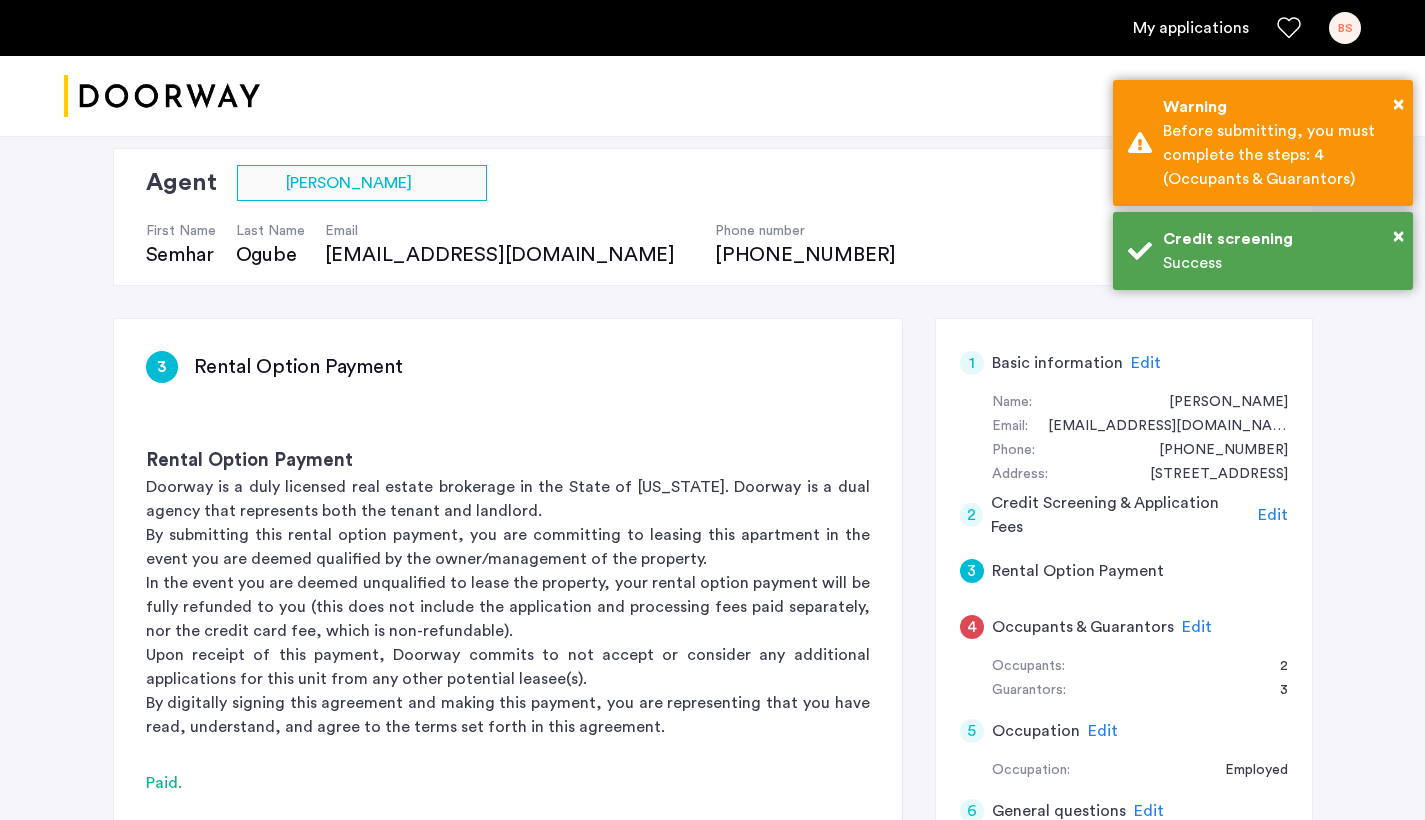 click on "Edit" 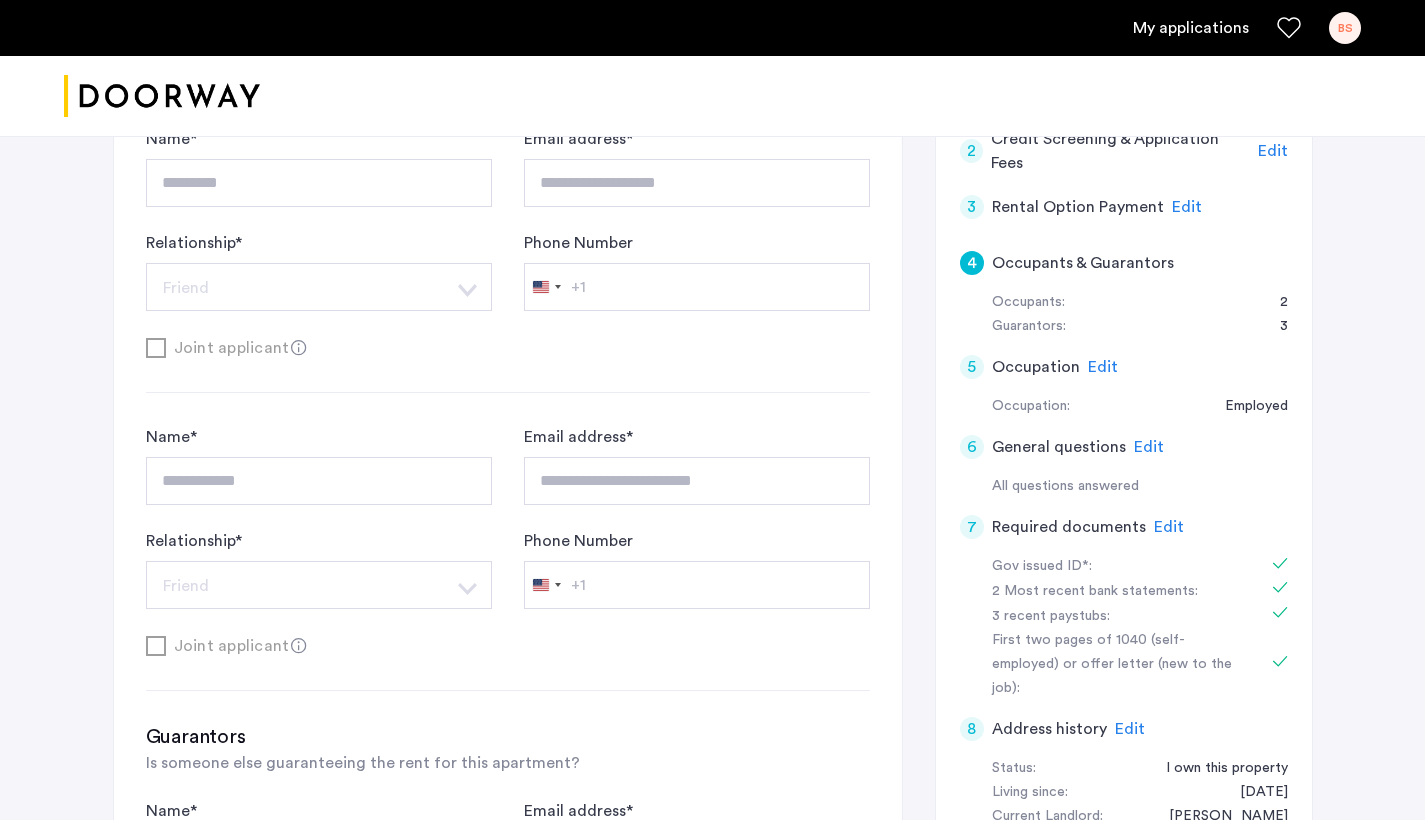 scroll, scrollTop: 721, scrollLeft: 0, axis: vertical 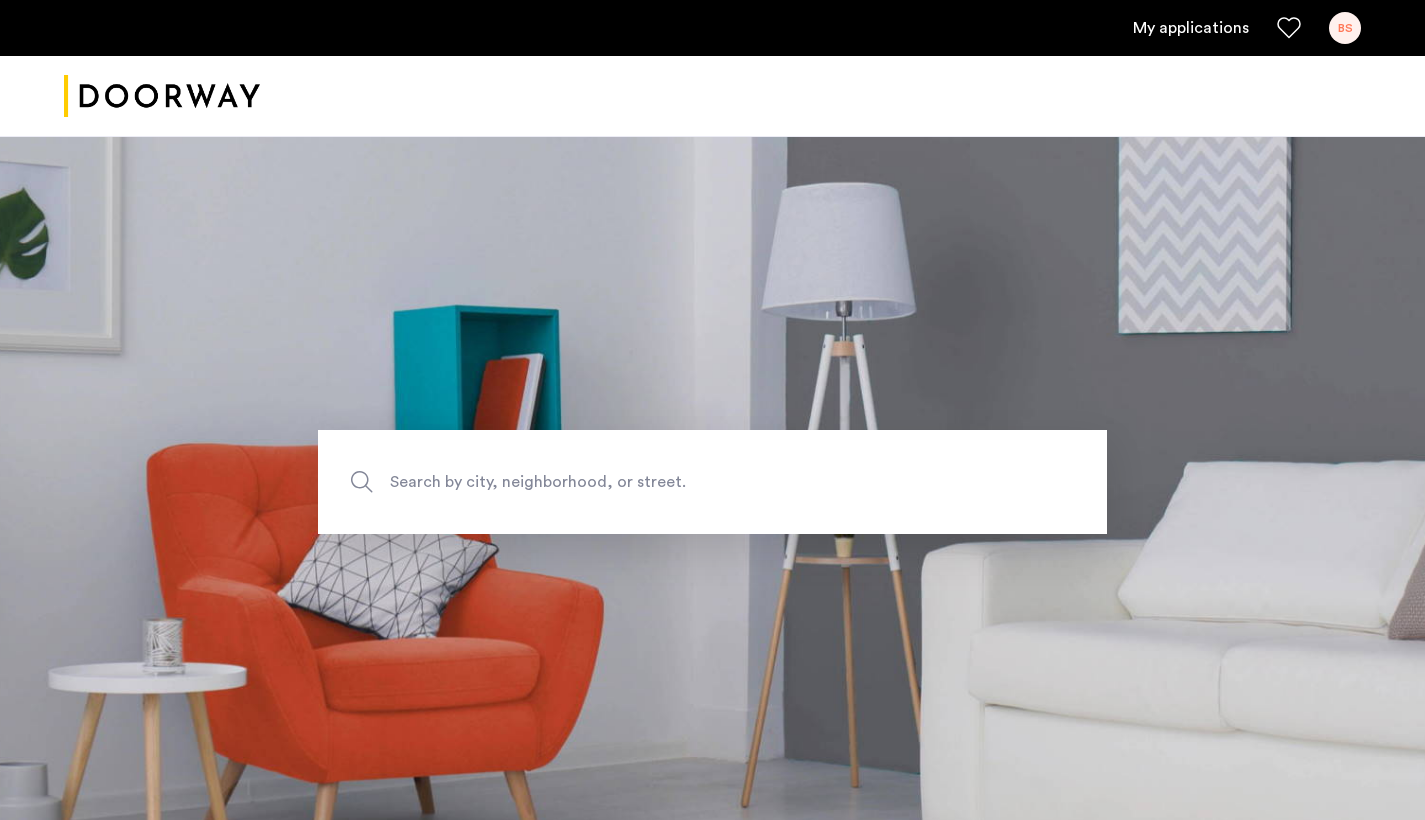 click on "My applications BS" at bounding box center [712, 28] 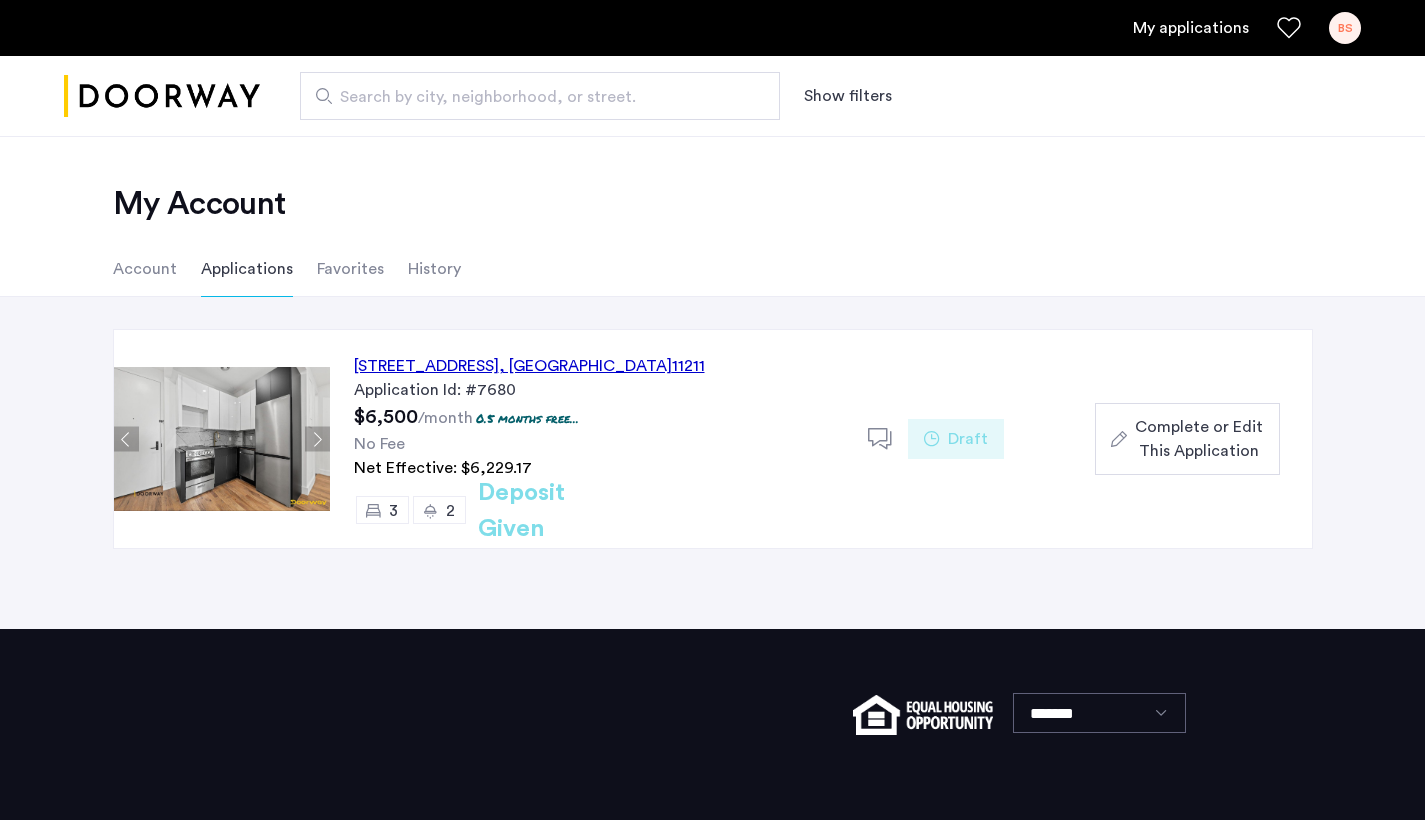 click on "467 Grand Street, Unit 3B, Brooklyn , NY  11211" 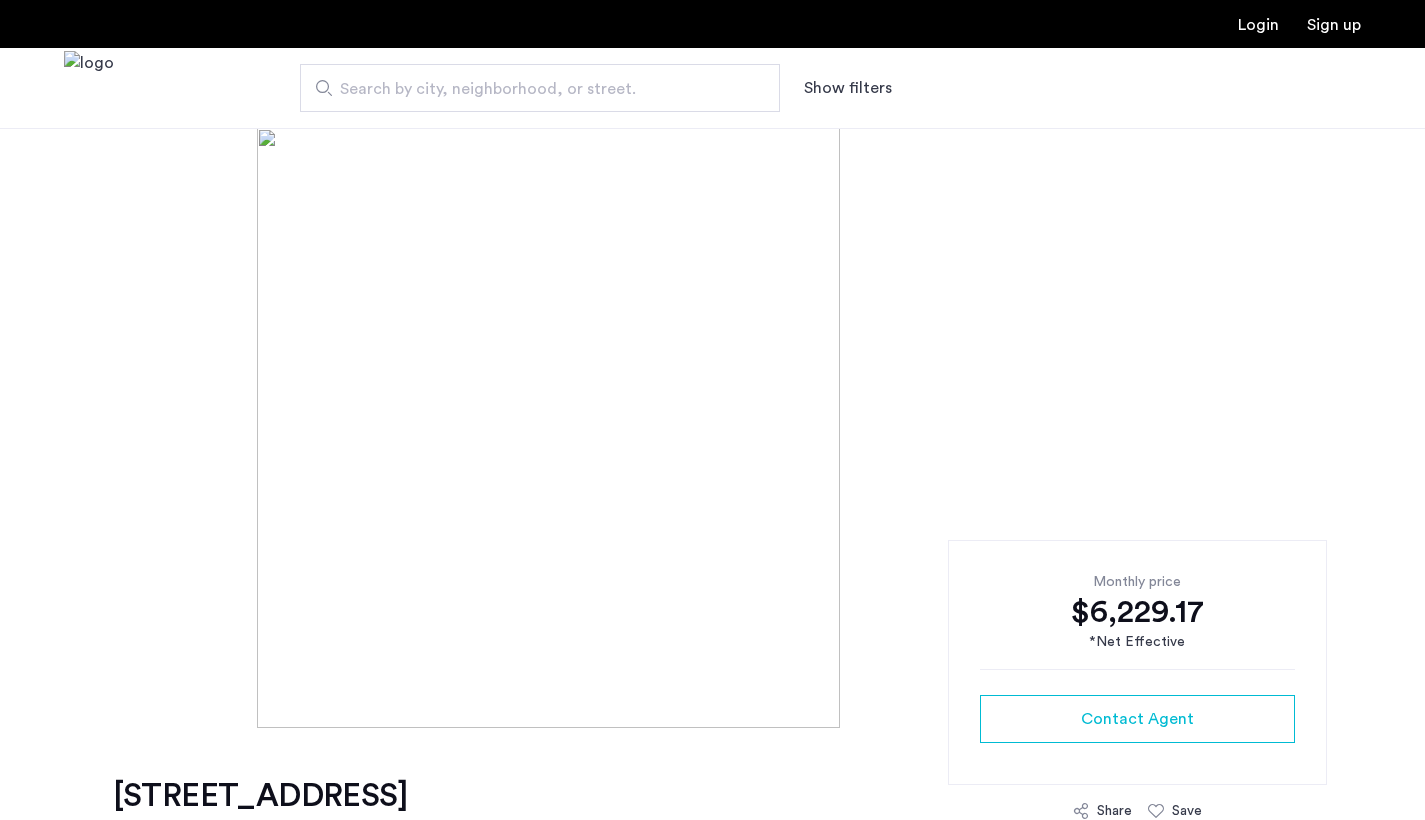 scroll, scrollTop: 0, scrollLeft: 0, axis: both 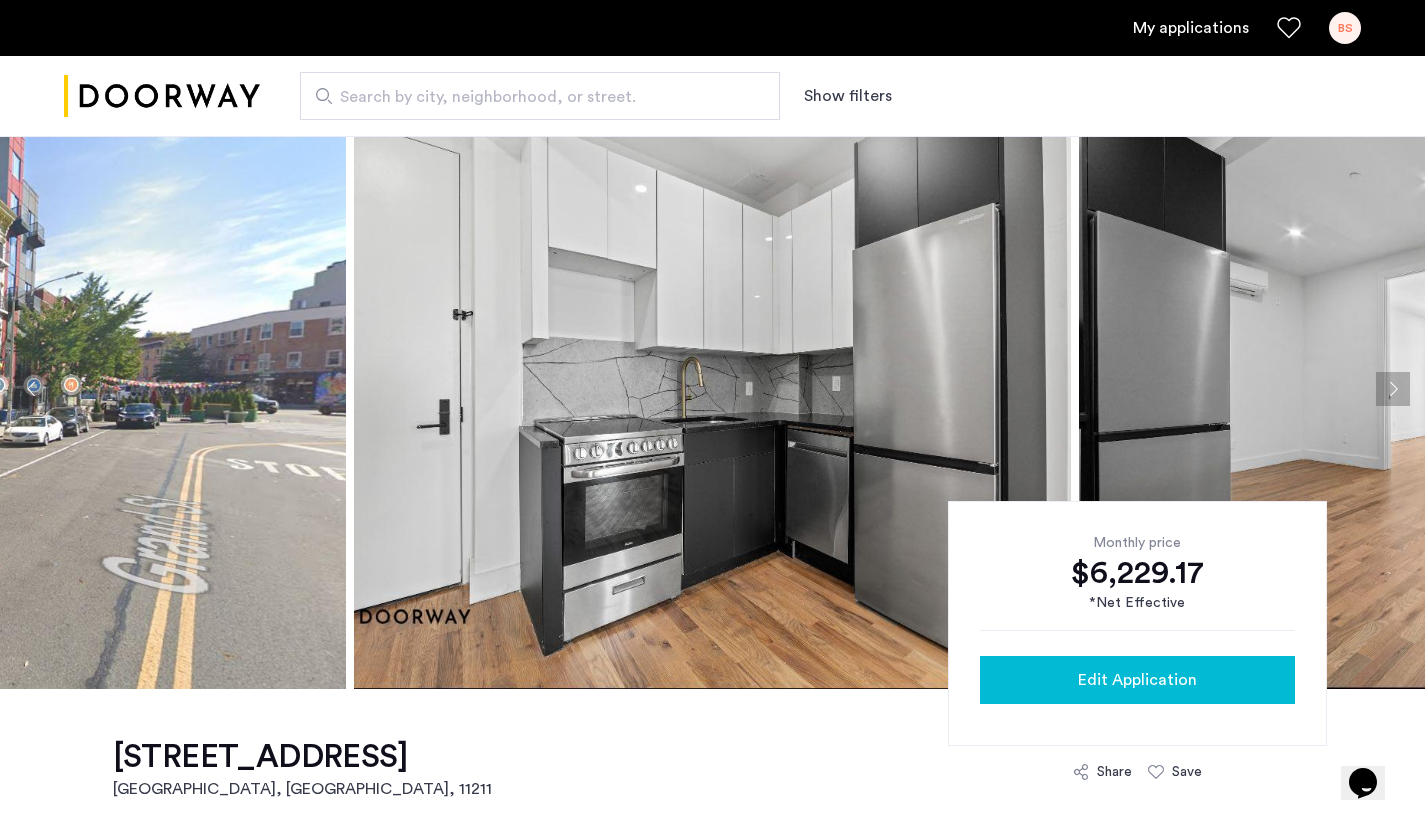 click on "Edit Application" 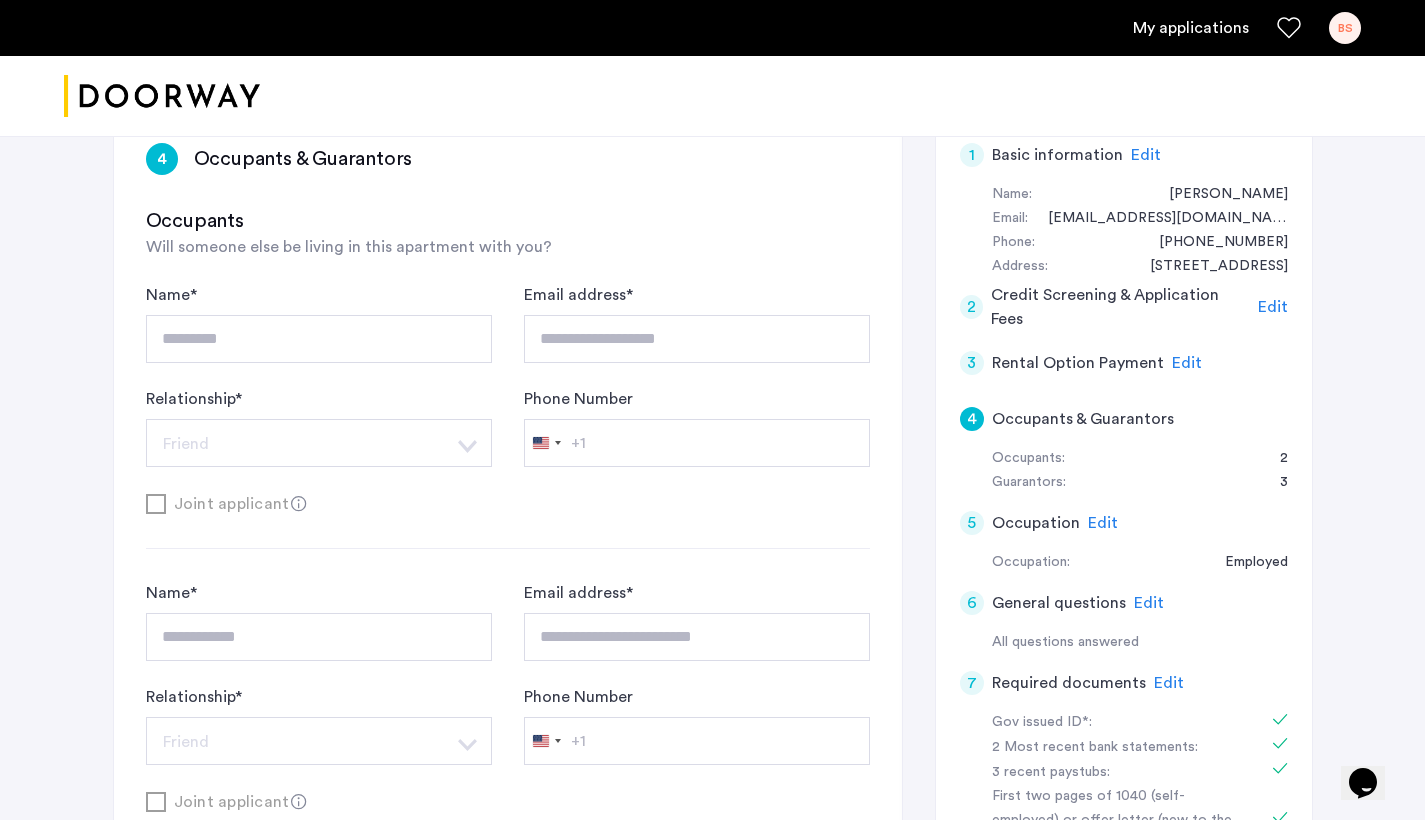 scroll, scrollTop: 390, scrollLeft: 0, axis: vertical 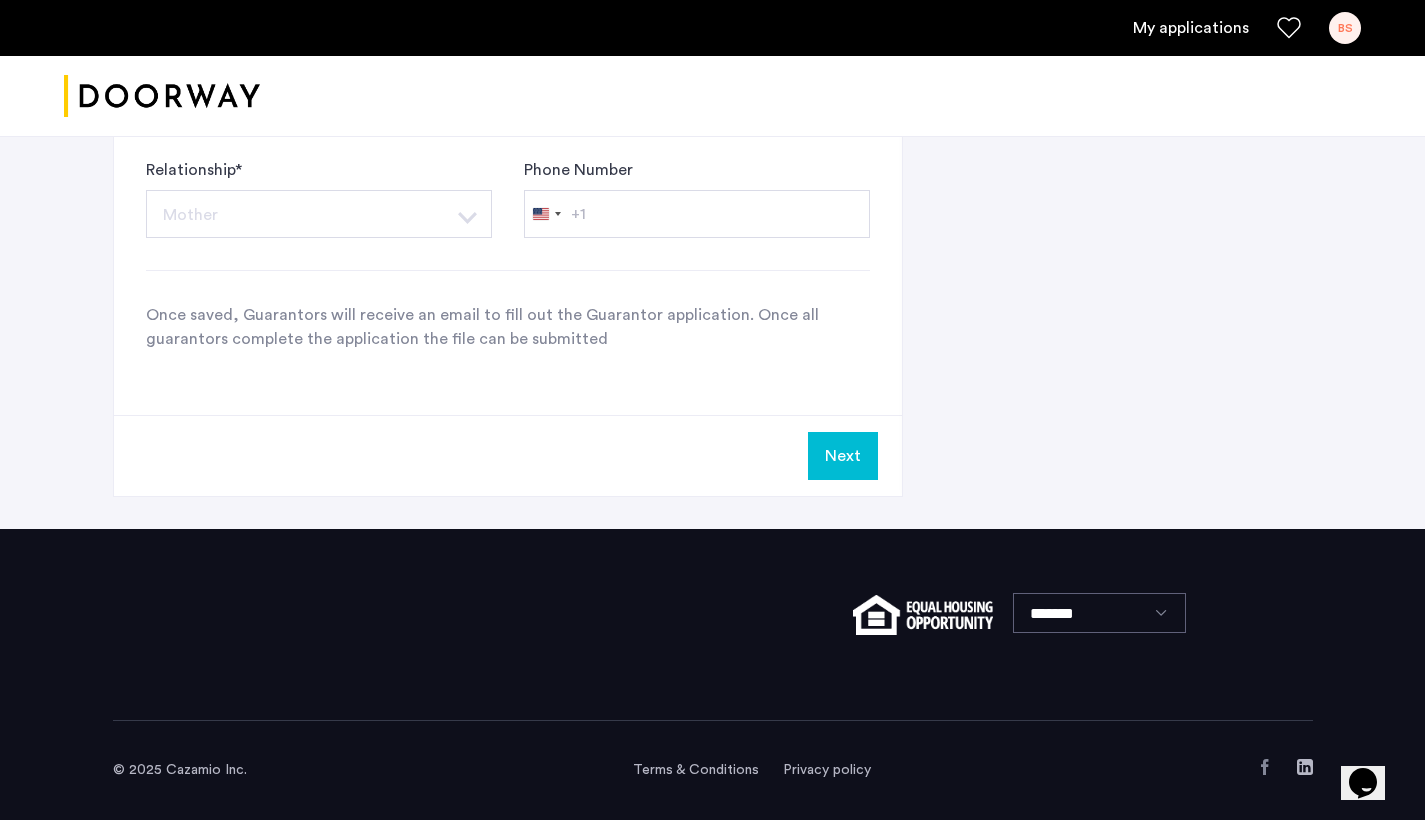 click on "Next" 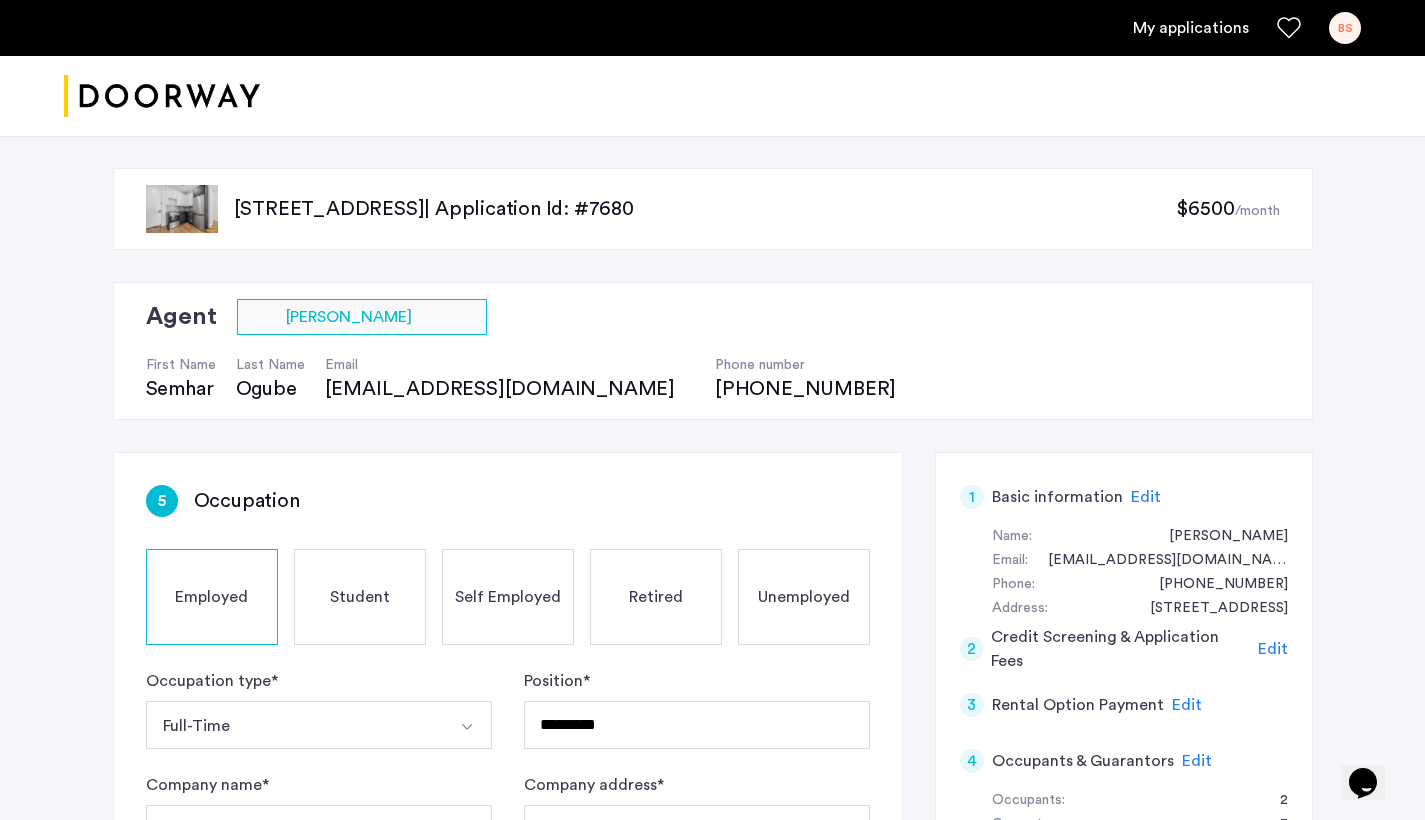 scroll, scrollTop: 68, scrollLeft: 0, axis: vertical 